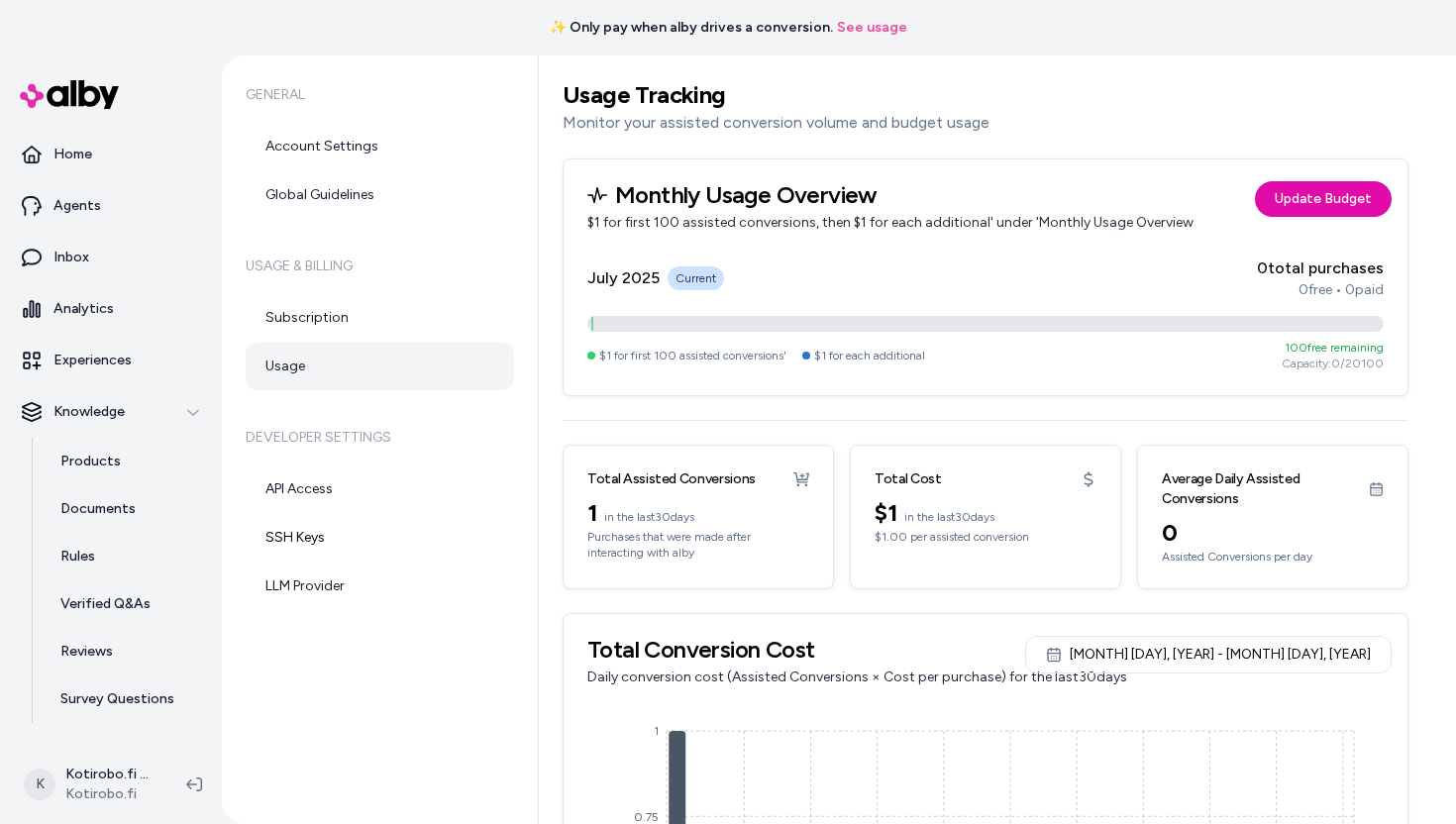 scroll, scrollTop: 0, scrollLeft: 0, axis: both 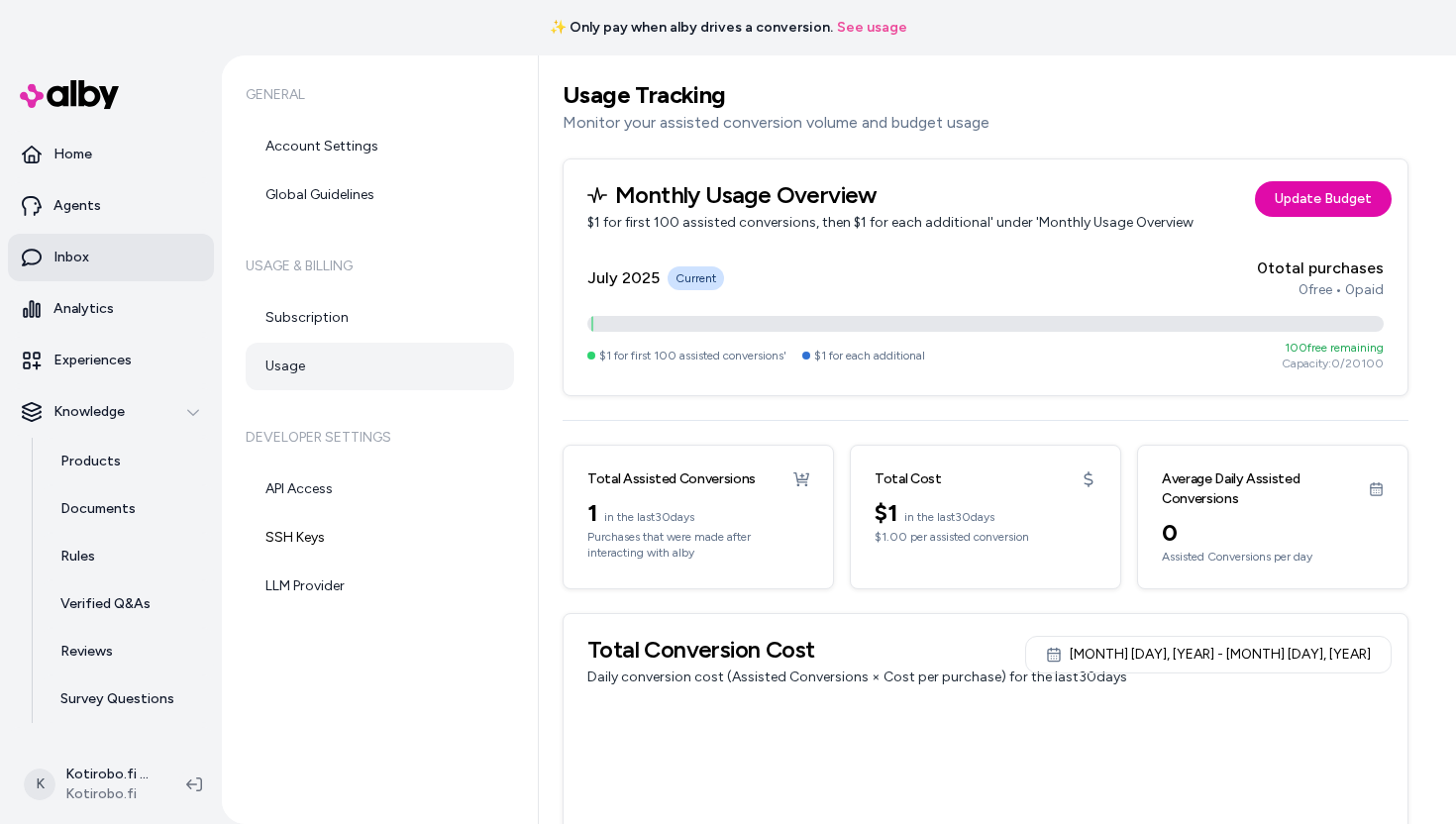 click on "Inbox" at bounding box center (111, 258) 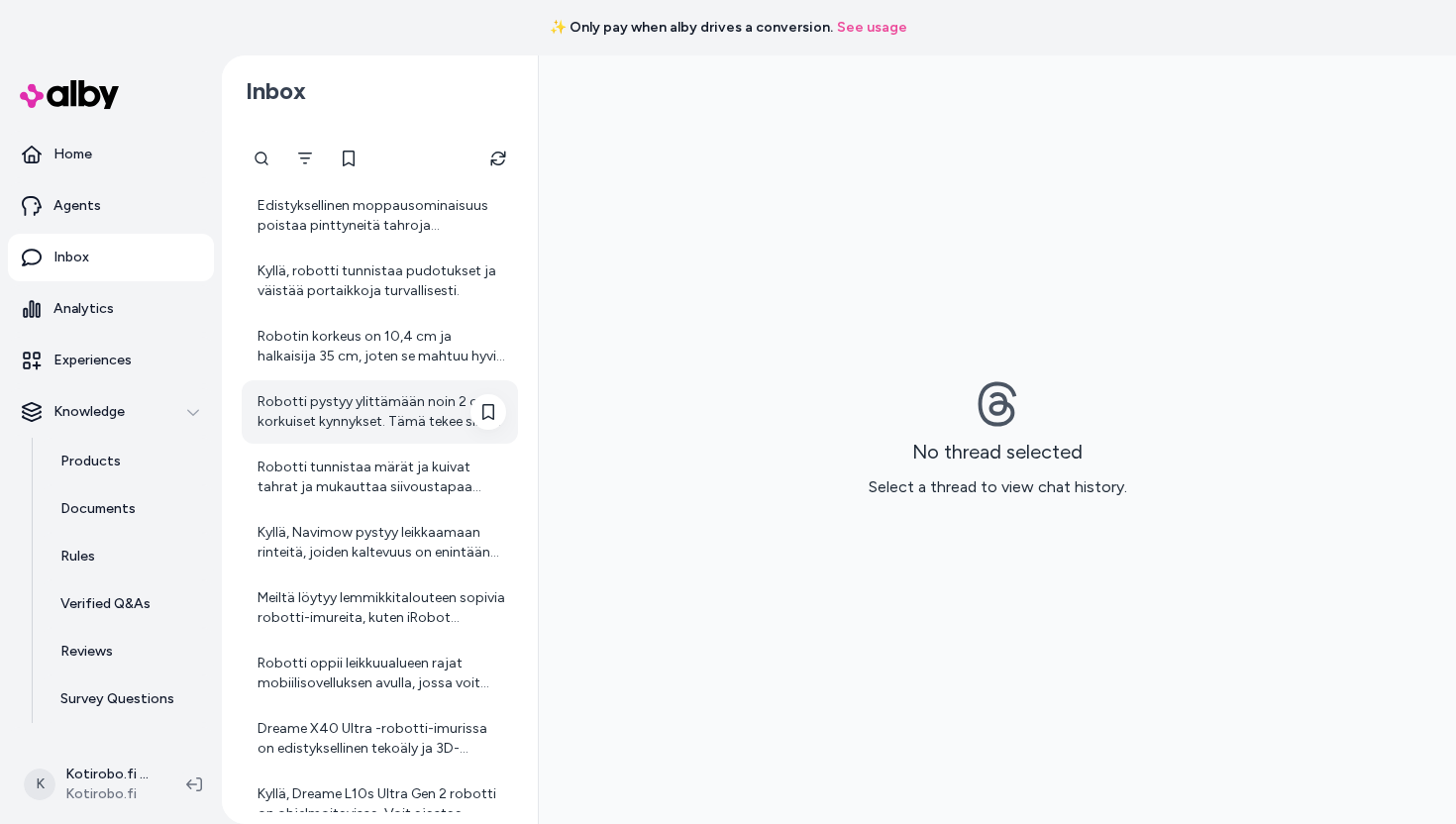 scroll, scrollTop: 765, scrollLeft: 0, axis: vertical 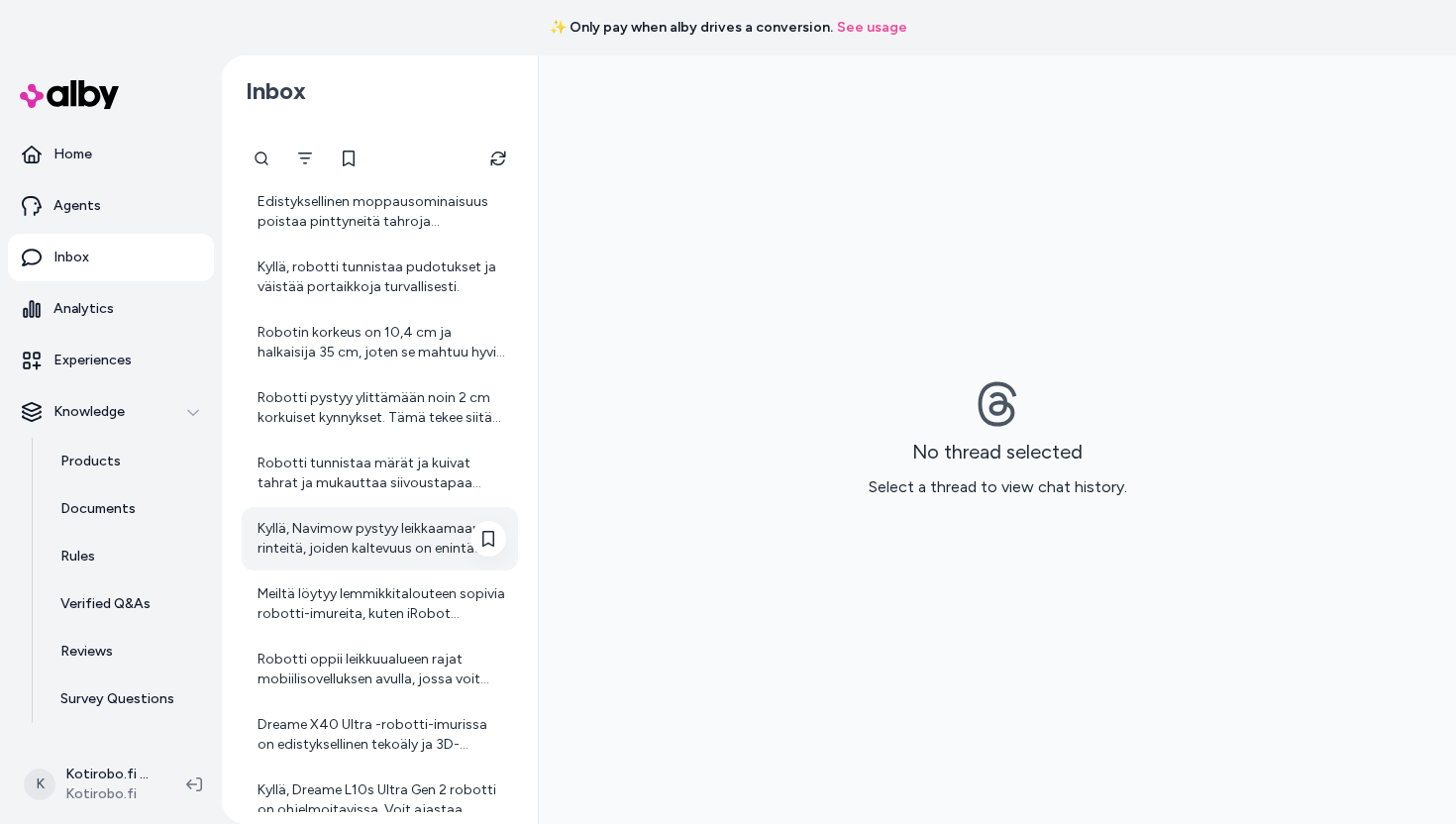 click on "Kyllä, Navimow pystyy leikkaamaan rinteitä, joiden kaltevuus on enintään 50 % (26°), mikä tekee siitä monipuolisen." at bounding box center (381, 539) 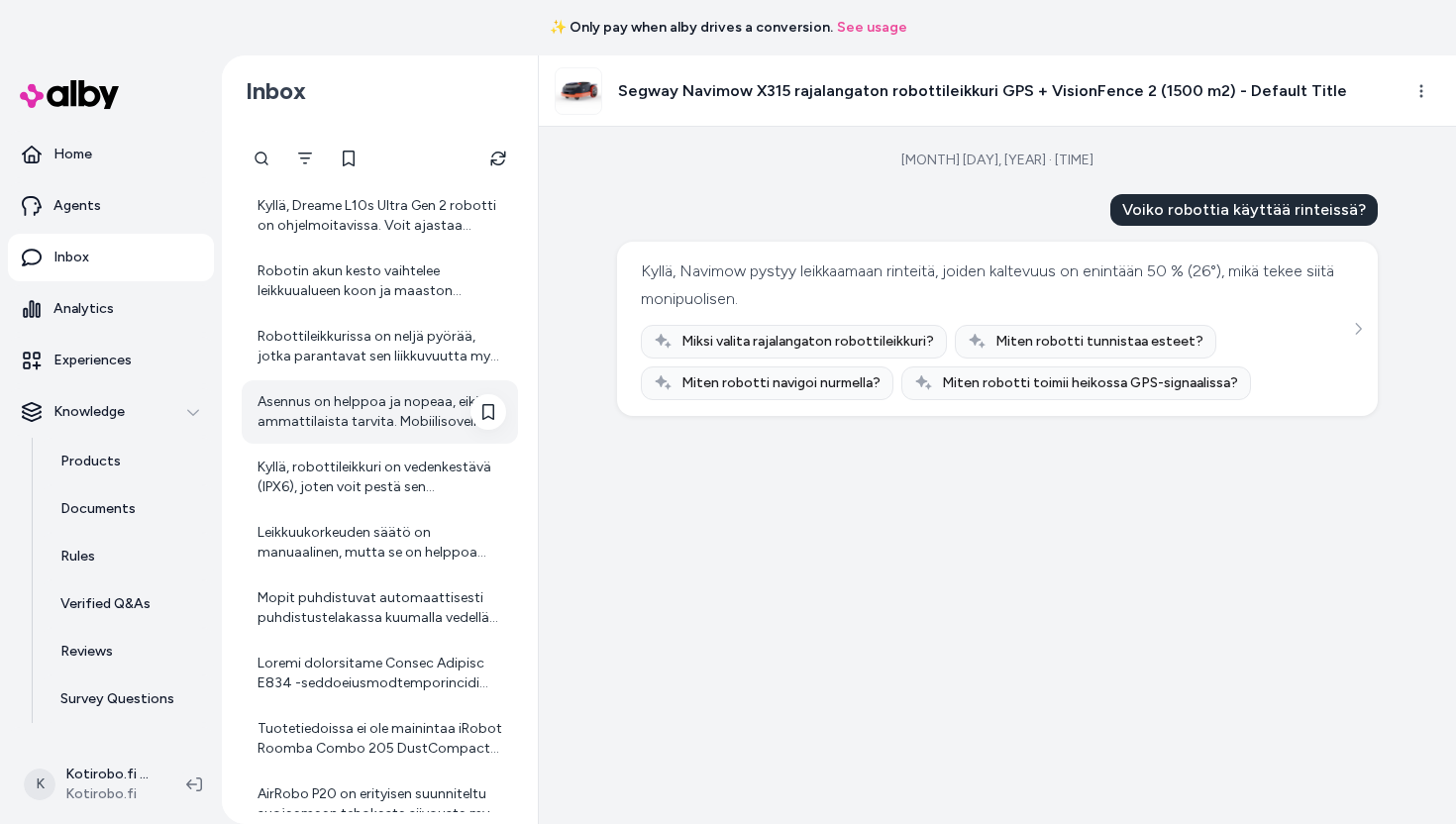 scroll, scrollTop: 1321, scrollLeft: 0, axis: vertical 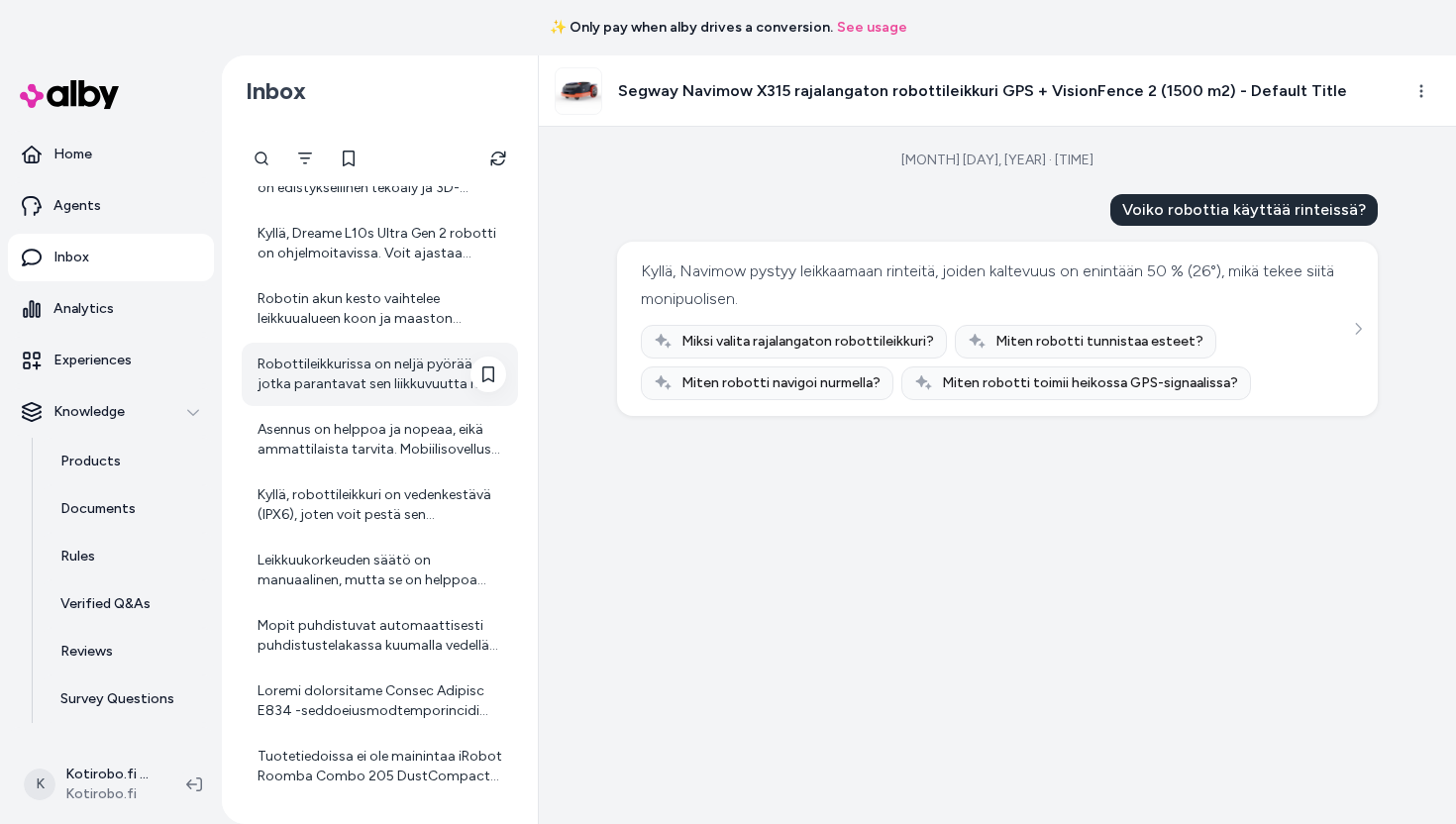click on "Robottileikkurissa on neljä pyörää, jotka parantavat sen liikkuvuutta myös epätasaisilla alustoilla. Tämä tekee siitä vakaamman ja ketterämmän erilaisissa maastoissa." at bounding box center (379, 374) 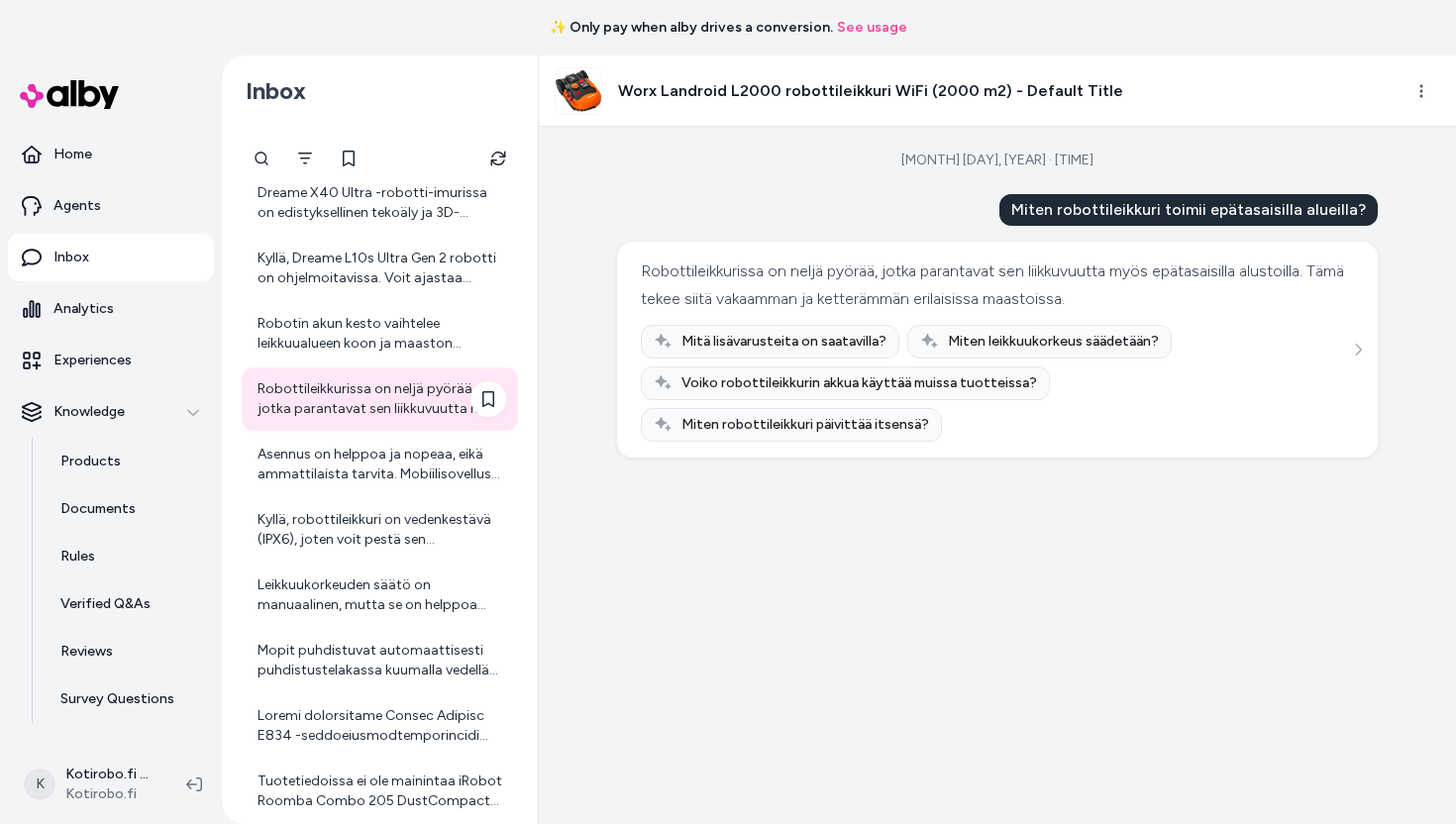 scroll, scrollTop: 1292, scrollLeft: 0, axis: vertical 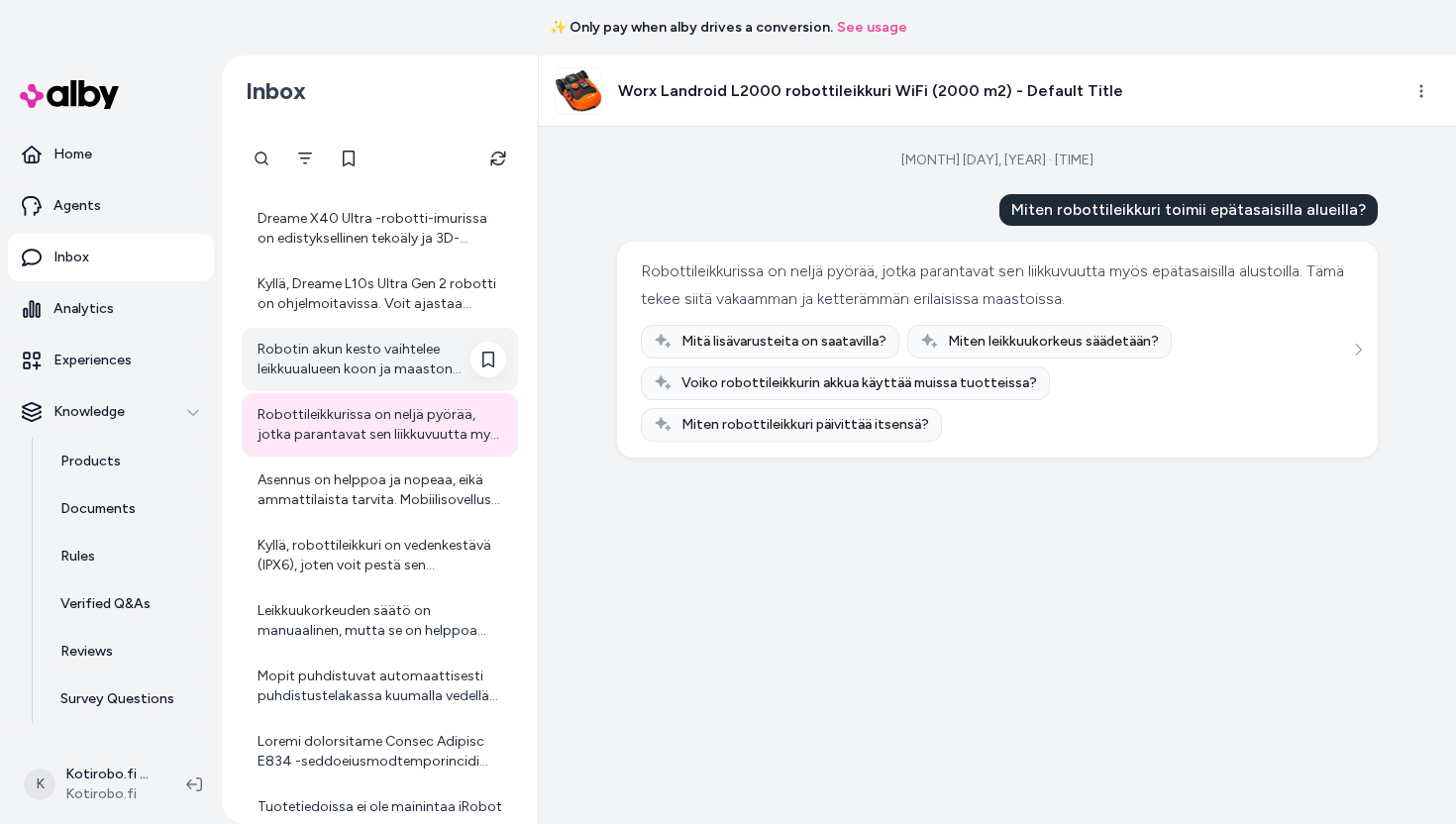 click on "Robotin akun kesto vaihtelee leikkuualueen koon ja maaston mukaan. Yleisesti ottaen robotti pystyy leikkaamaan useita tunteja yhdellä latauksella." at bounding box center (381, 360) 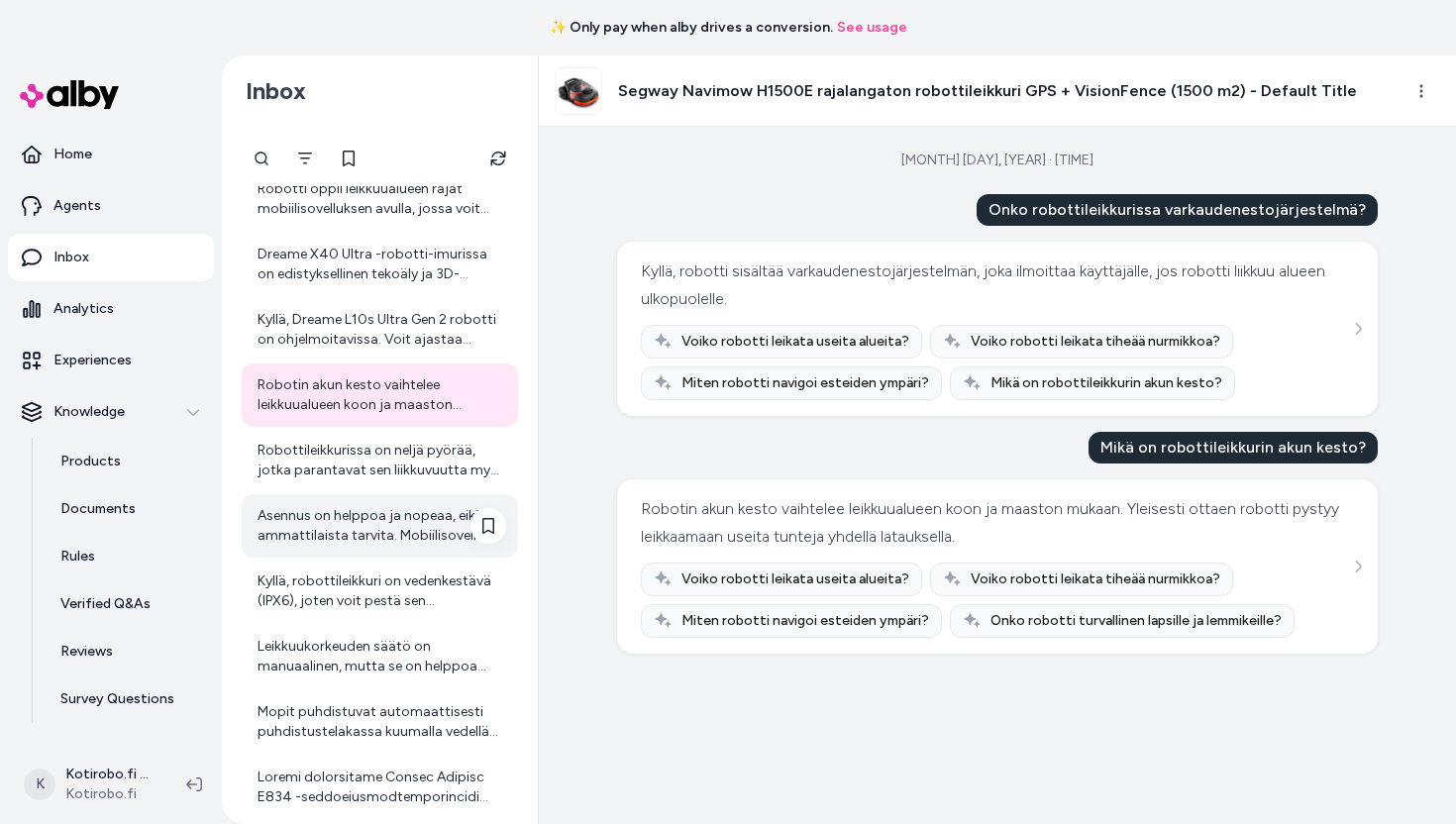 click on "Asennus on helppoa ja nopeaa, eikä ammattilaista tarvita. Mobiilisovellus ohjeistaa asennuksessa askel askeleelta, joten voit tehdä sen itse." at bounding box center [381, 526] 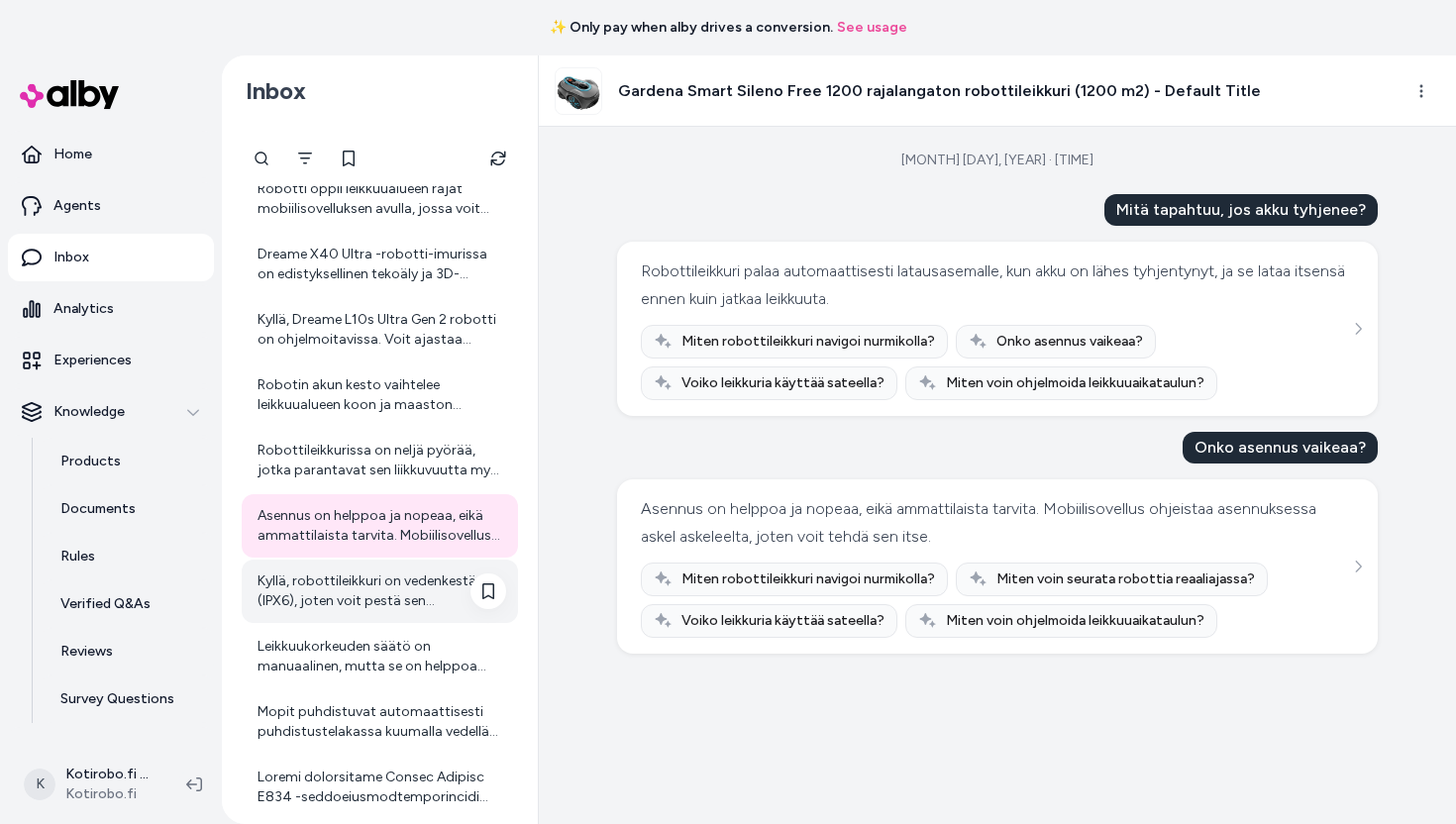 click on "Kyllä, robottileikkuri on vedenkestävä (IPX6), joten voit pestä sen puutarhaletkulla." at bounding box center (381, 591) 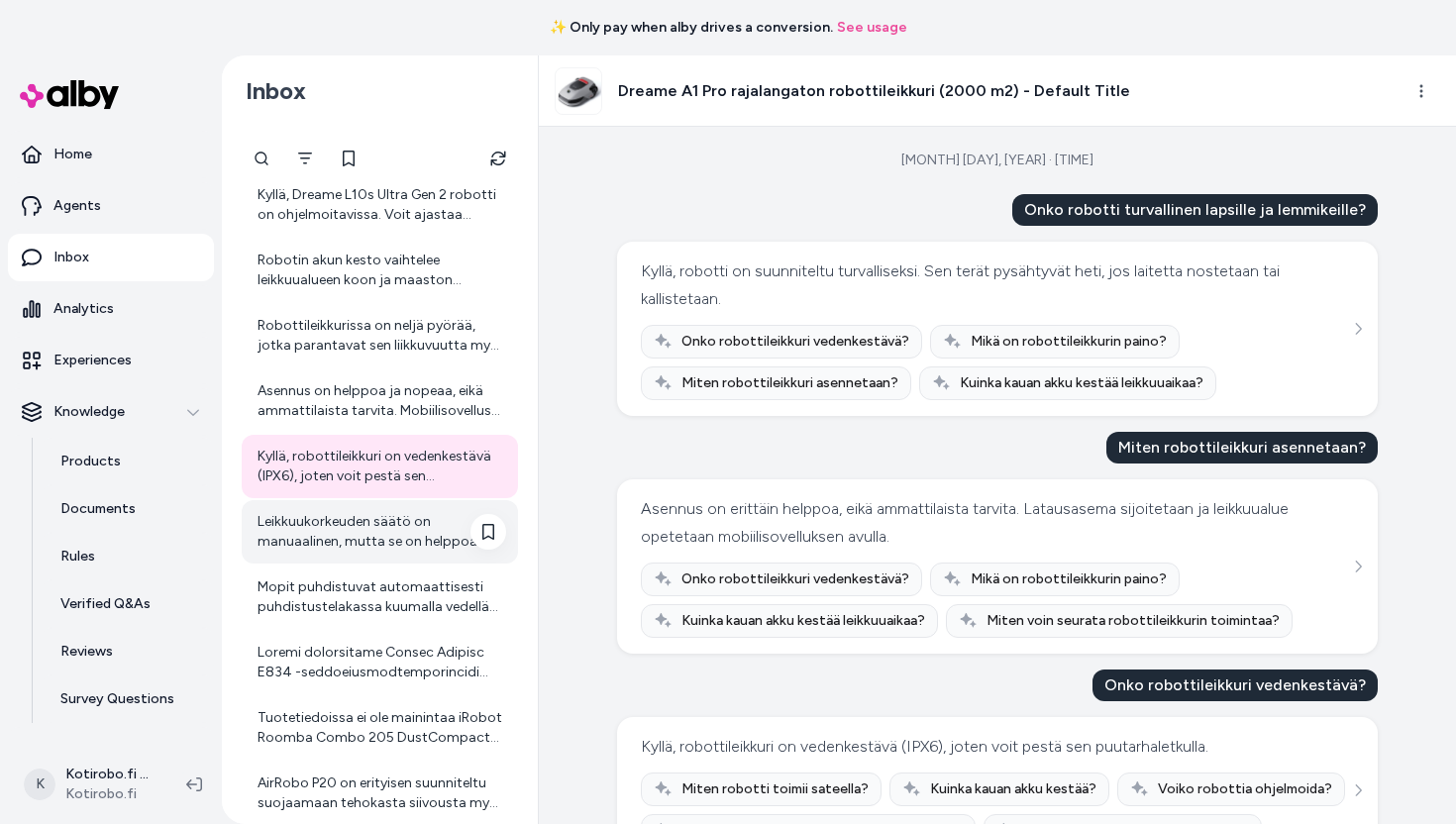 scroll, scrollTop: 1277, scrollLeft: 0, axis: vertical 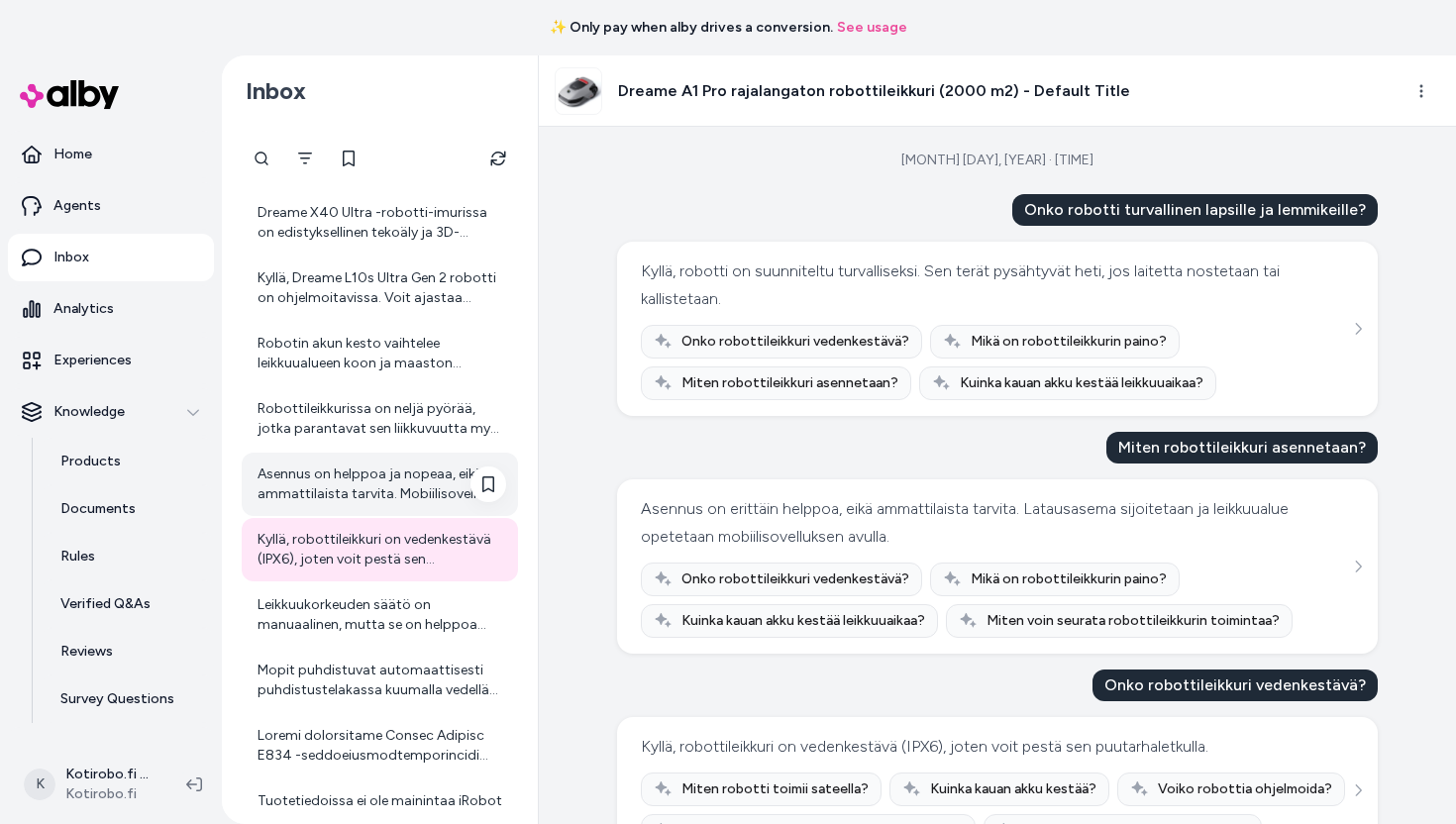 click on "Asennus on helppoa ja nopeaa, eikä ammattilaista tarvita. Mobiilisovellus ohjeistaa asennuksessa askel askeleelta, joten voit tehdä sen itse." at bounding box center (381, 484) 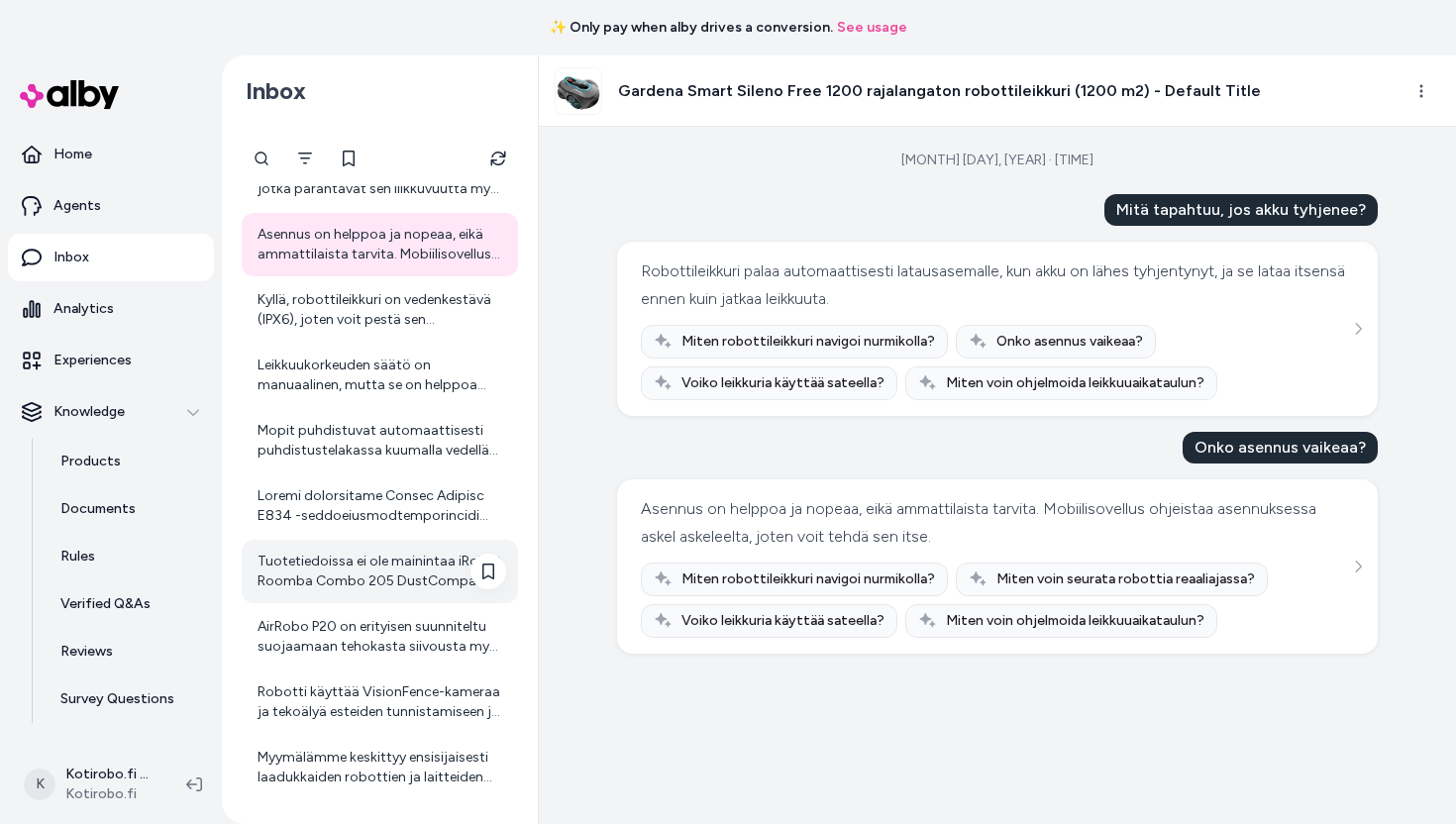 scroll, scrollTop: 1517, scrollLeft: 0, axis: vertical 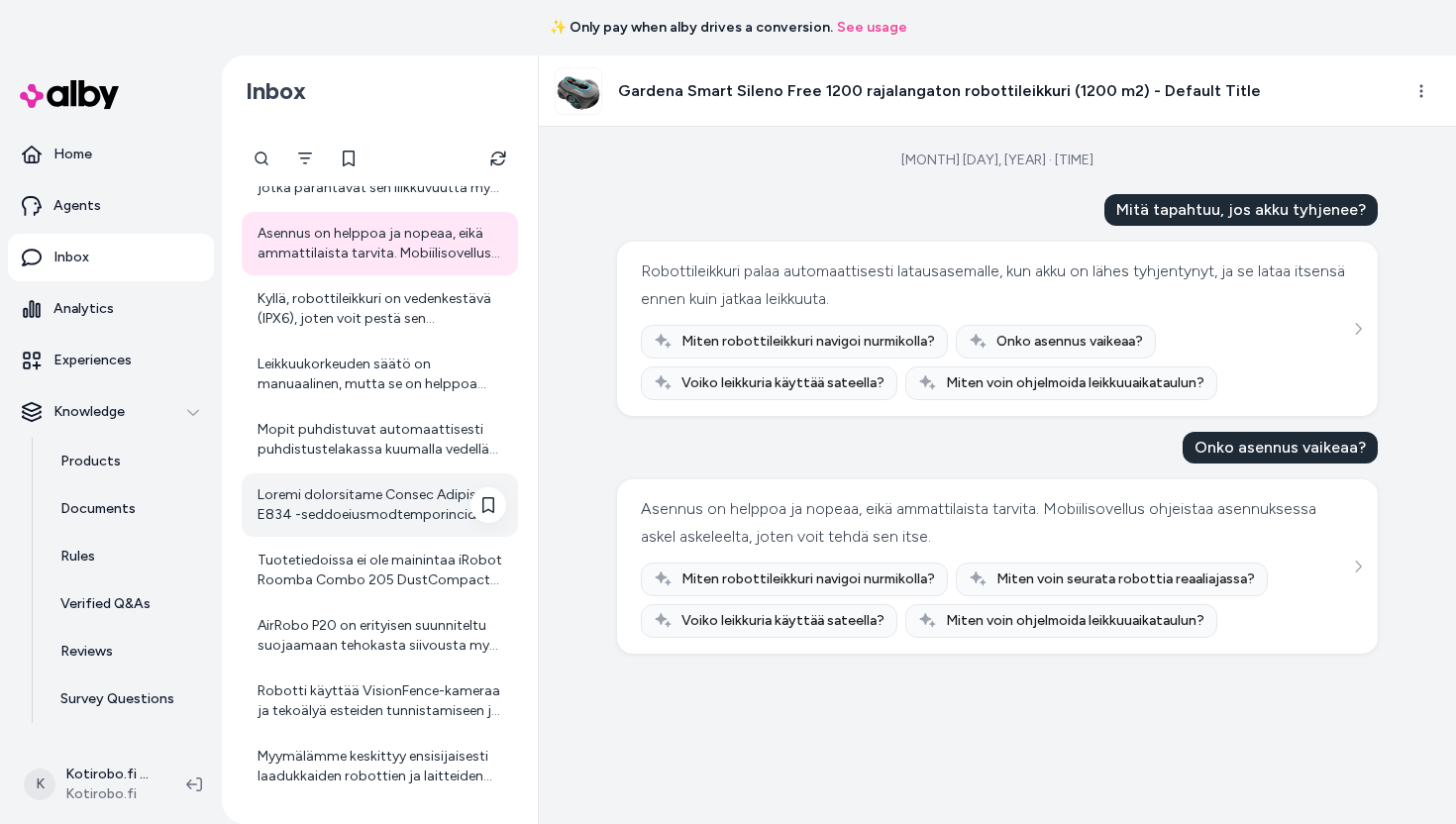 click at bounding box center [381, 505] 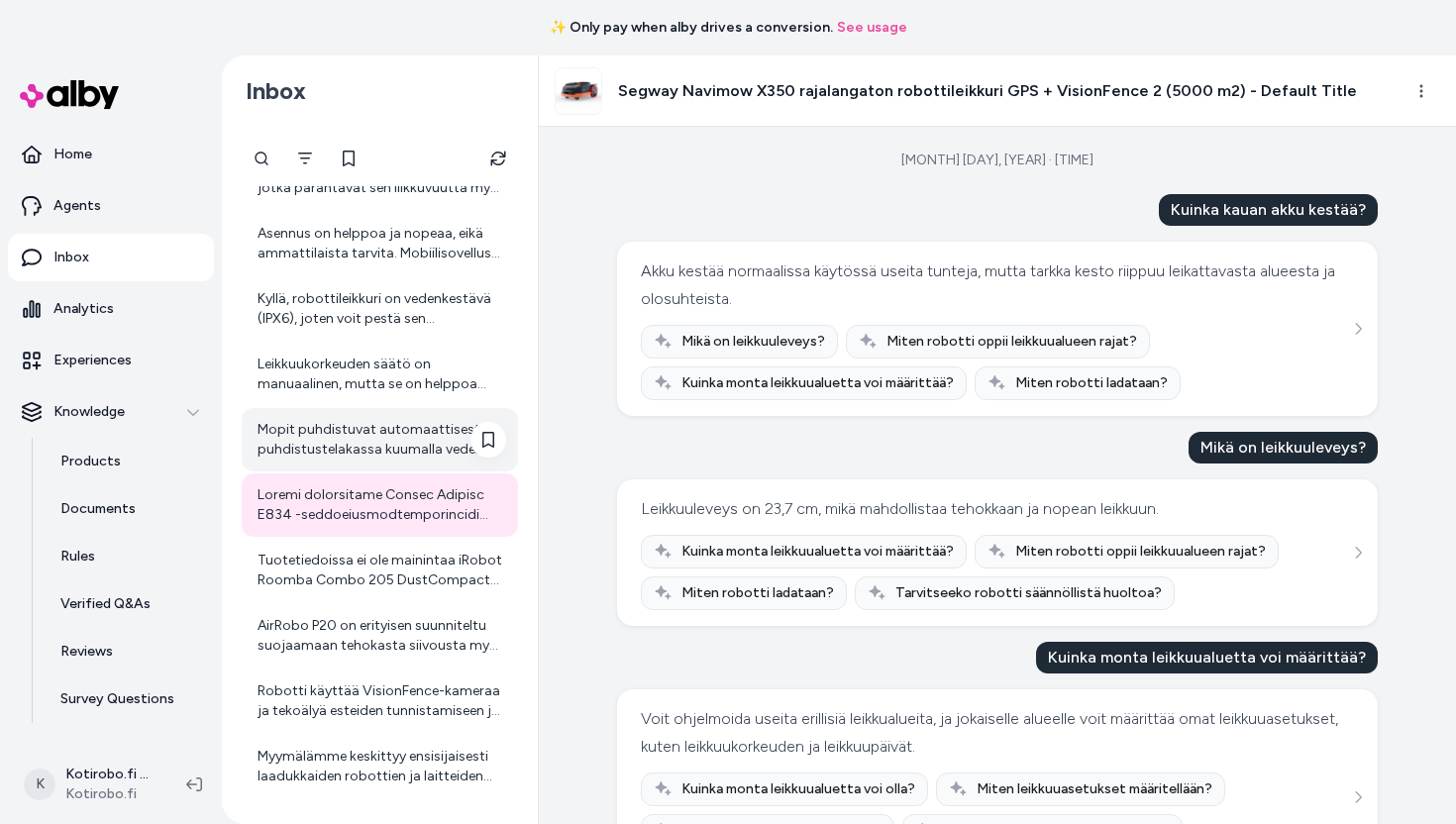 click on "Mopit puhdistuvat automaattisesti puhdistustelakassa kuumalla vedellä moppauksen jälkeen, mutta voit tarkistaa ne säännöllisesti, erityisesti jos on paljon likaa." at bounding box center [381, 440] 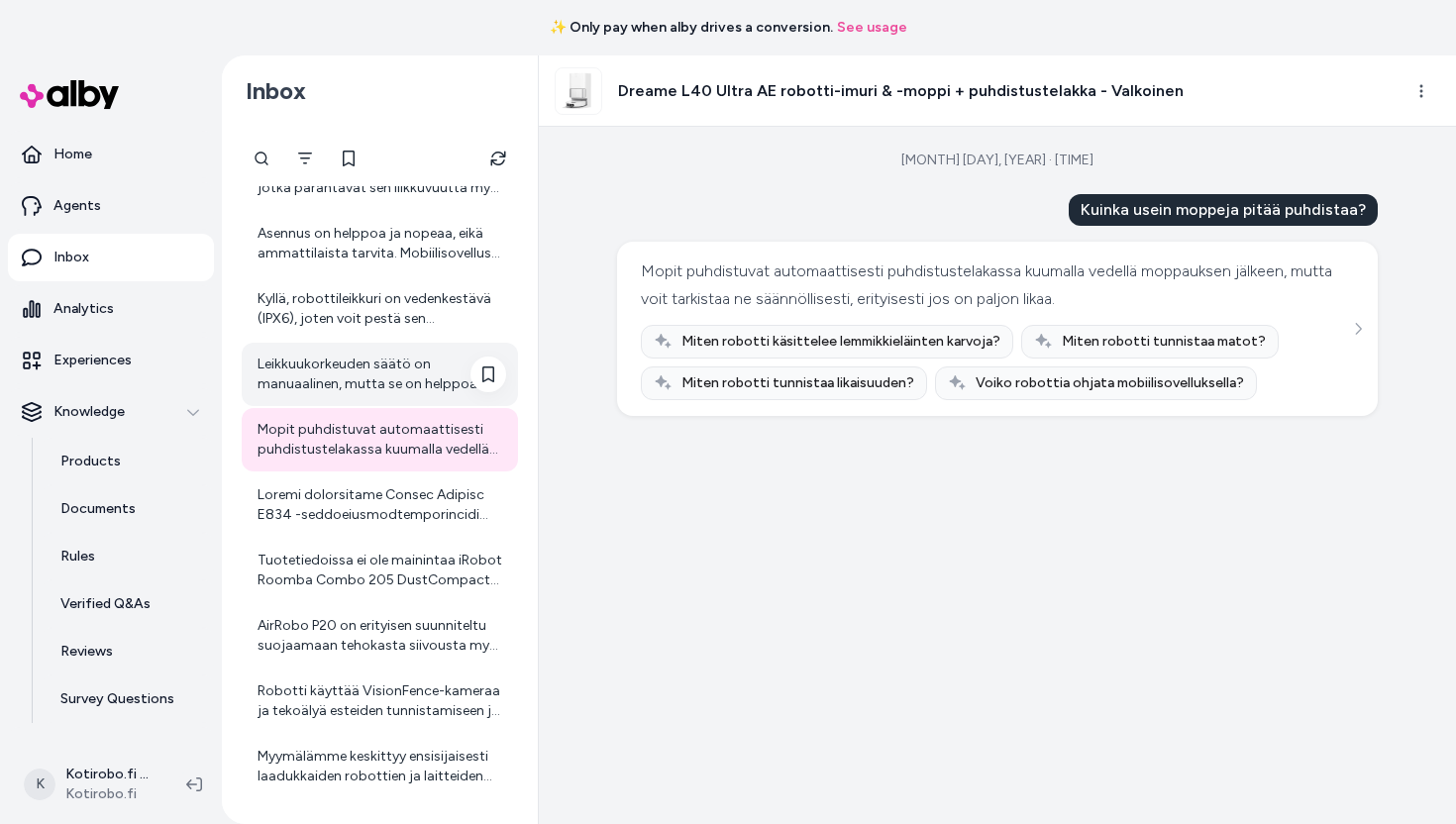 click on "Leikkuukorkeuden säätö on manuaalinen, mutta se on helppoa käyttää mobiilisovelluksen kautta." at bounding box center (381, 374) 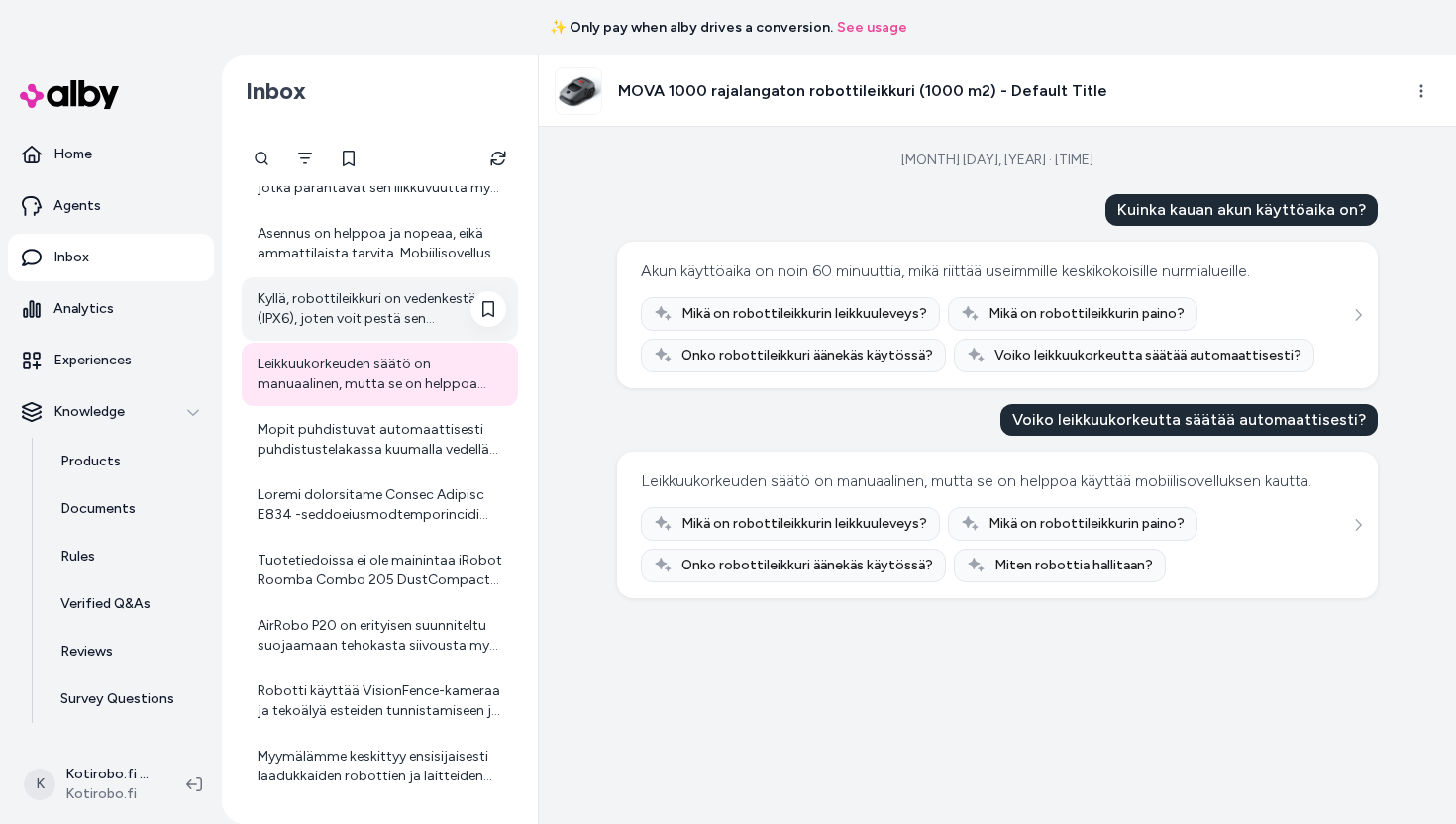 click on "Kyllä, robottileikkuri on vedenkestävä (IPX6), joten voit pestä sen puutarhaletkulla." at bounding box center [381, 309] 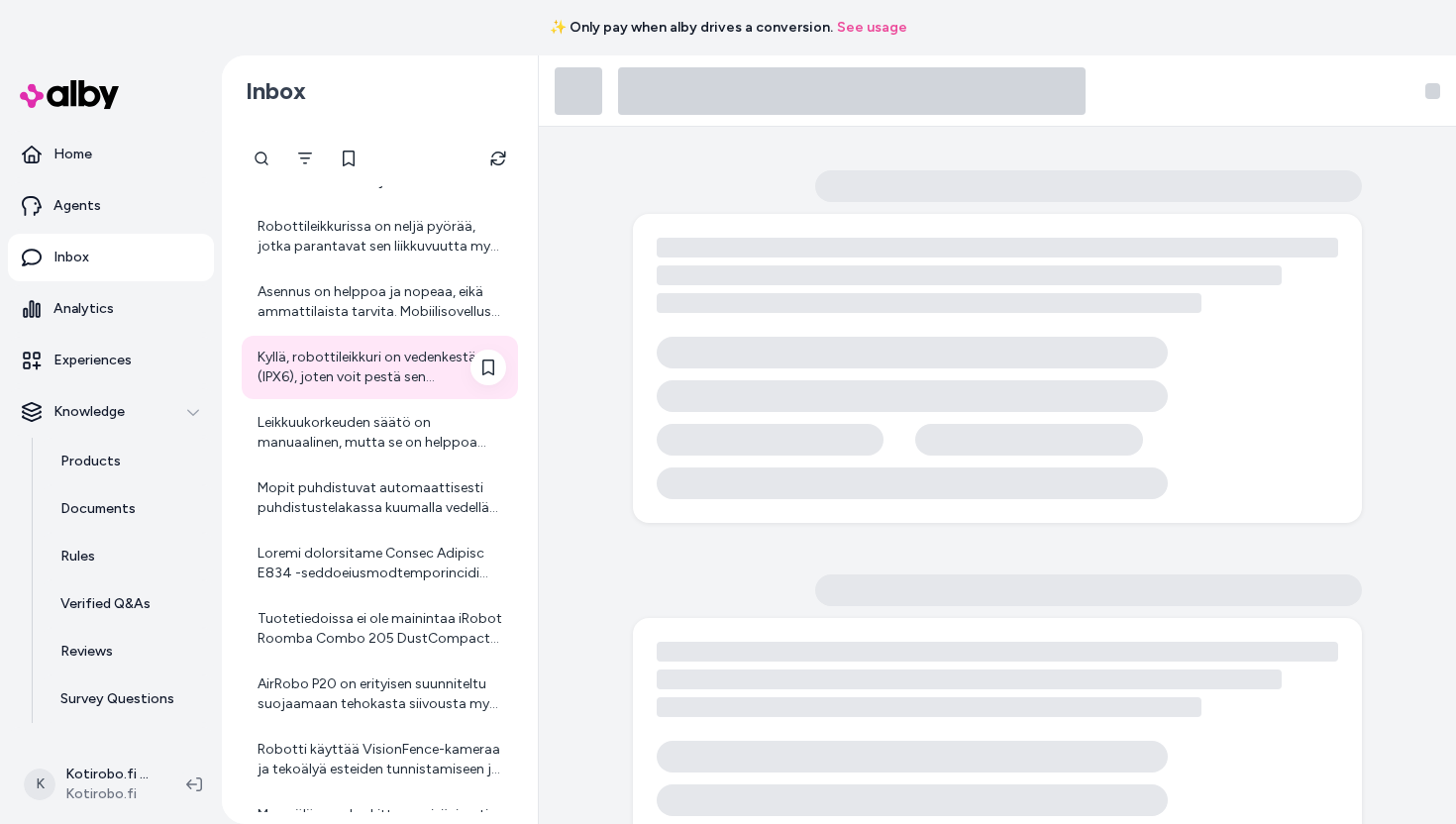scroll, scrollTop: 1447, scrollLeft: 0, axis: vertical 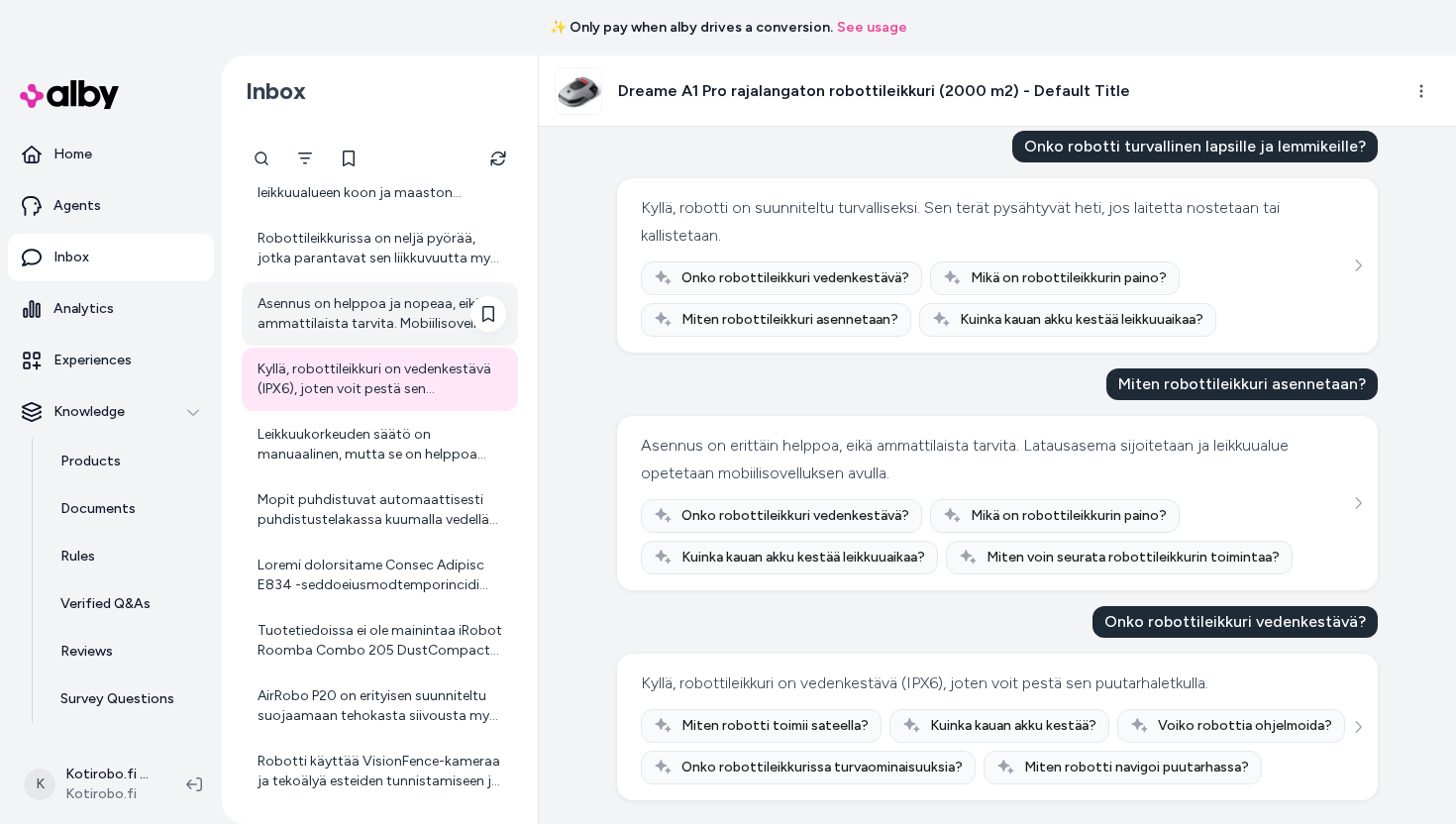 click on "Asennus on helppoa ja nopeaa, eikä ammattilaista tarvita. Mobiilisovellus ohjeistaa asennuksessa askel askeleelta, joten voit tehdä sen itse." at bounding box center (381, 314) 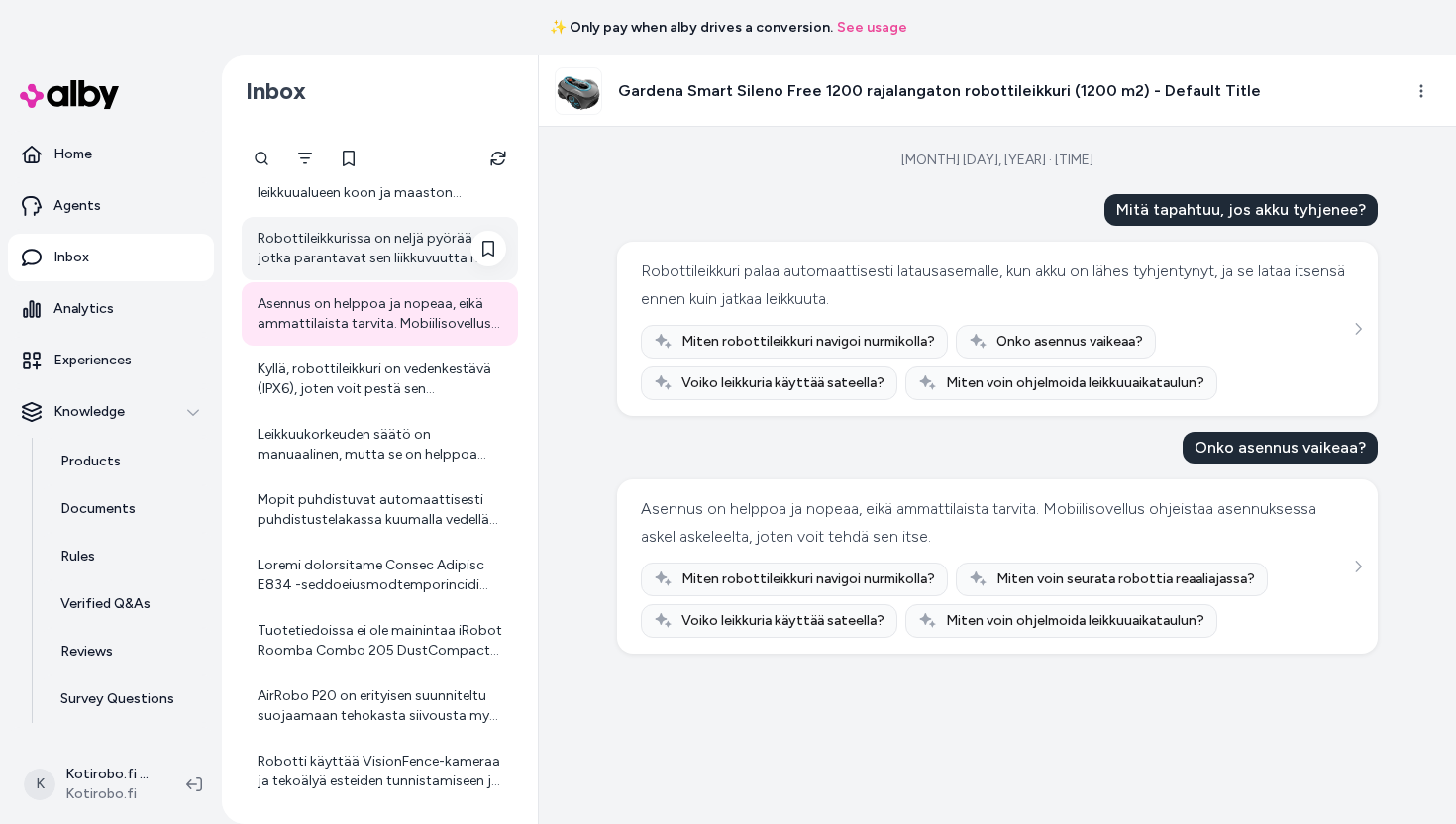 click on "Robottileikkurissa on neljä pyörää, jotka parantavat sen liikkuvuutta myös epätasaisilla alustoilla. Tämä tekee siitä vakaamman ja ketterämmän erilaisissa maastoissa." at bounding box center (379, 249) 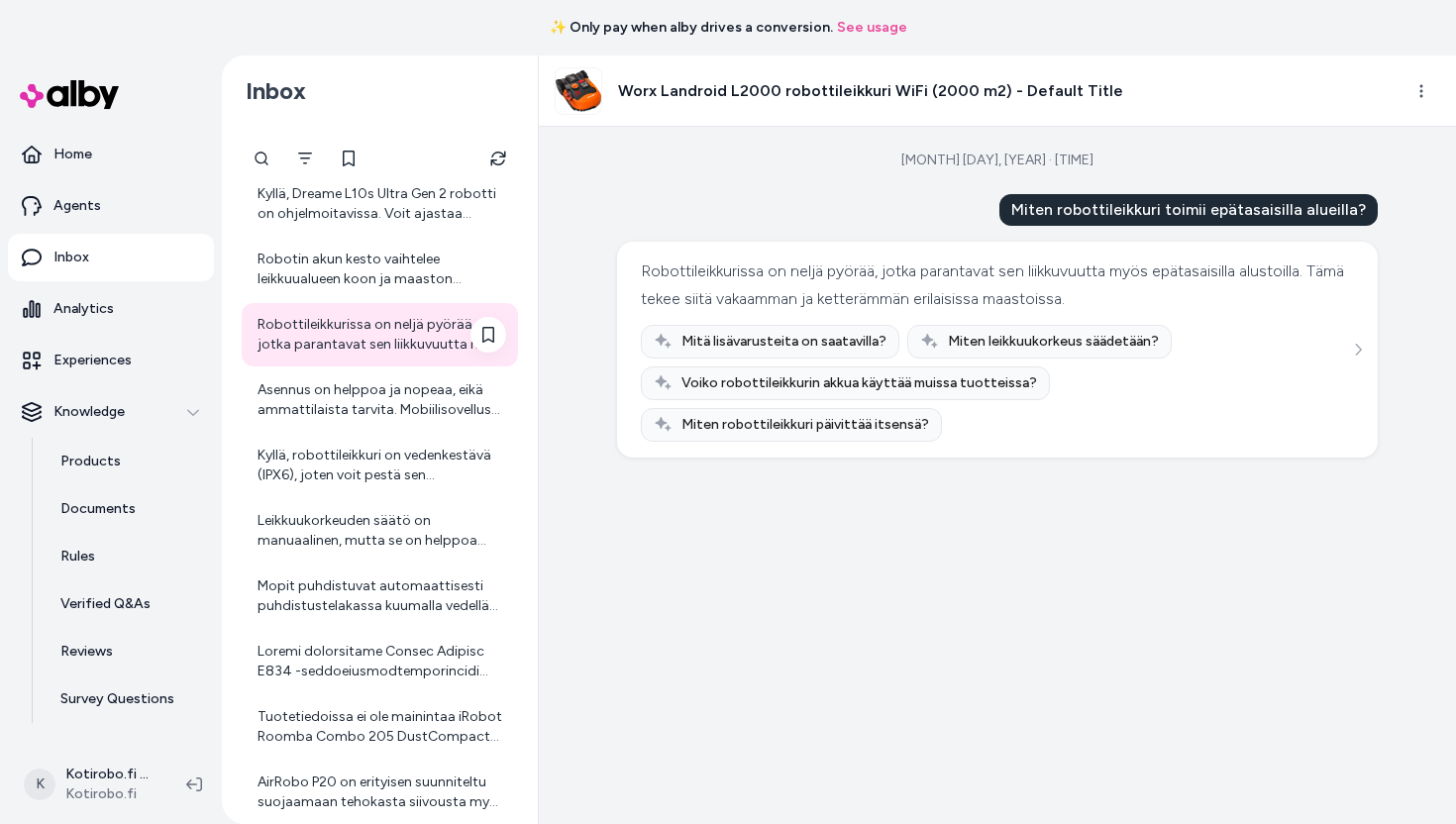 scroll, scrollTop: 1331, scrollLeft: 0, axis: vertical 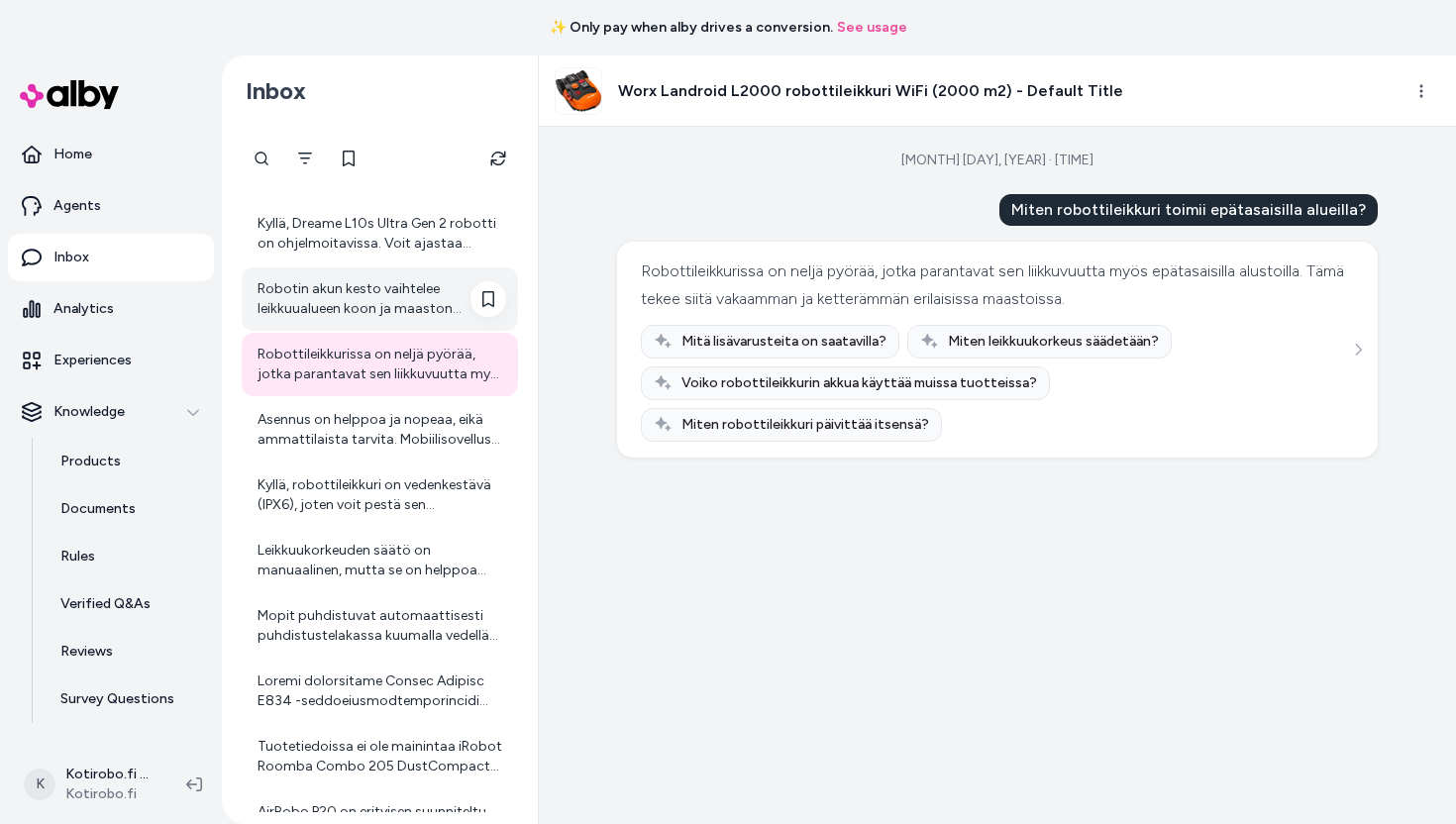 click on "Robotin akun kesto vaihtelee leikkuualueen koon ja maaston mukaan. Yleisesti ottaen robotti pystyy leikkaamaan useita tunteja yhdellä latauksella." at bounding box center (381, 299) 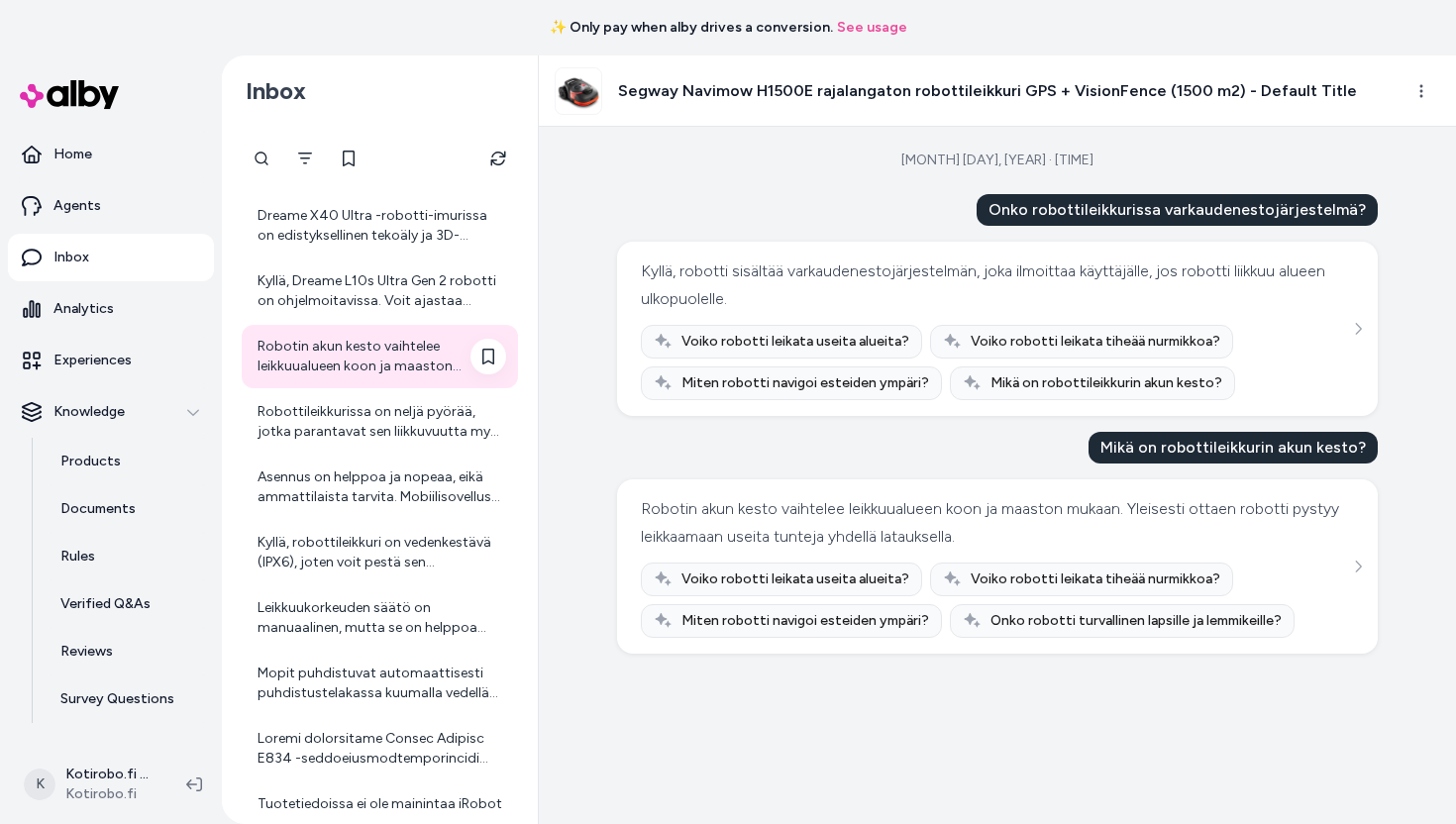 scroll, scrollTop: 1258, scrollLeft: 0, axis: vertical 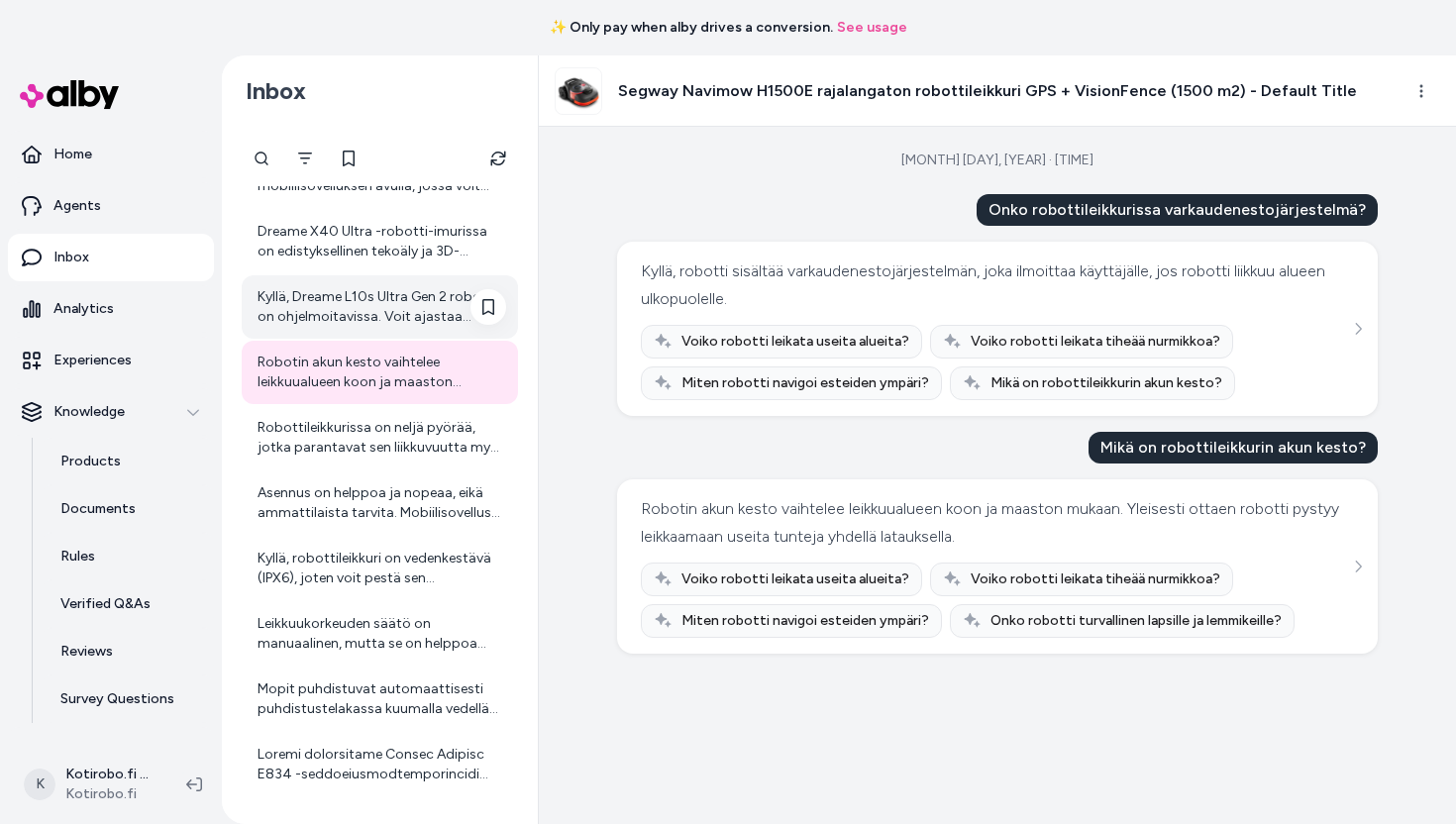 click on "Kyllä, Dreame L10s Ultra Gen 2 robotti on ohjelmoitavissa. Voit ajastaa siivoukset haluamillesi ajankohdille mobiilisovelluksen kautta. Lisäksi sovelluksella voit säätää imurointiasetuksia, asettaa virtuaaliseiniä ja hallita muita toimintoja. Näin voit räätälöidä siivouksen itsellesi sopivaksi ja varmistaa, että robotti toimii juuri haluamallasi tavalla." at bounding box center (381, 307) 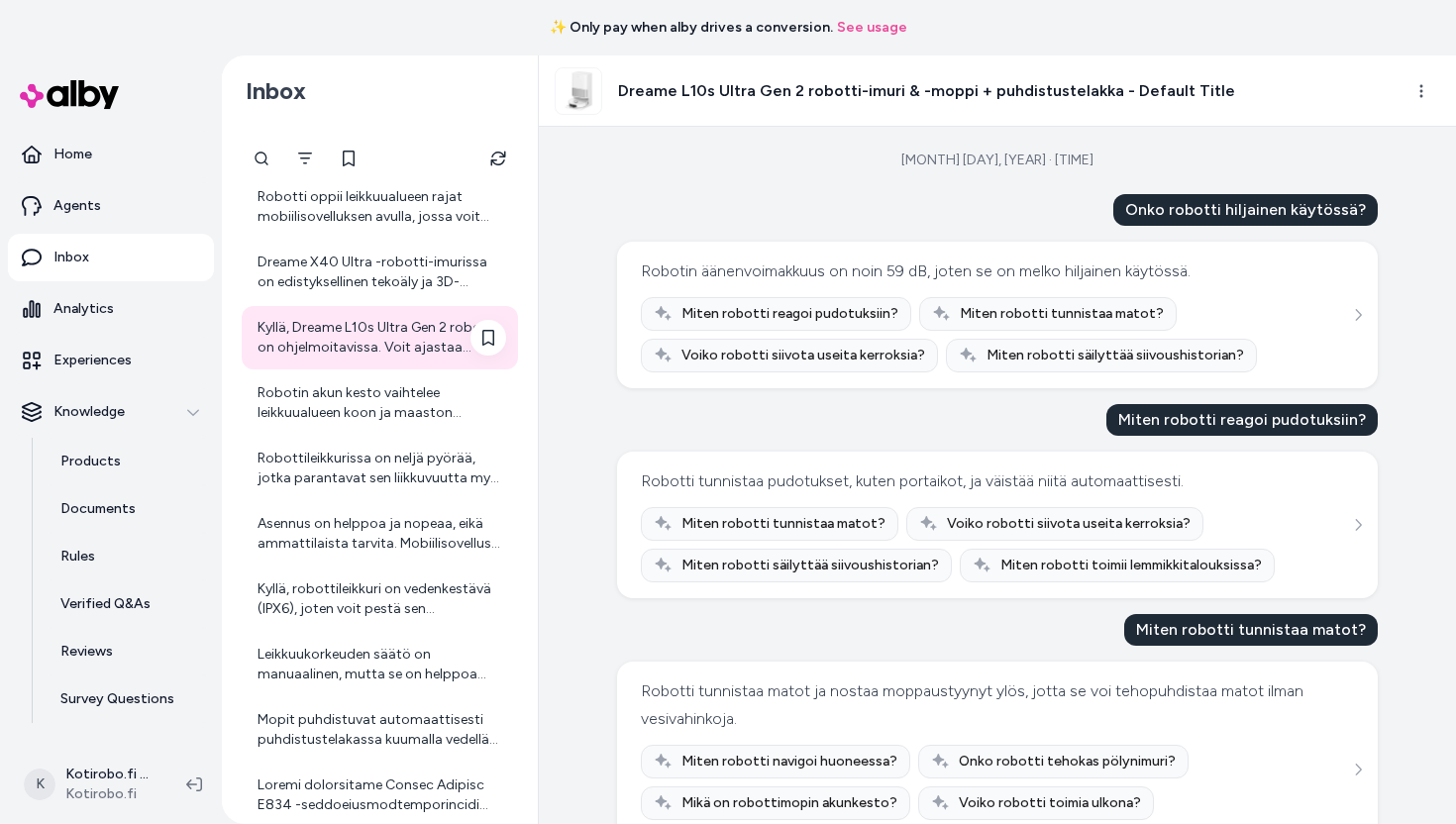 scroll, scrollTop: 1225, scrollLeft: 0, axis: vertical 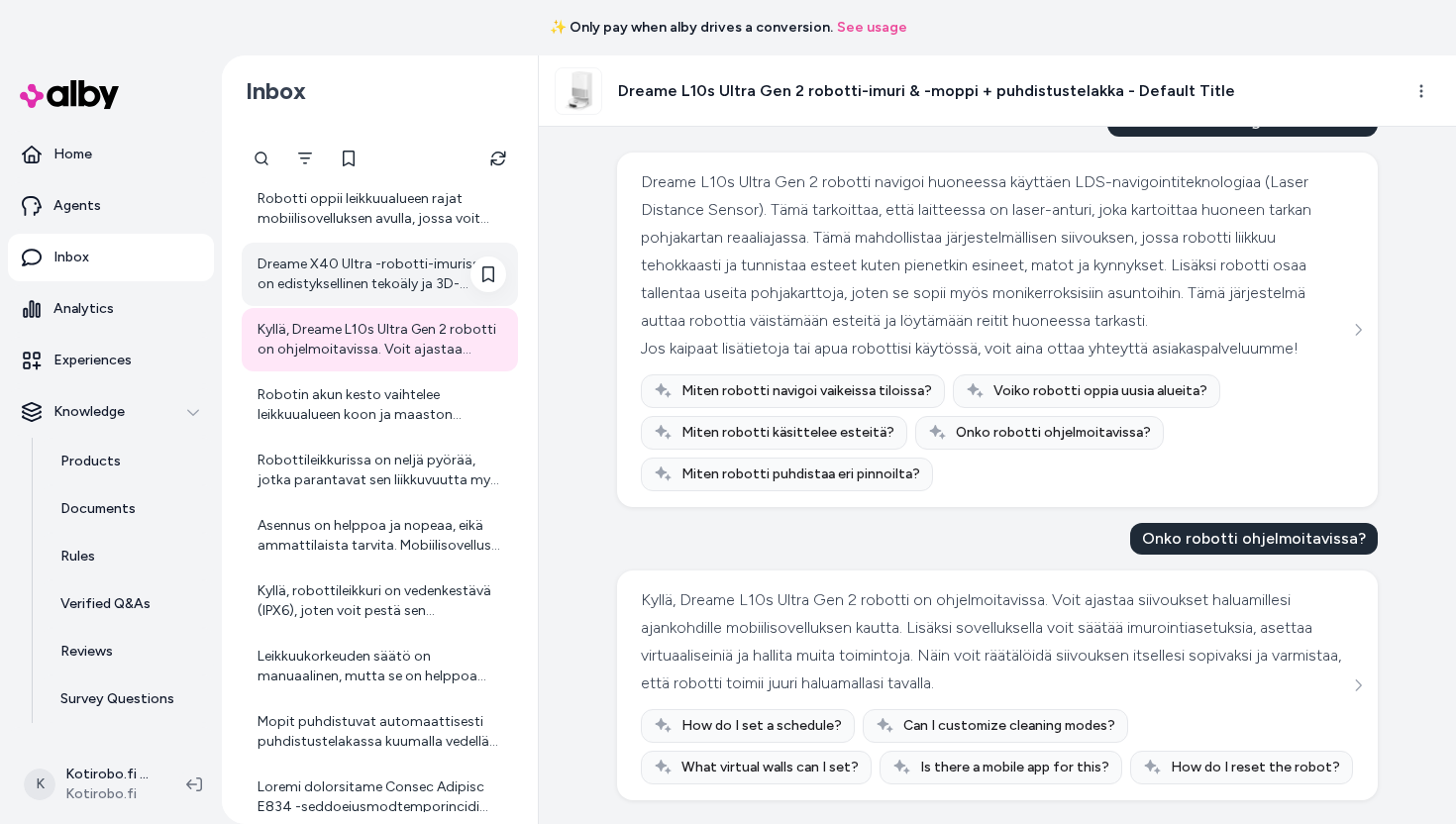 click on "Dreame X40 Ultra -robotti-imurissa on edistyksellinen tekoäly ja 3D-esteiden tunnistusteknologia, jonka avulla se tunnistaa ja väistää pienetkin esineet, kuten huonekalut, lelut, langat ja sukat. Robotti kartoittaa ympäristön tarkasti laserin ja kameran avulla, joten se tietää sijaintinsa ja pystyy liikkumaan järjestelmällisesti esteiden ympäri imuroiden koko asunnon. Se myös tunnistaa kynnykset ja pudotukset, kuten portaat, ja osaa ylittää noin 2 cm korkeat kynnykset. Näin siivous onnistuu sujuvasti eikä robotti jää jumiin esteisiin. Tarvitsetko lisätietoa esimerkiksi esteiden välttämisestä tai kartoituksesta?" at bounding box center [379, 274] 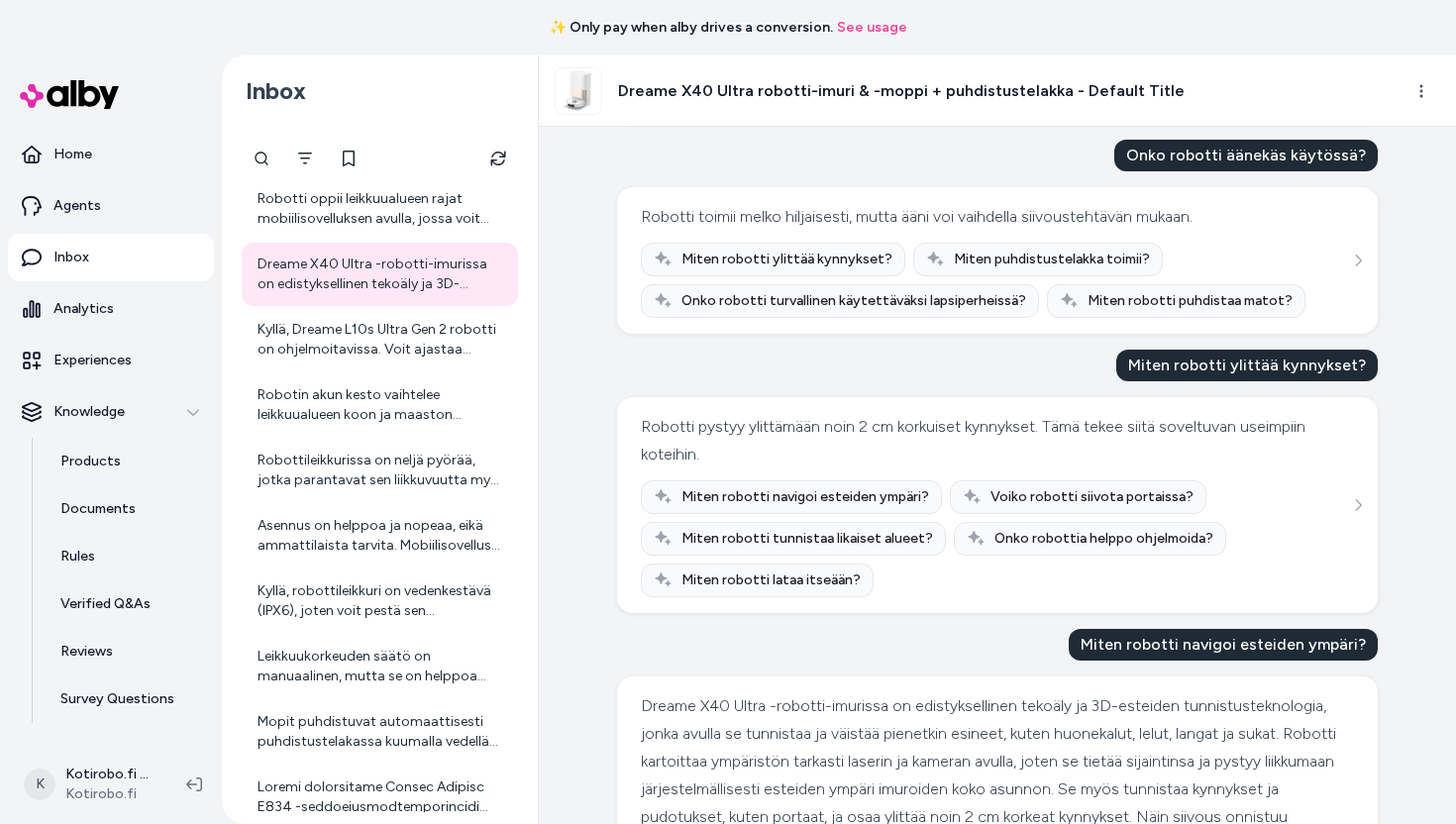 scroll, scrollTop: 454, scrollLeft: 0, axis: vertical 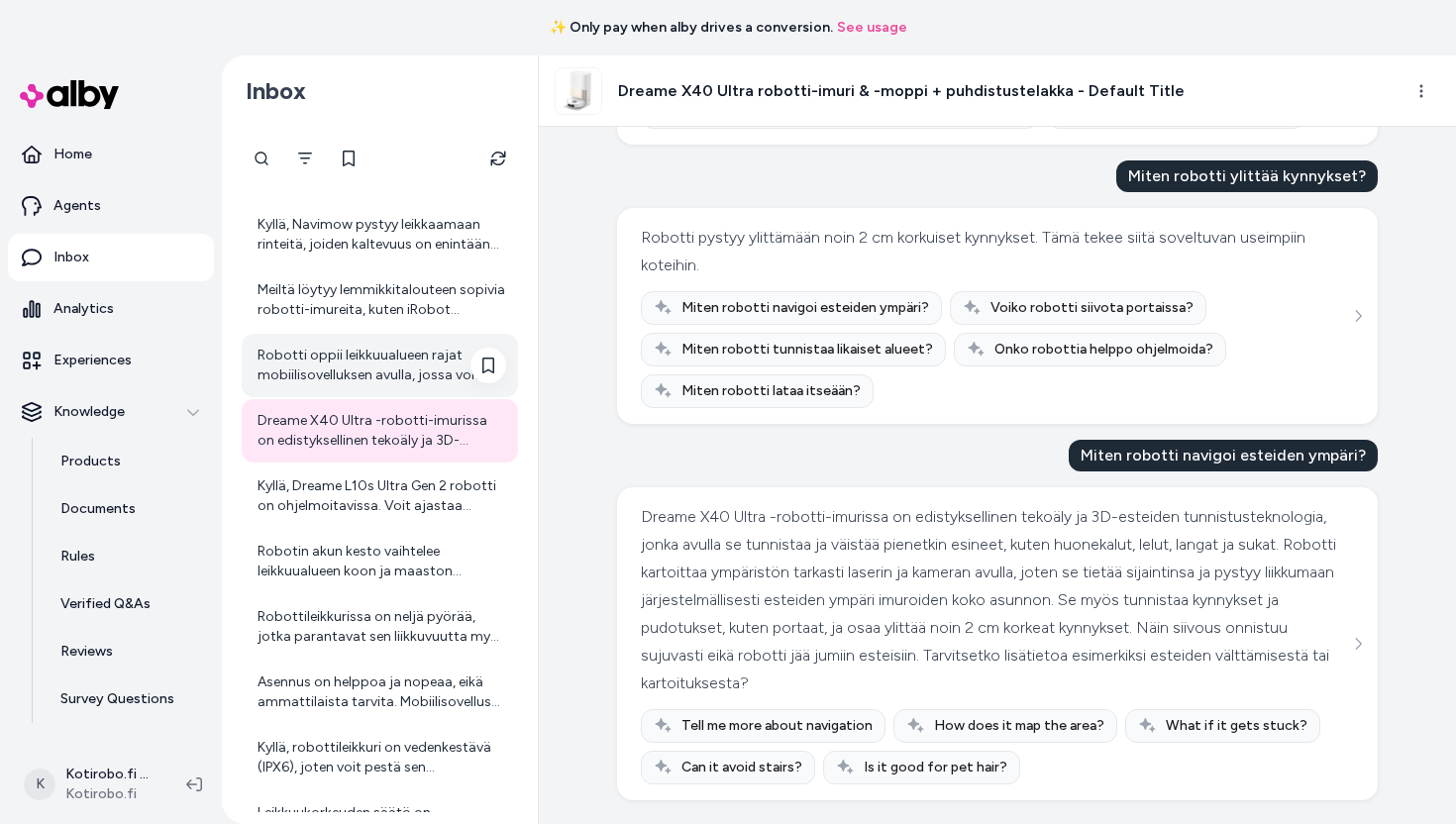 click on "Robotti oppii leikkuualueen rajat mobiilisovelluksen avulla, jossa voit opettaa sille alueen reunoja." at bounding box center (379, 365) 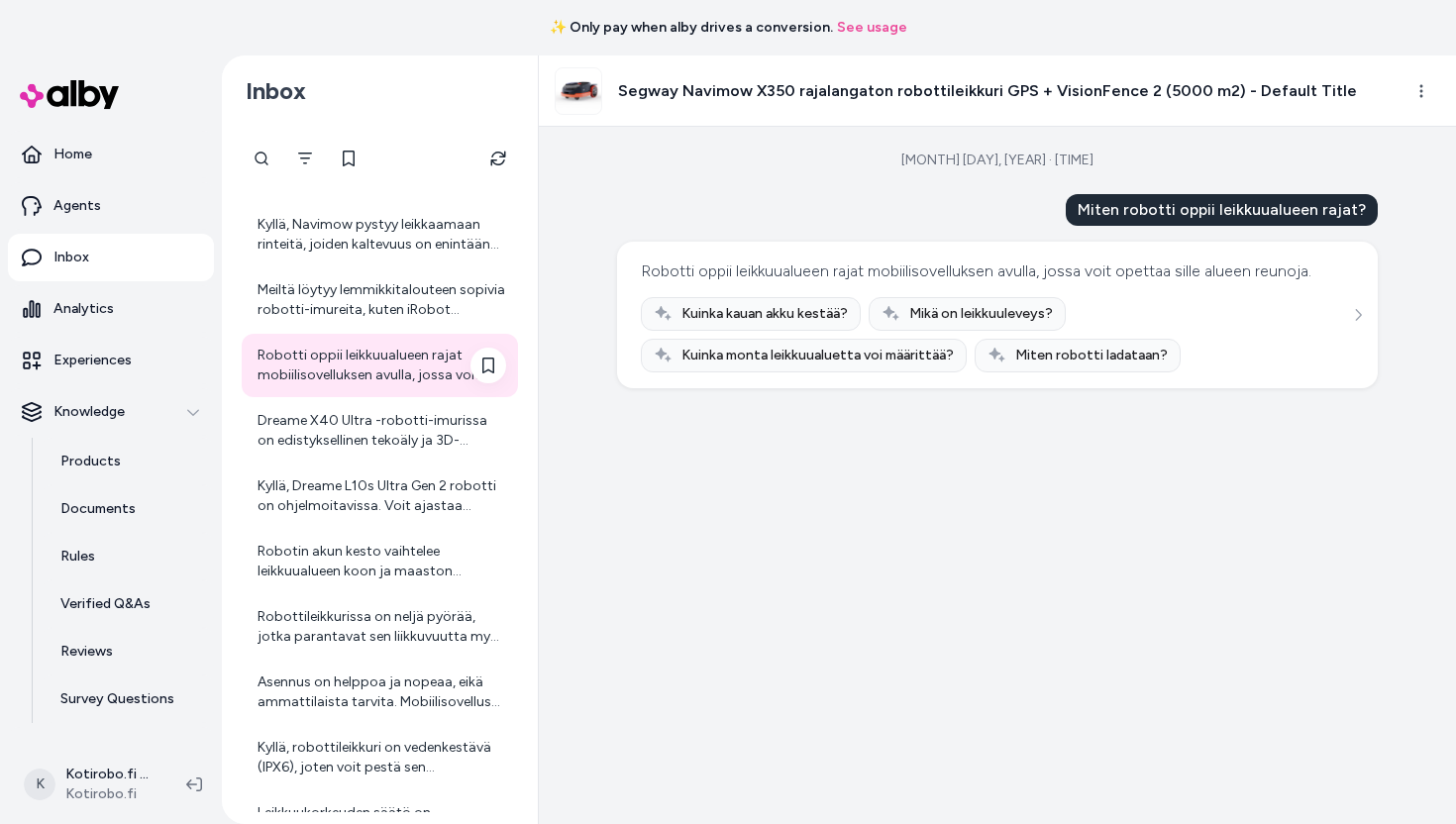 scroll, scrollTop: 1057, scrollLeft: 0, axis: vertical 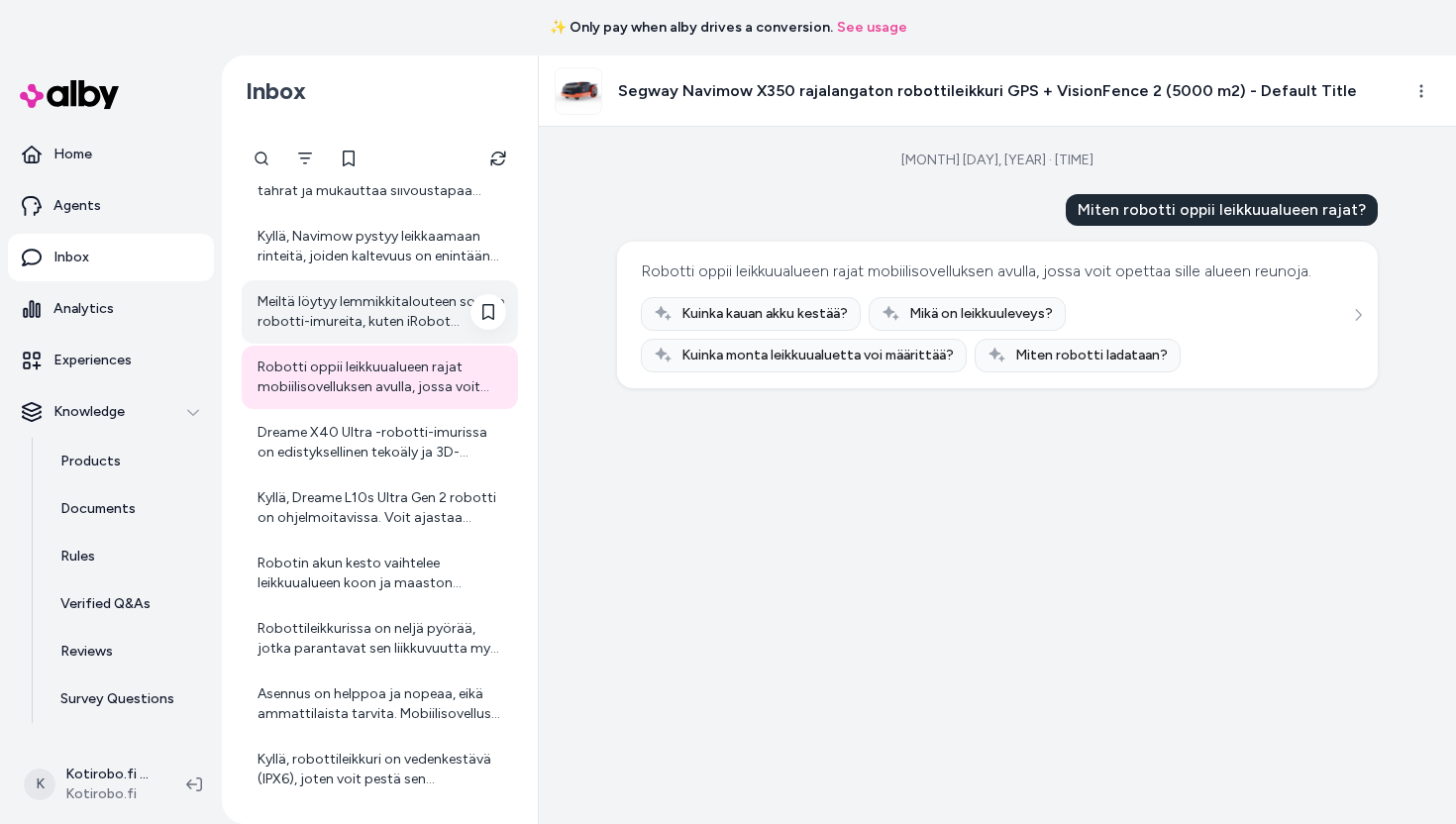 click on "Meiltä löytyy lemmikkitalouteen sopivia robotti-imureita, kuten iRobot Roomba Max 705 Vac, joka on erinomainen valinta lemmikkikoteihin. Tämä malli ylittää noin 2 cm korkuiset kynnykset, mutta valitettavasti yli 3 cm kynnykset ylittäviä robotti-imureita ei valikoimassamme juuri nyt ole.
Jos kynnykset ovat yli 2 cm, voi olla hyvä vaihtoehto harkita muita siivousratkaisuja tai tasoittaa kynnyksiä. Tarvittaessa voin auttaa löytämään muita sopivia imureita tai voit myös ottaa yhteyttä asiakaspalveluumme lisäneuvontaa varten: https://www.kotirobo.fi/pages/asiakaspalvelu
Autanko muussa valinnassa tai lisätiedoissa?" at bounding box center [381, 312] 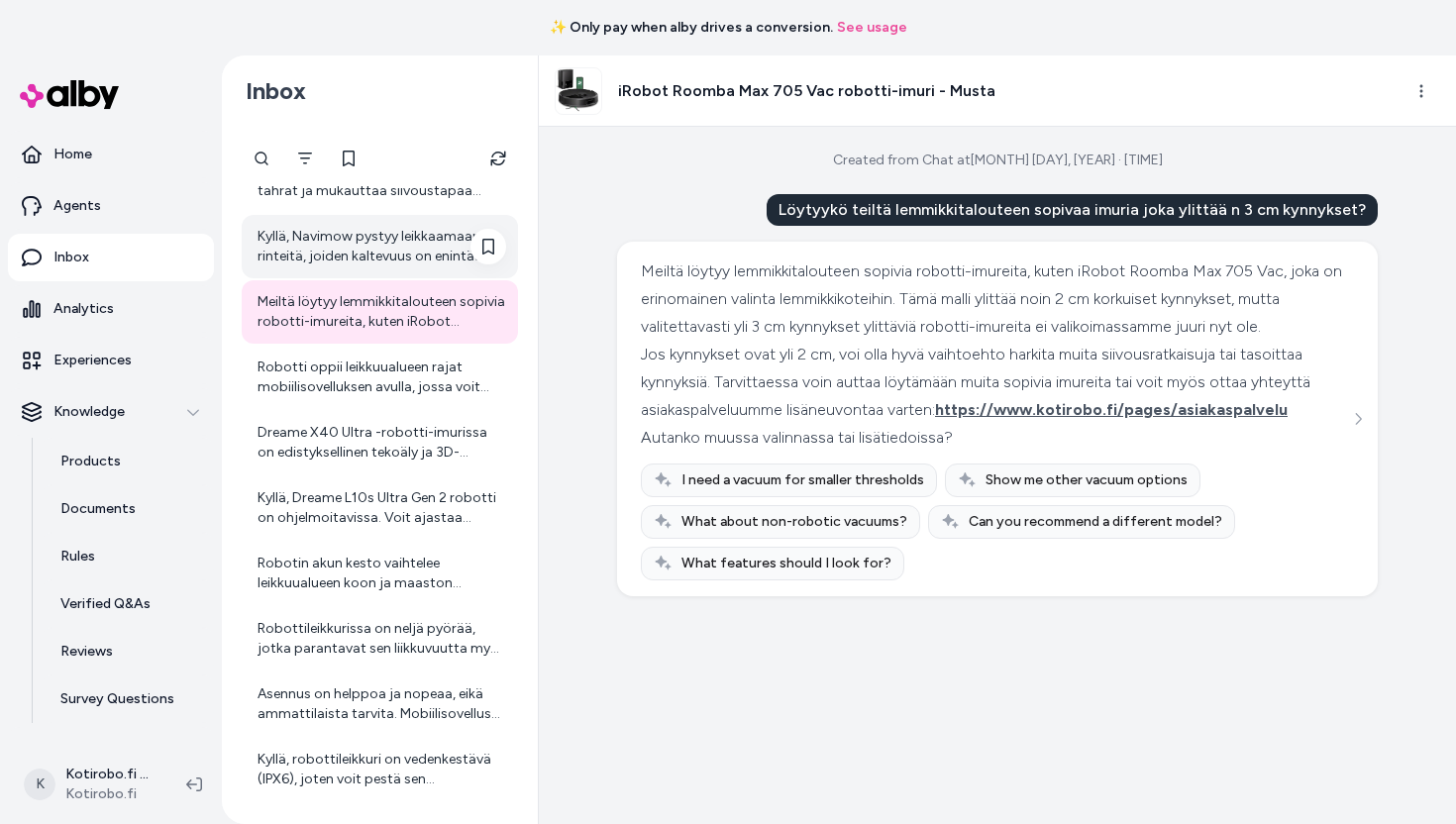 click on "Kyllä, Navimow pystyy leikkaamaan rinteitä, joiden kaltevuus on enintään 50 % (26°), mikä tekee siitä monipuolisen." at bounding box center [381, 247] 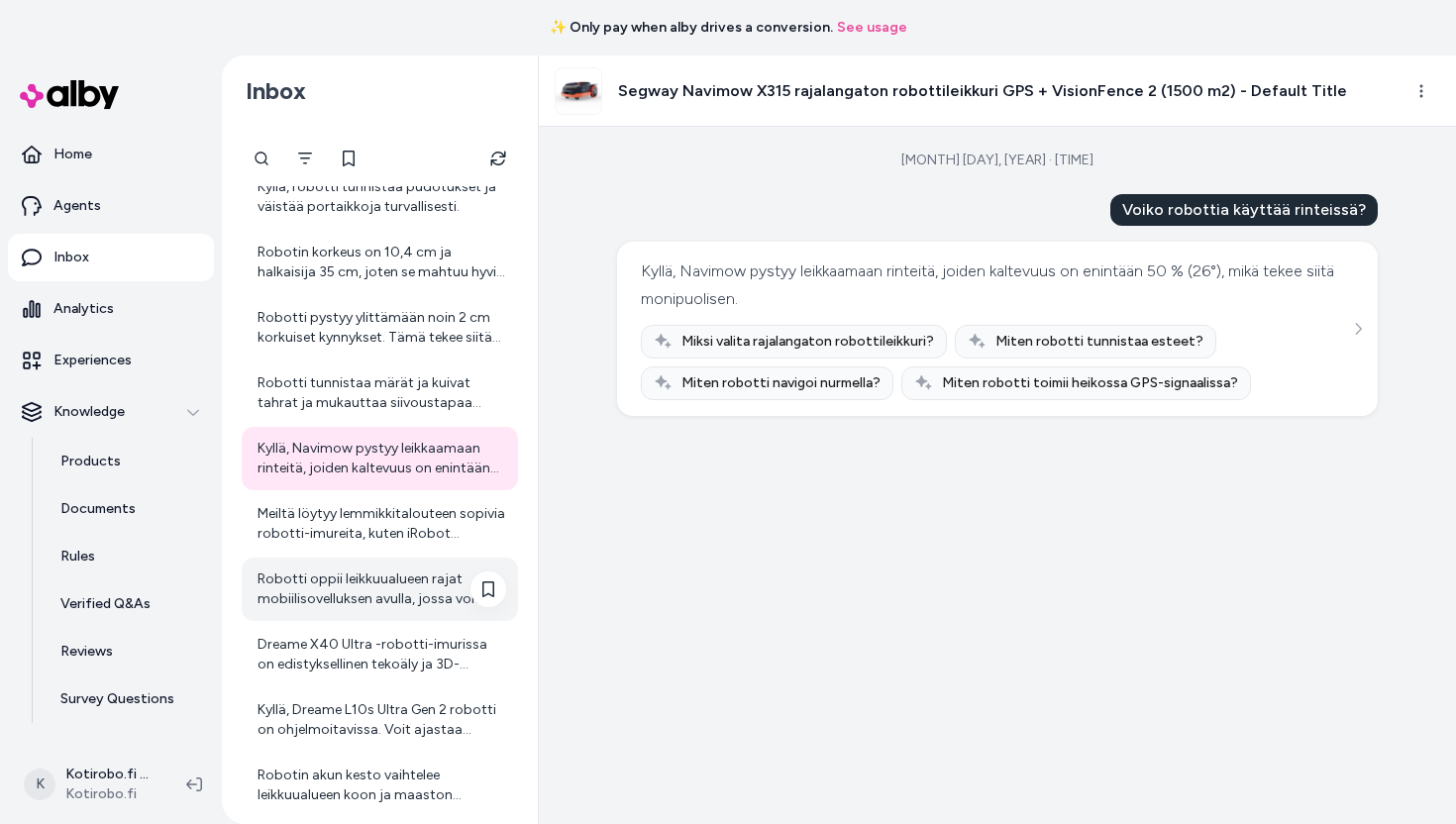 scroll, scrollTop: 825, scrollLeft: 0, axis: vertical 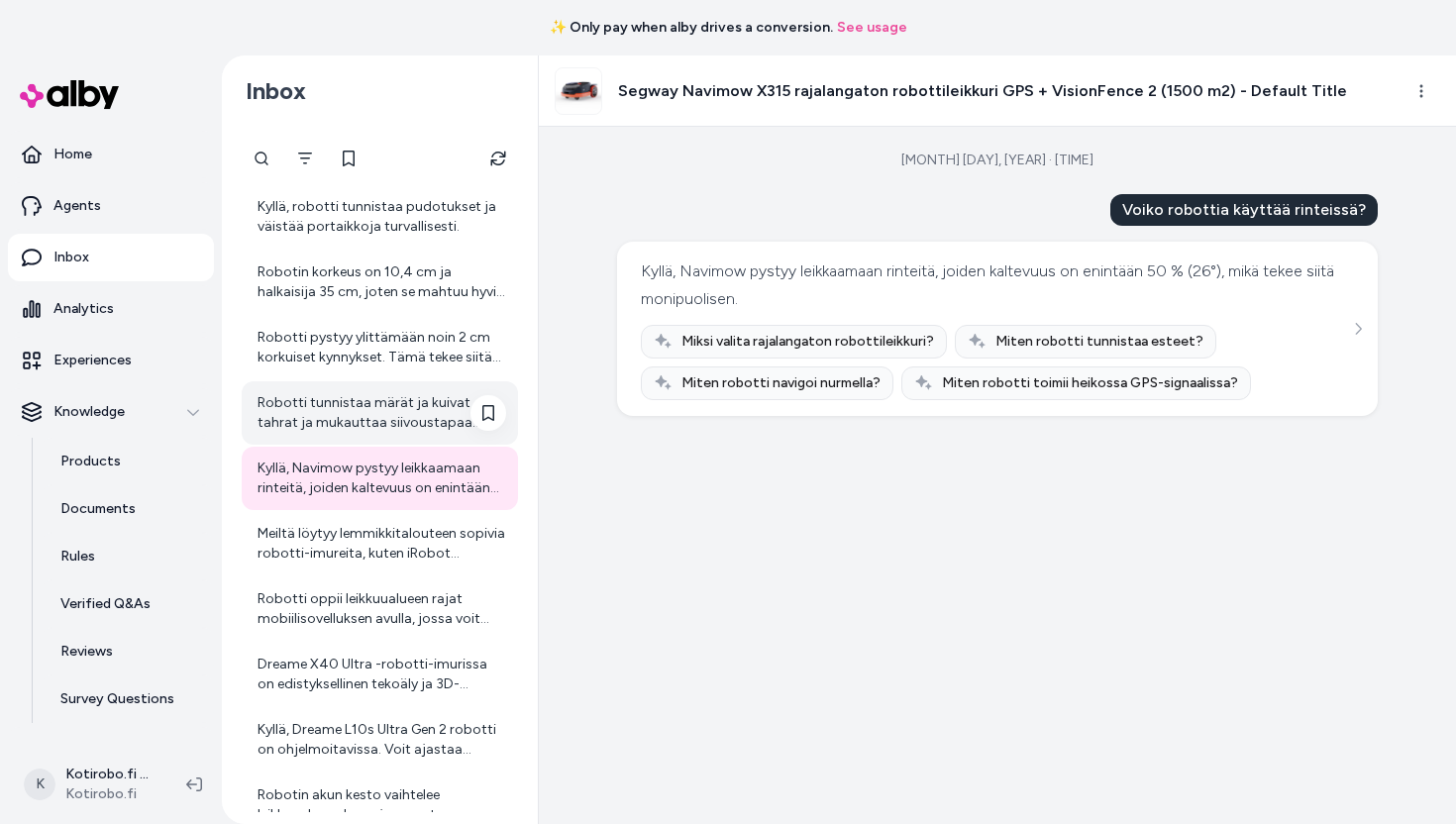 click on "Robotti tunnistaa märät ja kuivat tahrat ja mukauttaa siivoustapaa automaattisesti niiden mukaan." at bounding box center (381, 413) 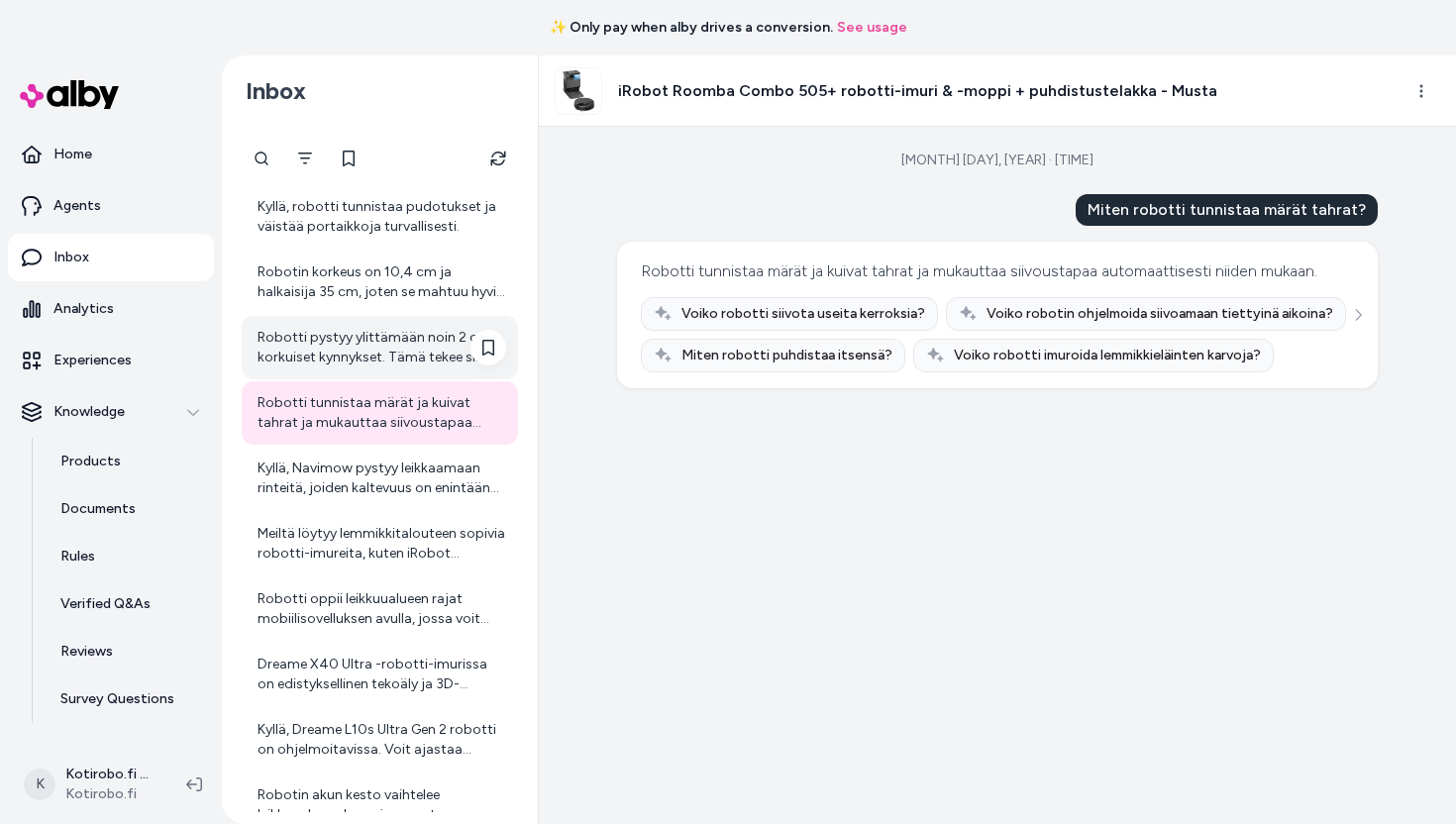 click on "Robotti pystyy ylittämään noin 2 cm korkuiset kynnykset. Tämä tekee siitä soveltuvan useimpiin koteihin." at bounding box center (381, 348) 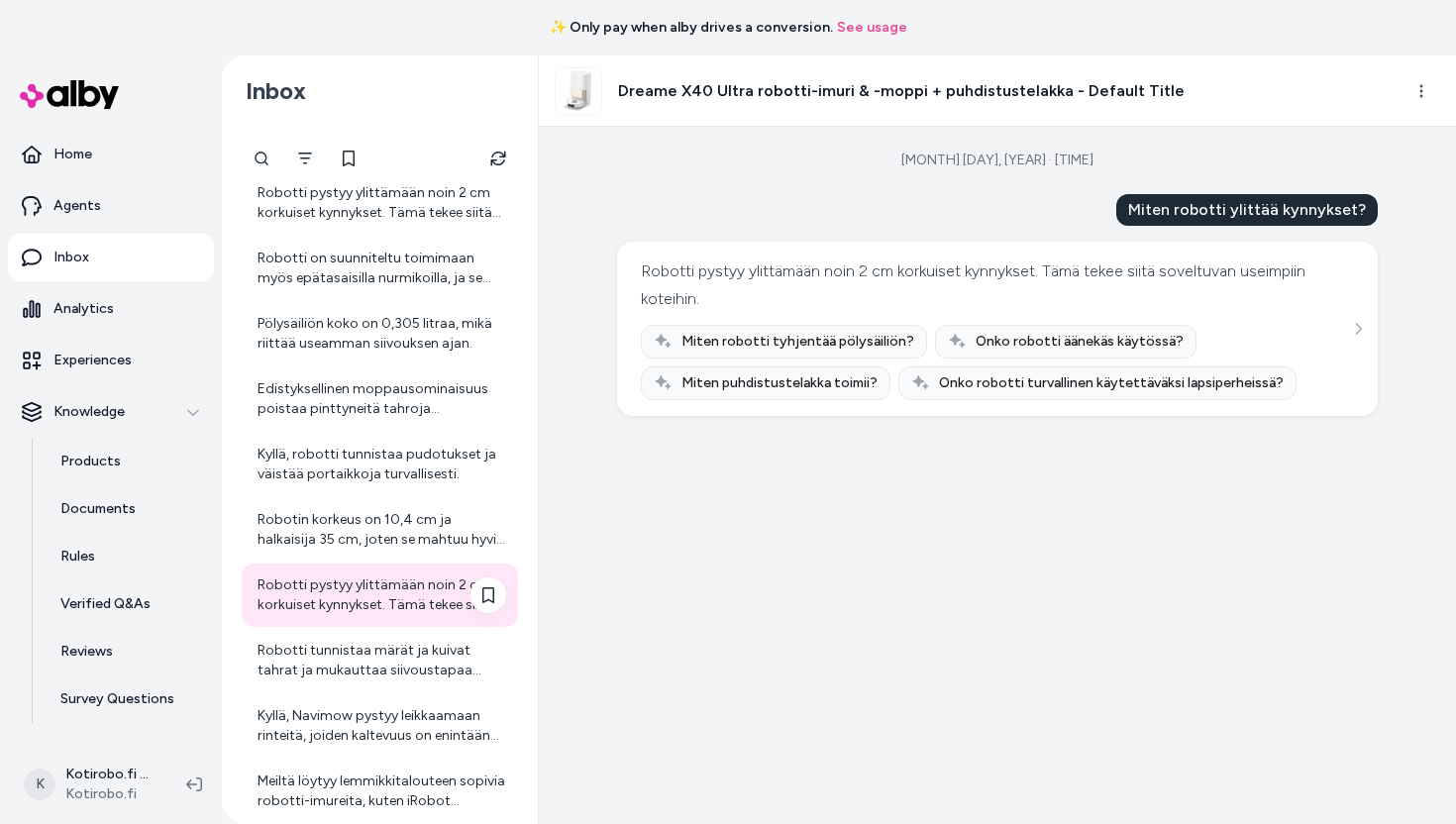scroll, scrollTop: 569, scrollLeft: 0, axis: vertical 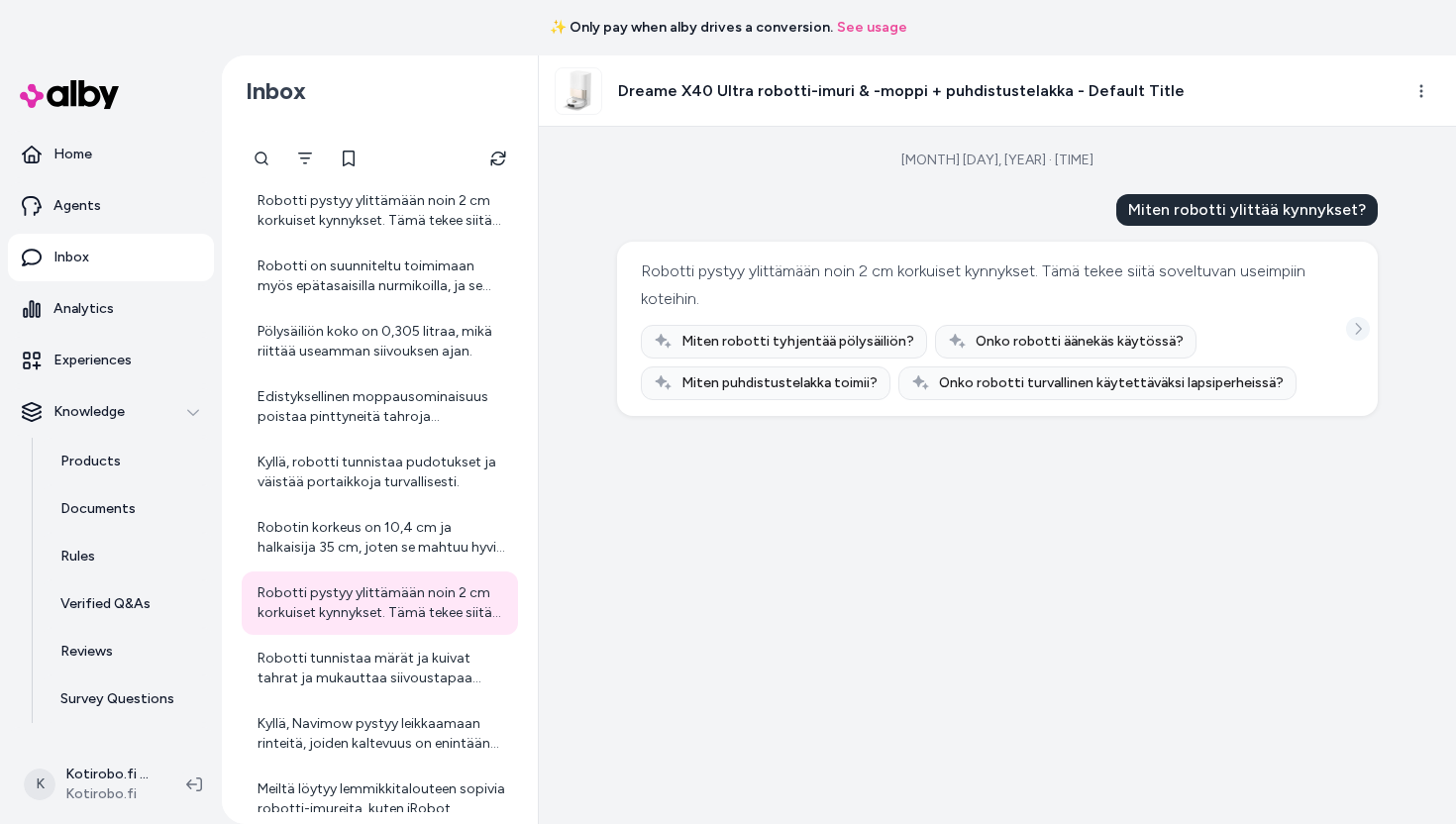 click 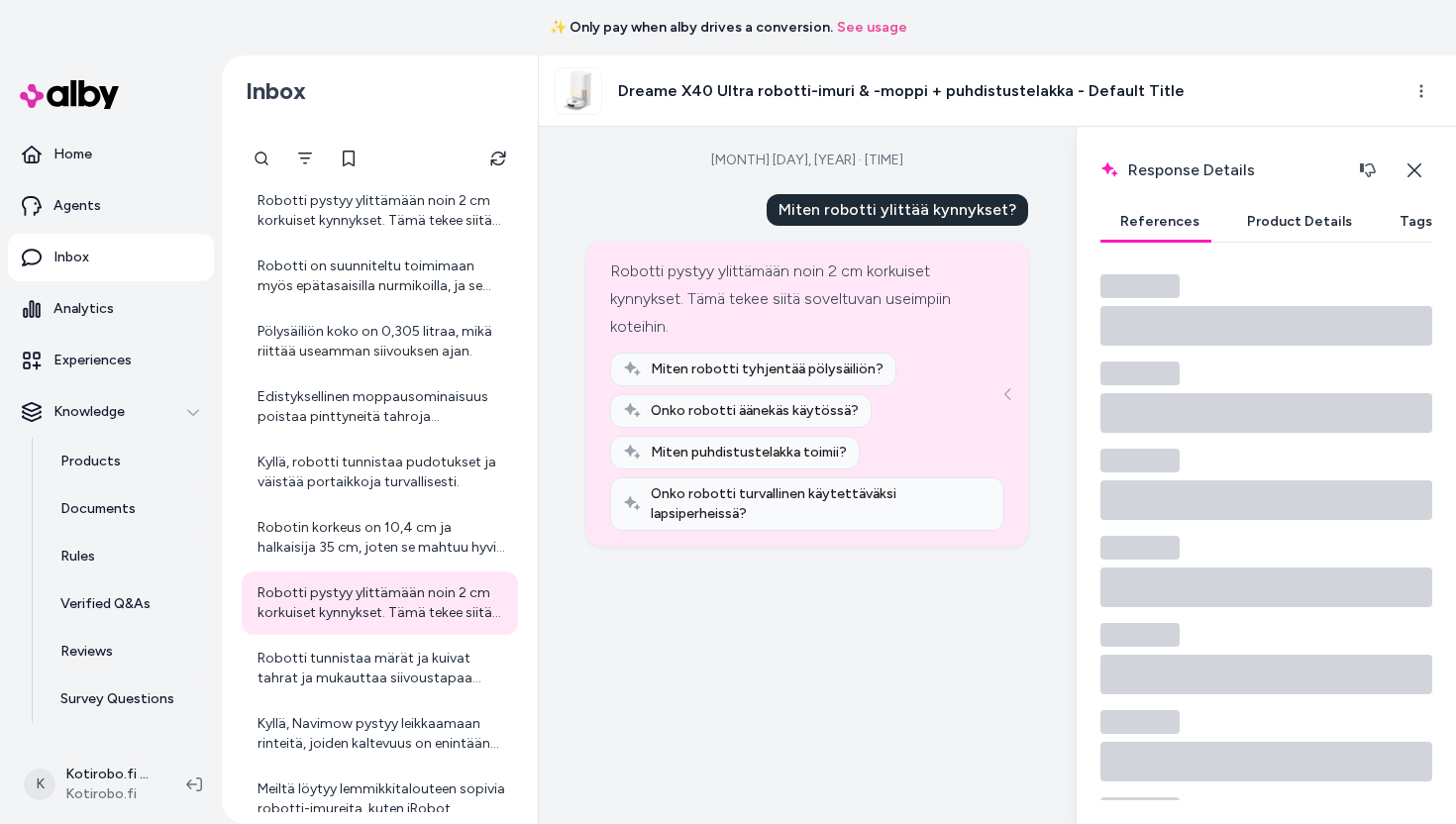 click on "Product Details" at bounding box center [1300, 222] 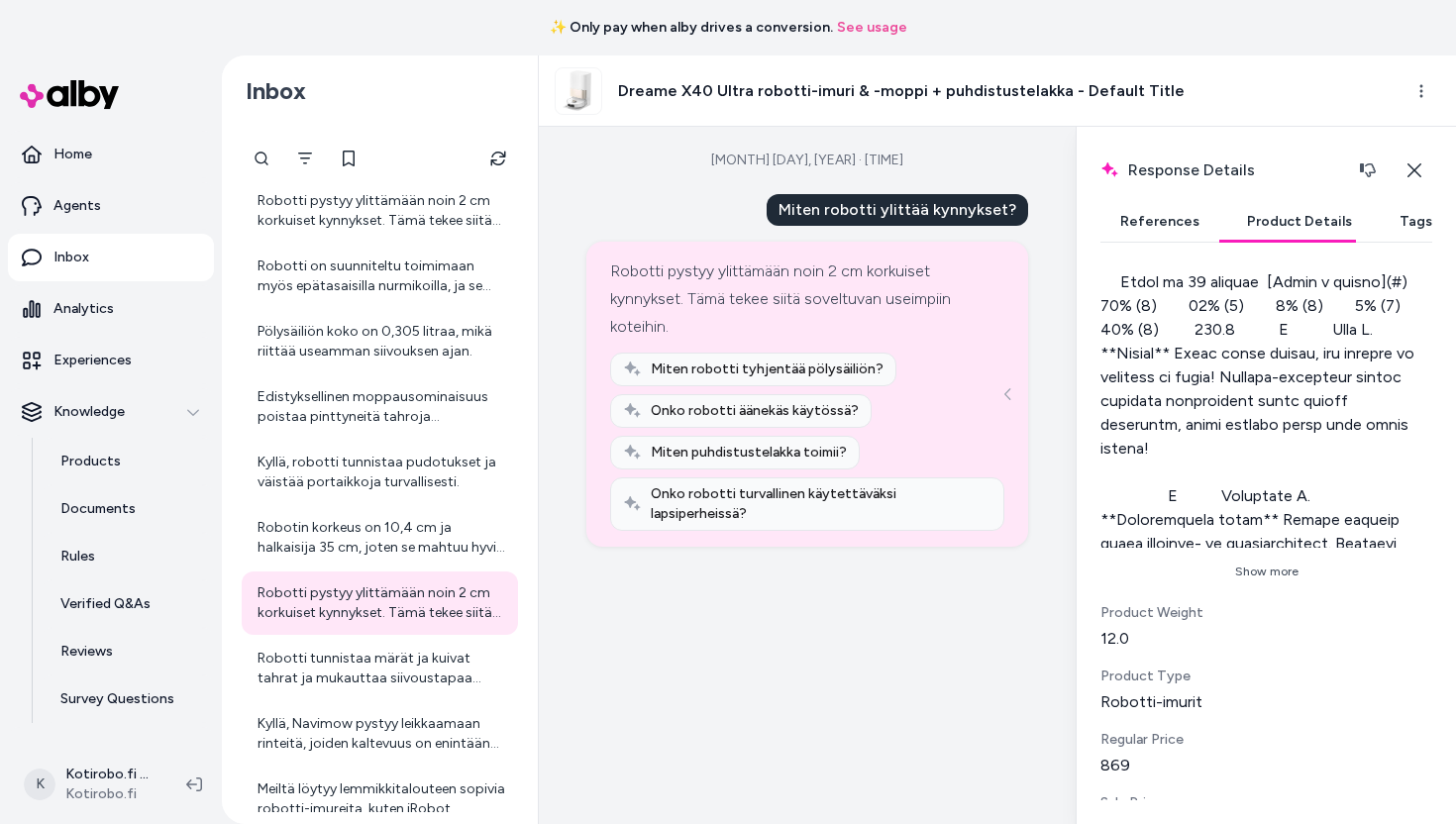 scroll, scrollTop: 6906, scrollLeft: 0, axis: vertical 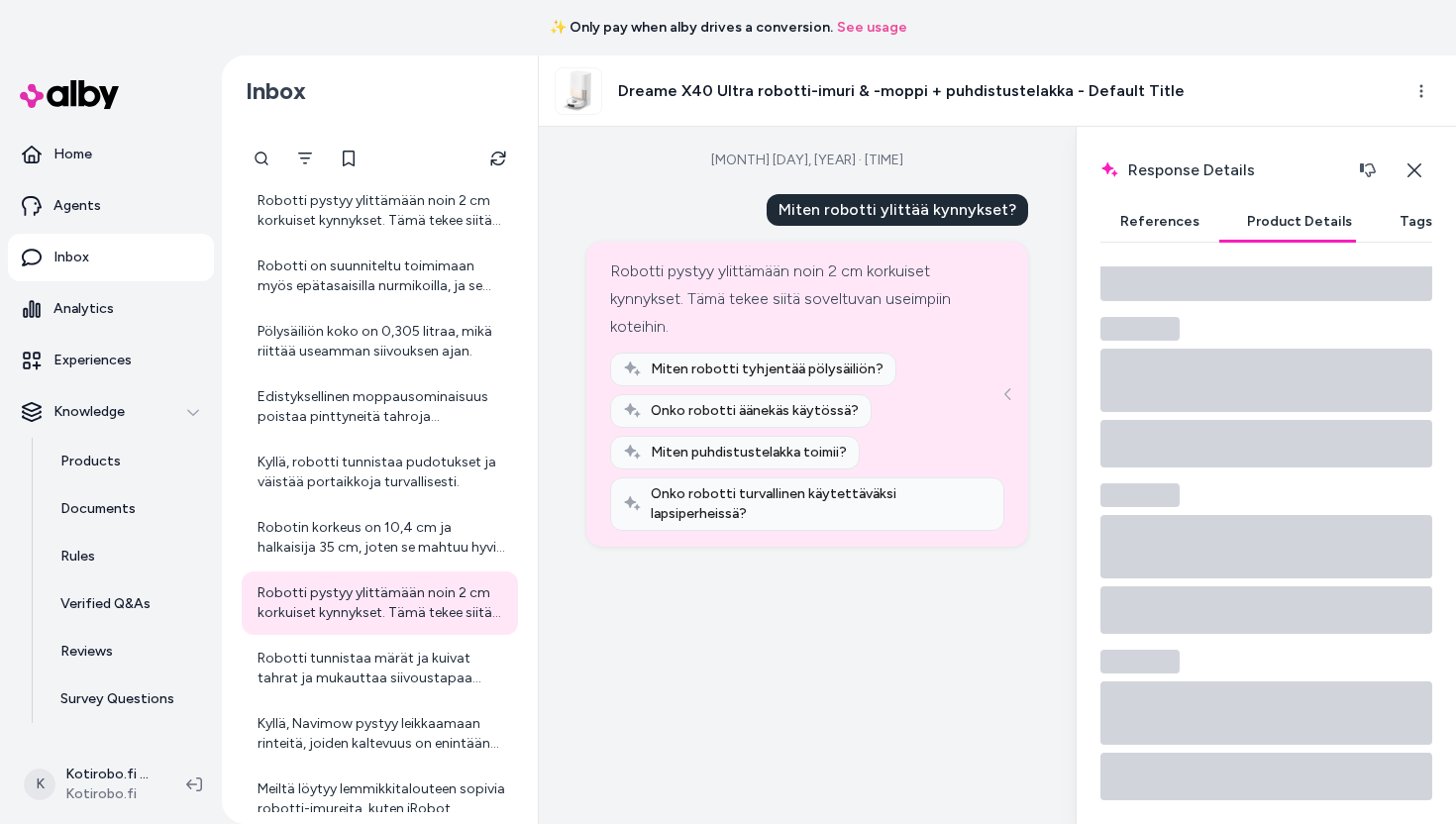 click on "References" at bounding box center [1160, 222] 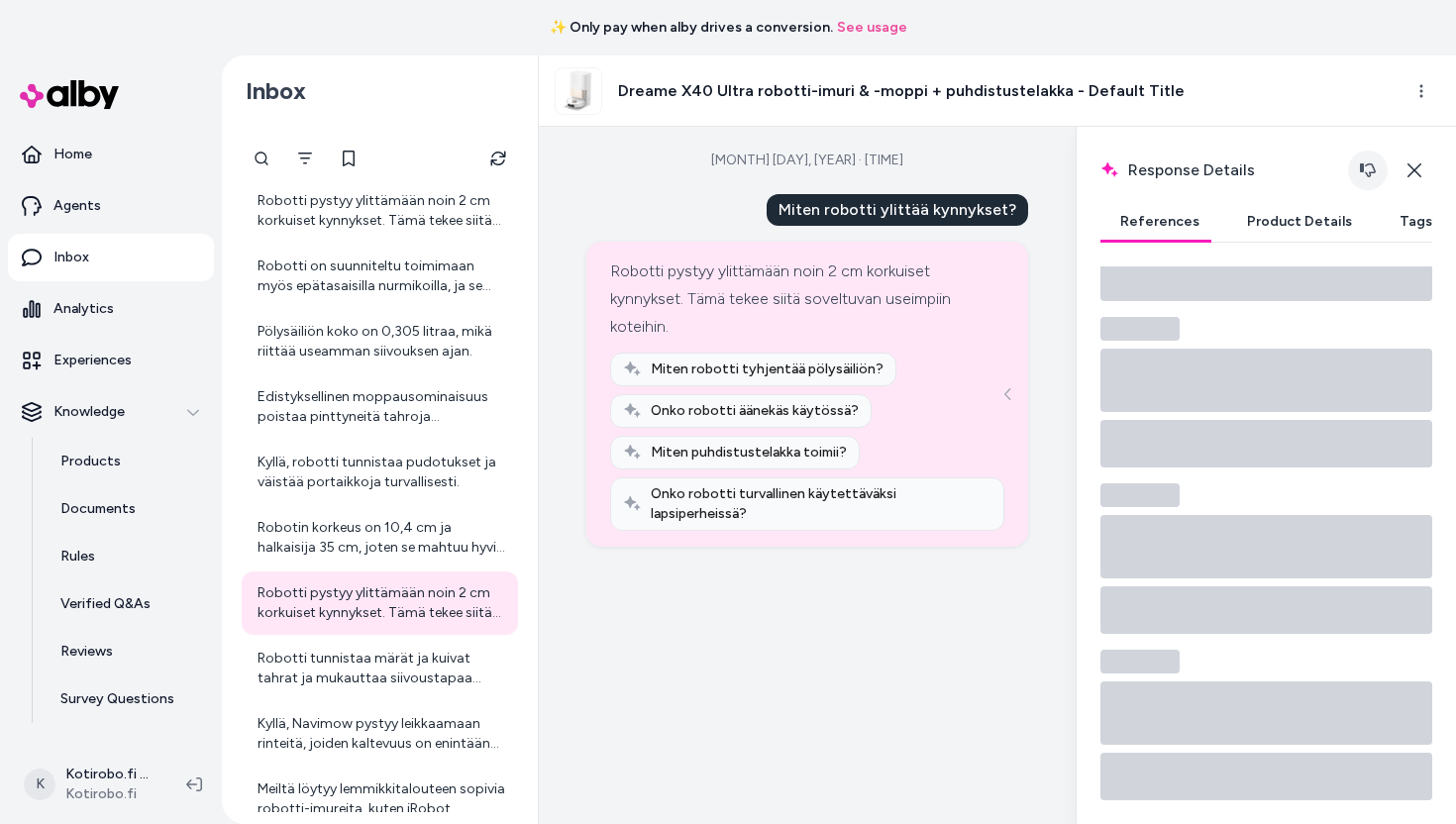 scroll, scrollTop: 187, scrollLeft: 0, axis: vertical 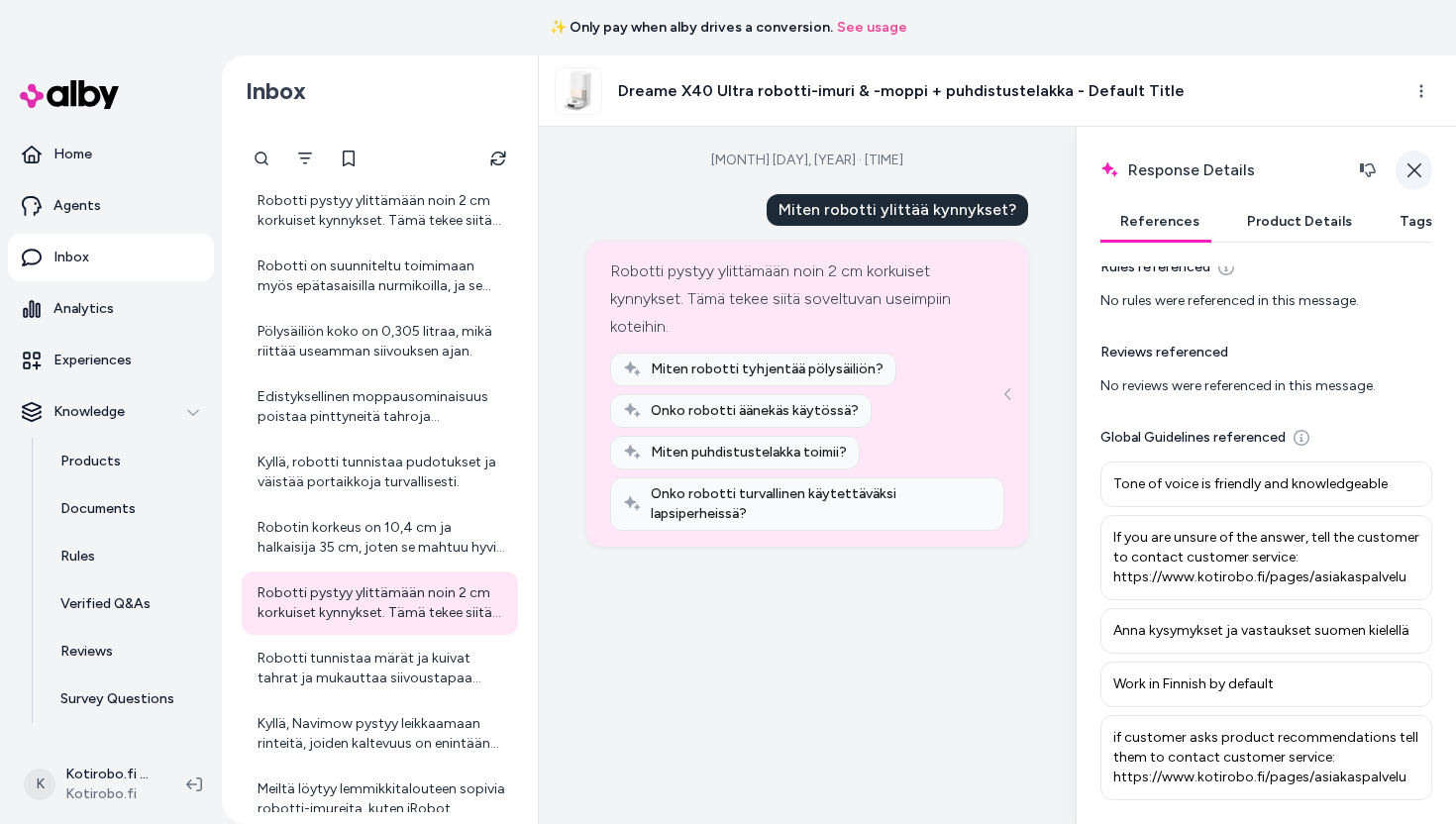 click on "Close" at bounding box center (1413, 170) 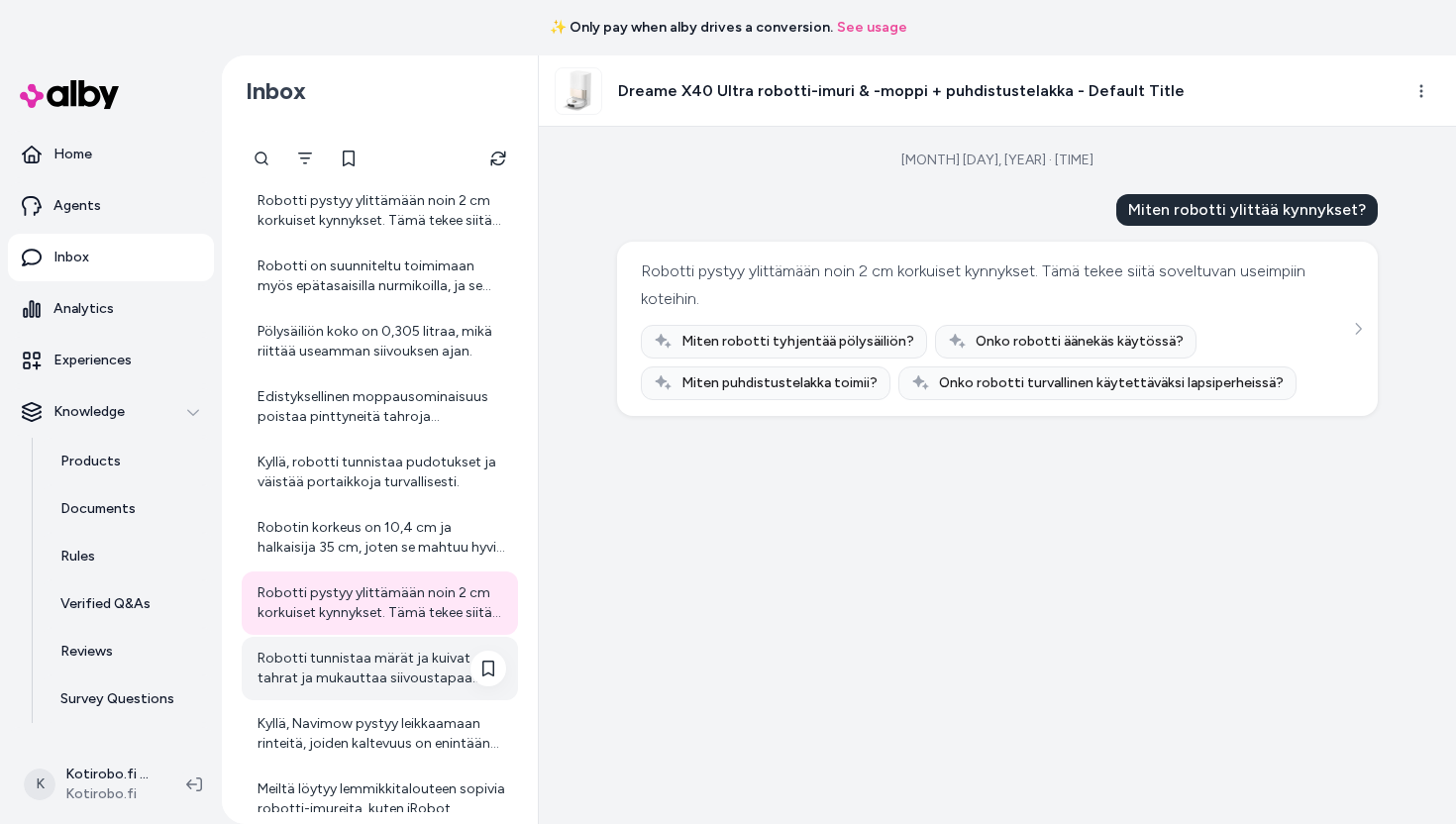 click on "Robotti tunnistaa märät ja kuivat tahrat ja mukauttaa siivoustapaa automaattisesti niiden mukaan." at bounding box center [381, 669] 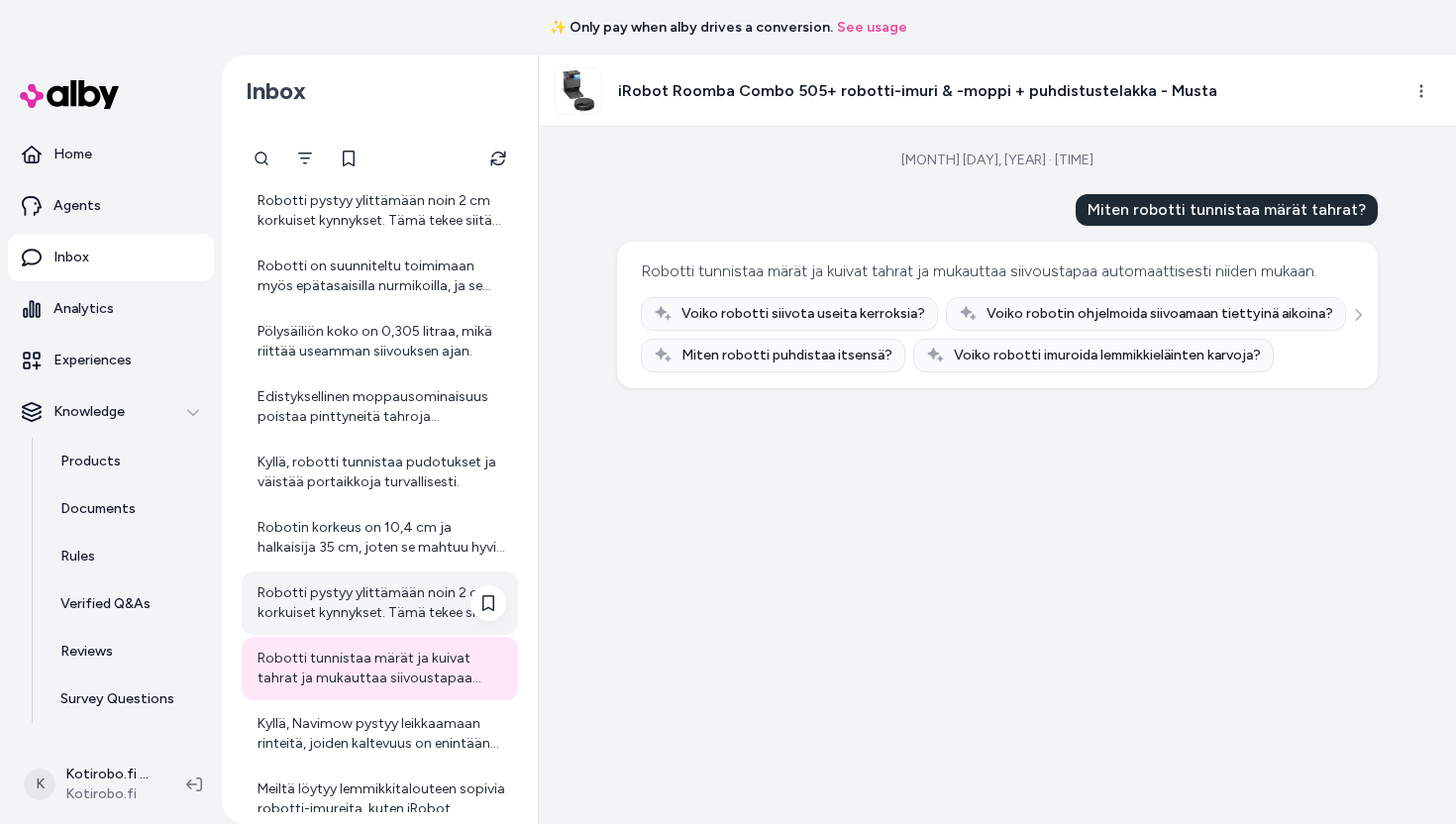 click on "Robotti pystyy ylittämään noin 2 cm korkuiset kynnykset. Tämä tekee siitä soveltuvan useimpiin koteihin." at bounding box center (381, 603) 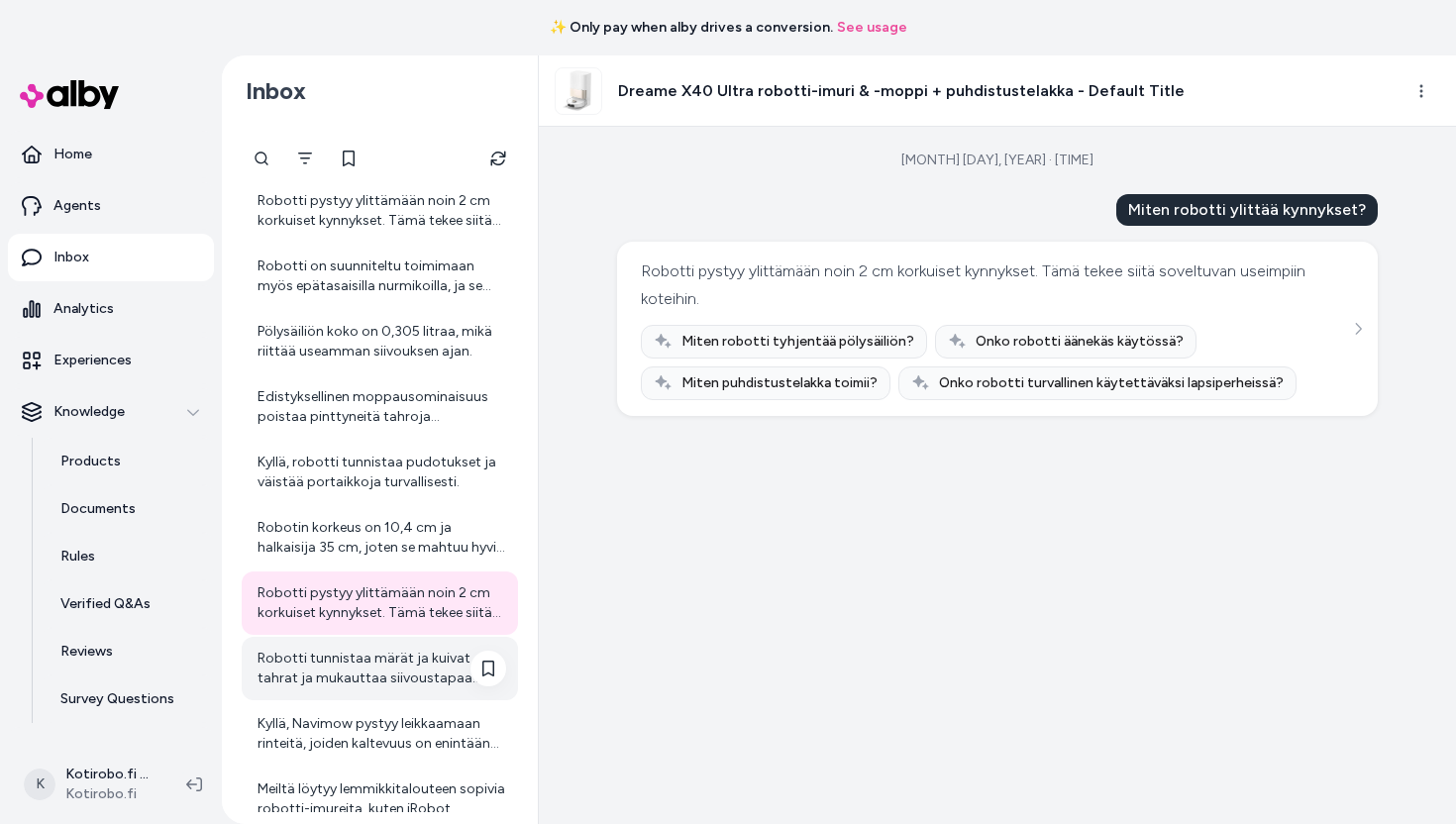 click on "Robotti tunnistaa märät ja kuivat tahrat ja mukauttaa siivoustapaa automaattisesti niiden mukaan." at bounding box center (381, 669) 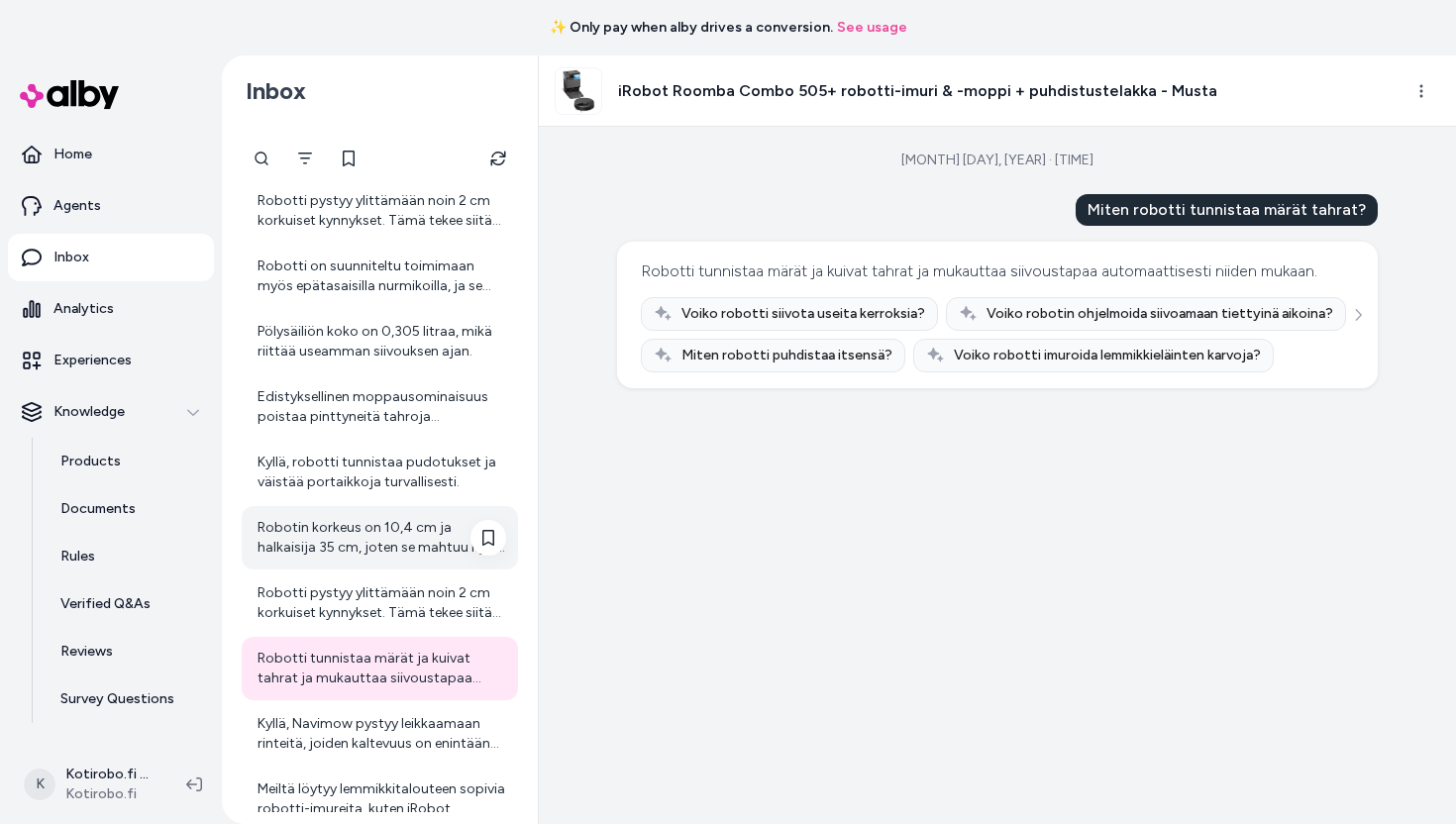 click on "Robotin korkeus on 10,4 cm ja halkaisija 35 cm, joten se mahtuu hyvin huonekalujen alle." at bounding box center [381, 538] 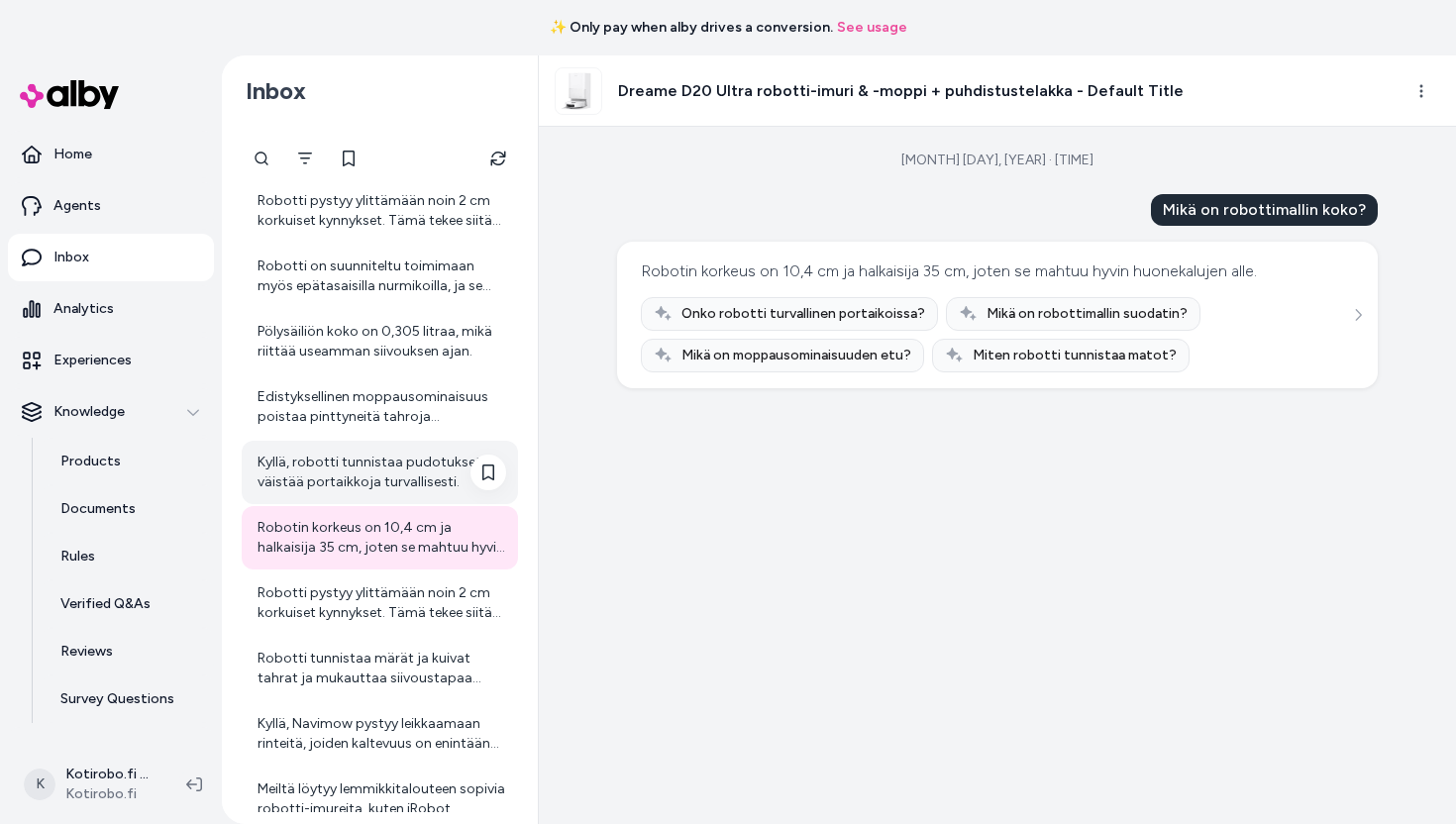 click on "Kyllä, robotti tunnistaa pudotukset ja väistää portaikkoja turvallisesti." at bounding box center [381, 472] 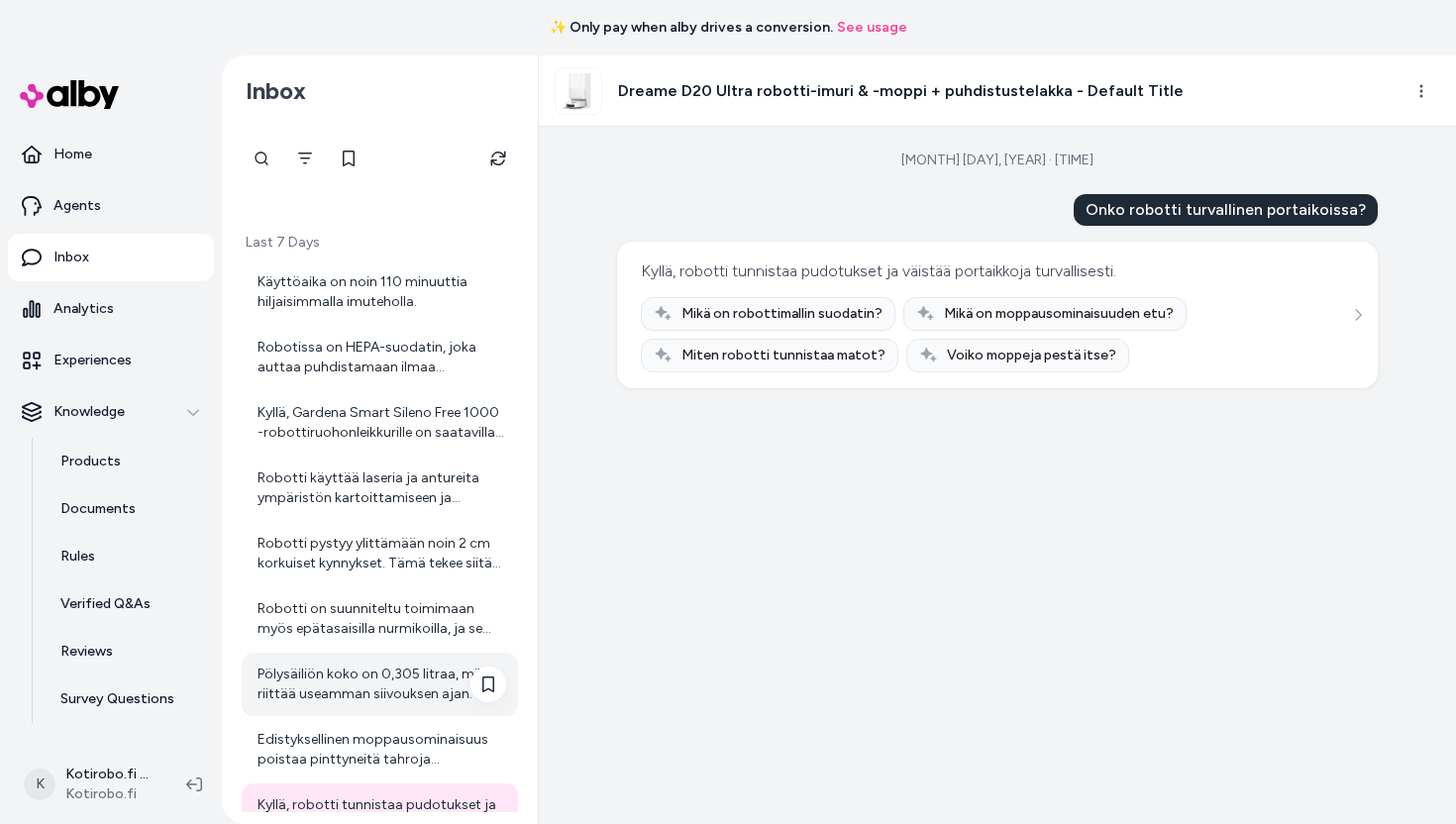 scroll, scrollTop: 255, scrollLeft: 0, axis: vertical 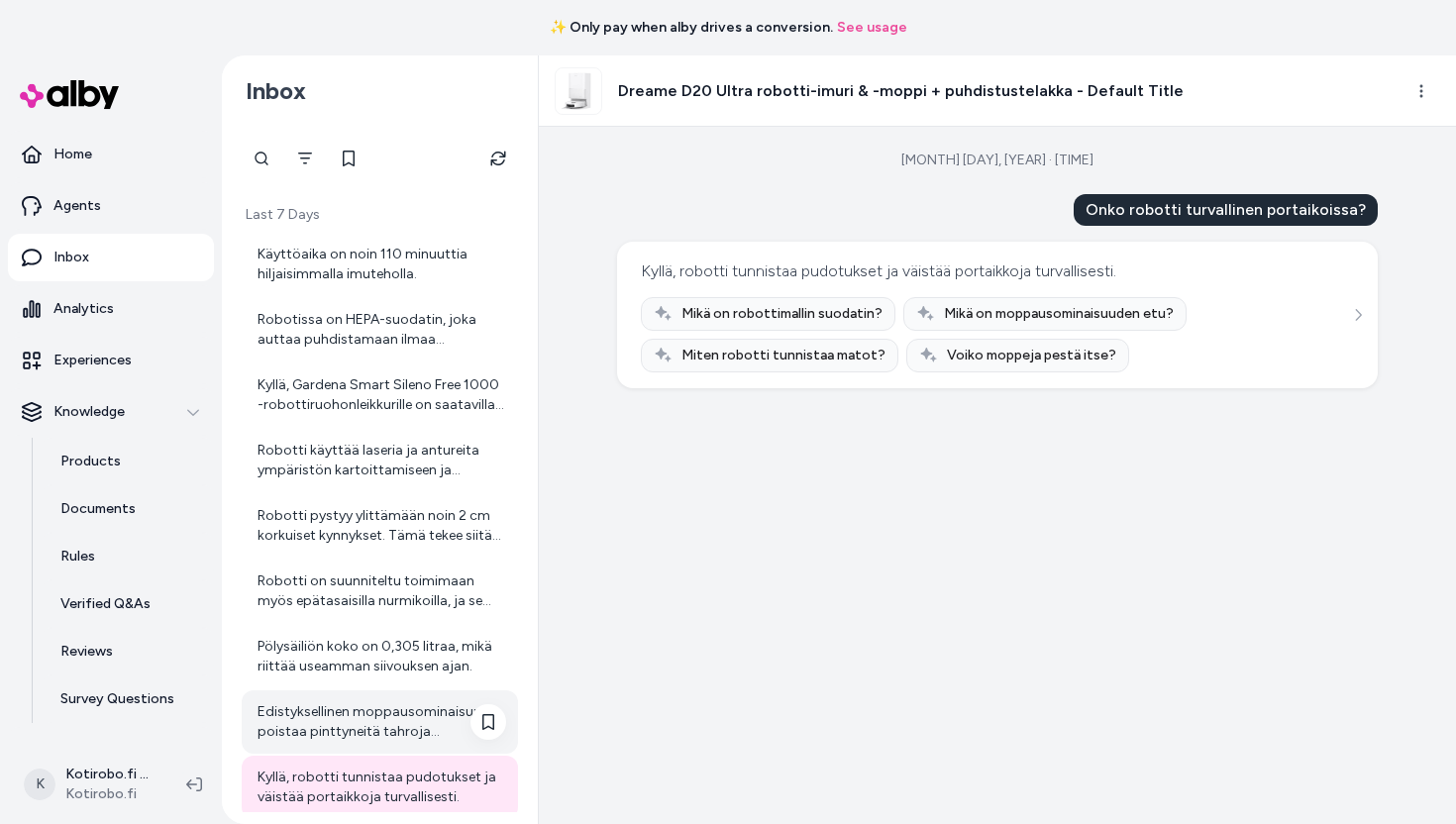 click on "Edistyksellinen moppausominaisuus poistaa pinttyneitä tahroja tehokkaasti pyörivien moppaustyynyjen avulla." at bounding box center (381, 722) 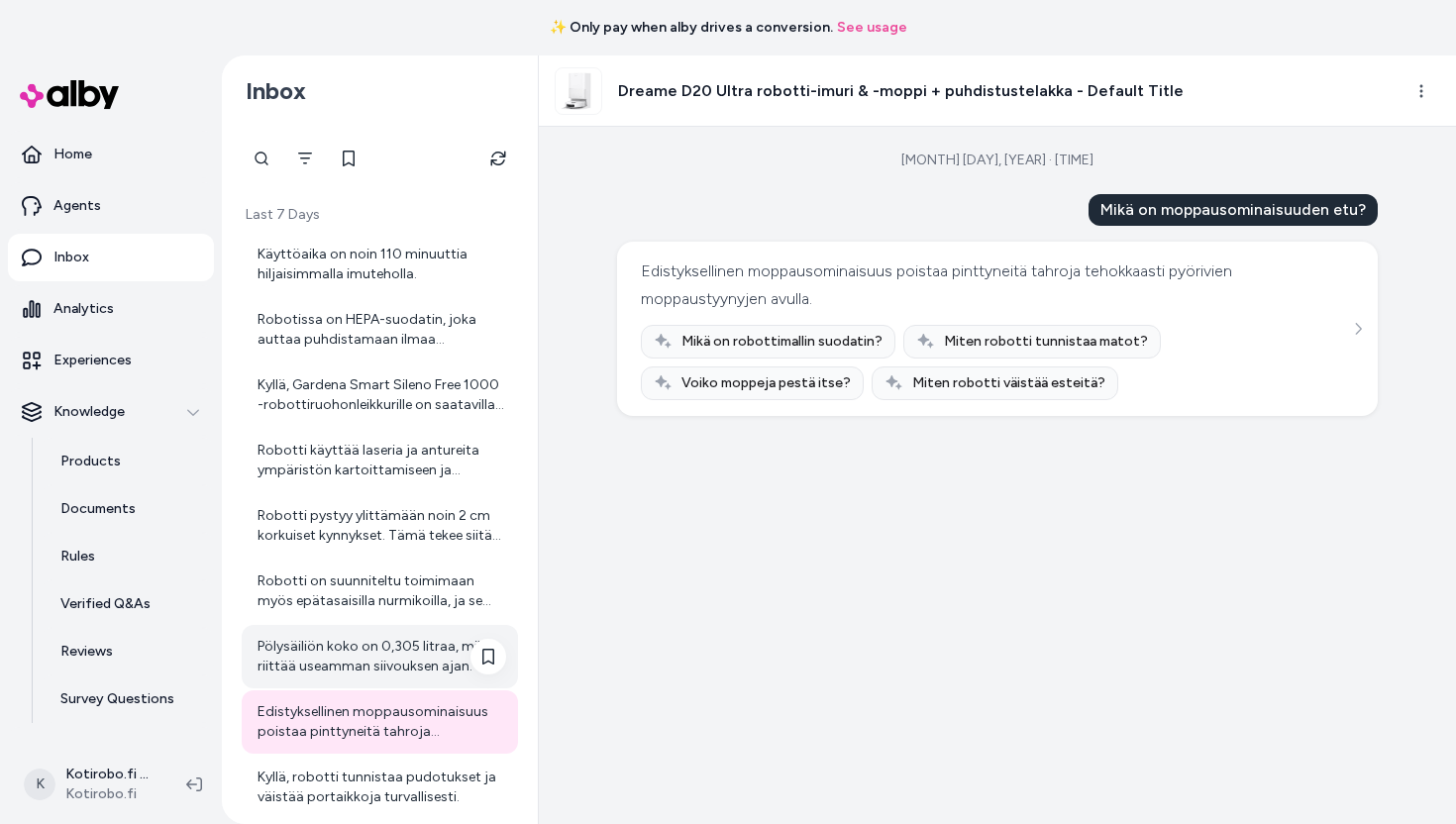 click on "Pölysäiliön koko on 0,305 litraa, mikä riittää useamman siivouksen ajan." at bounding box center (381, 657) 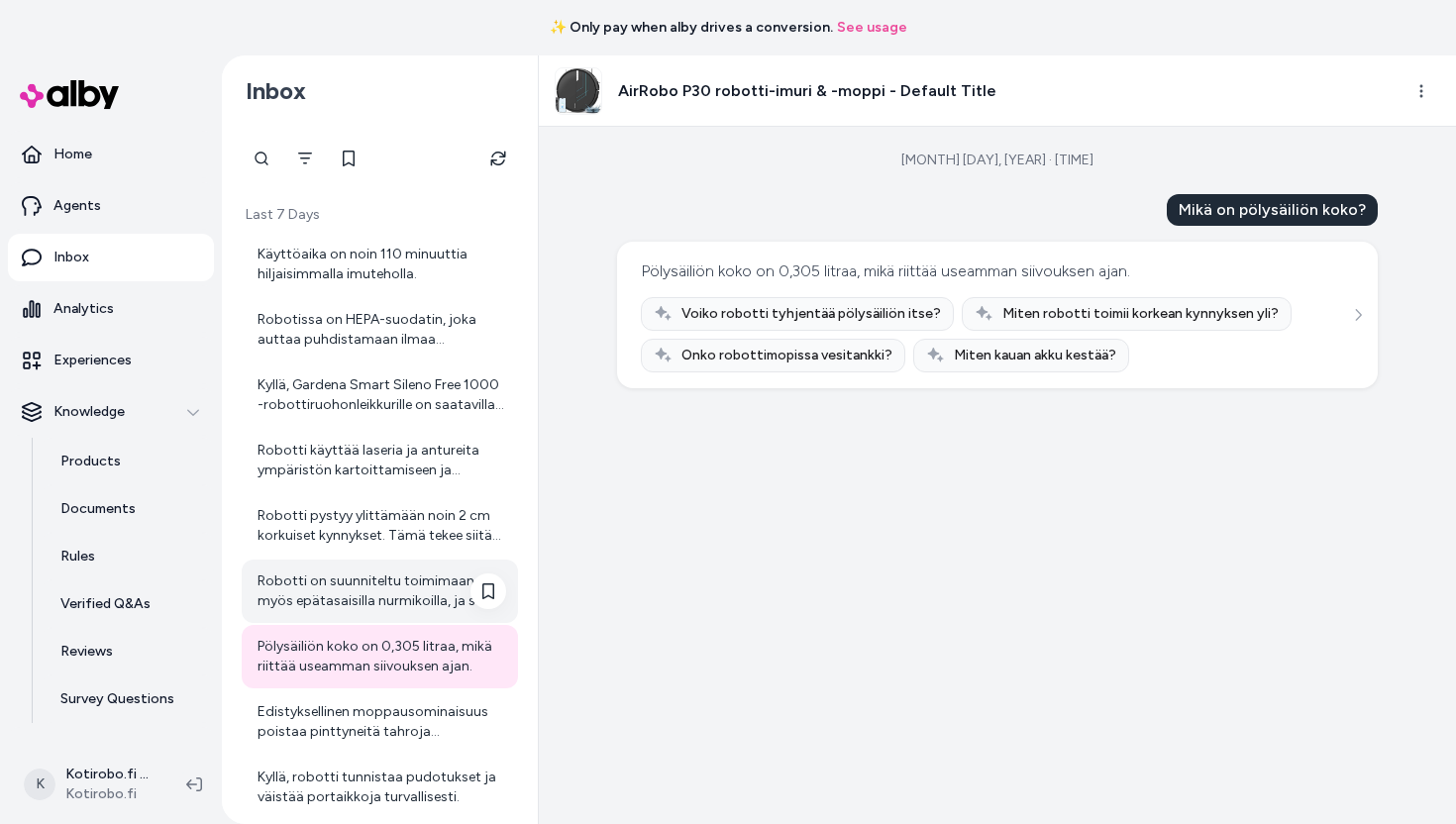 click on "Robotti on suunniteltu toimimaan myös epätasaisilla nurmikoilla, ja se navigoi esteiden ympäri tehokkaasti, joten se selviytyy hyvin vaihtelevista maastoista." at bounding box center (381, 591) 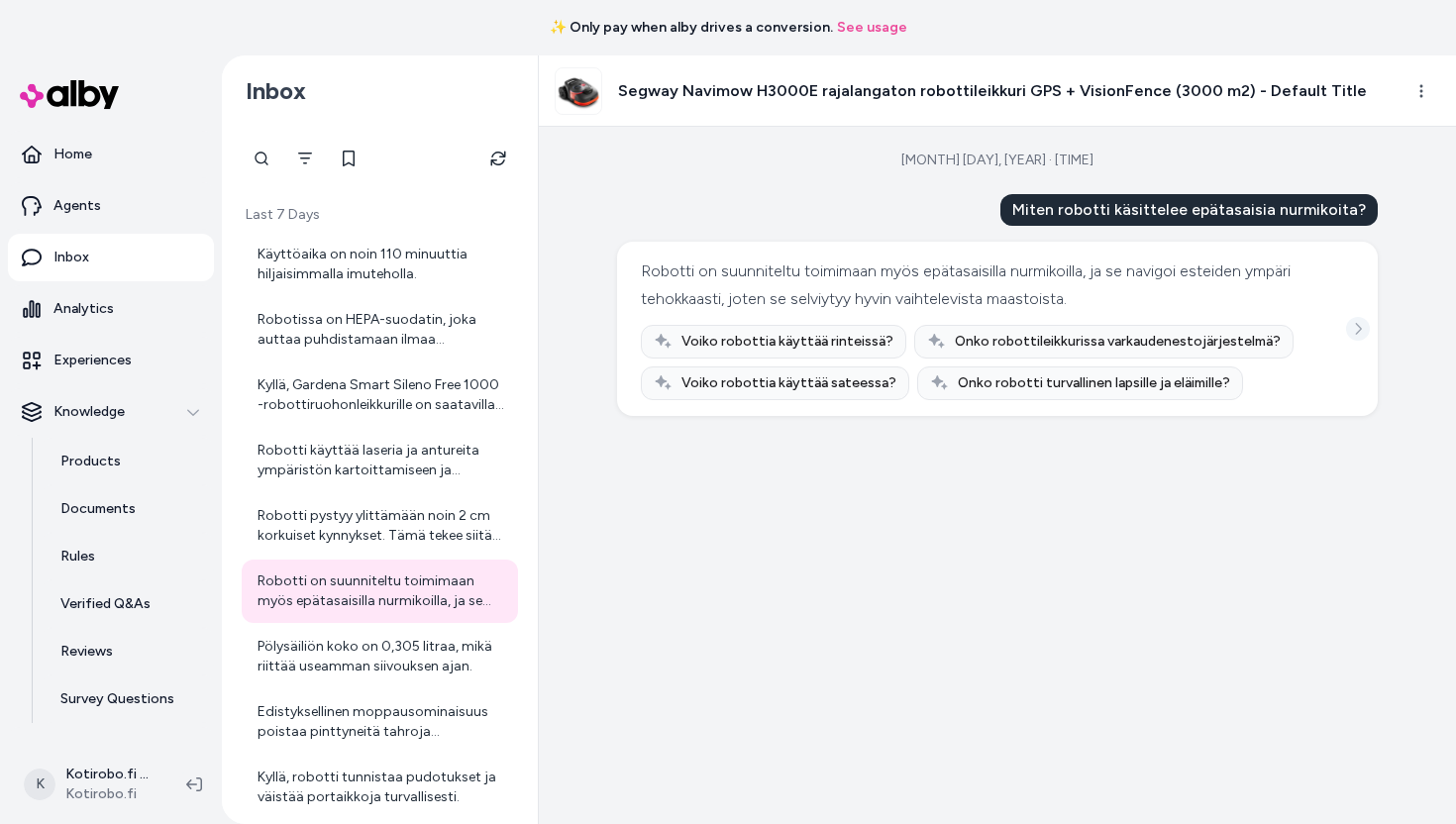 click at bounding box center (1358, 329) 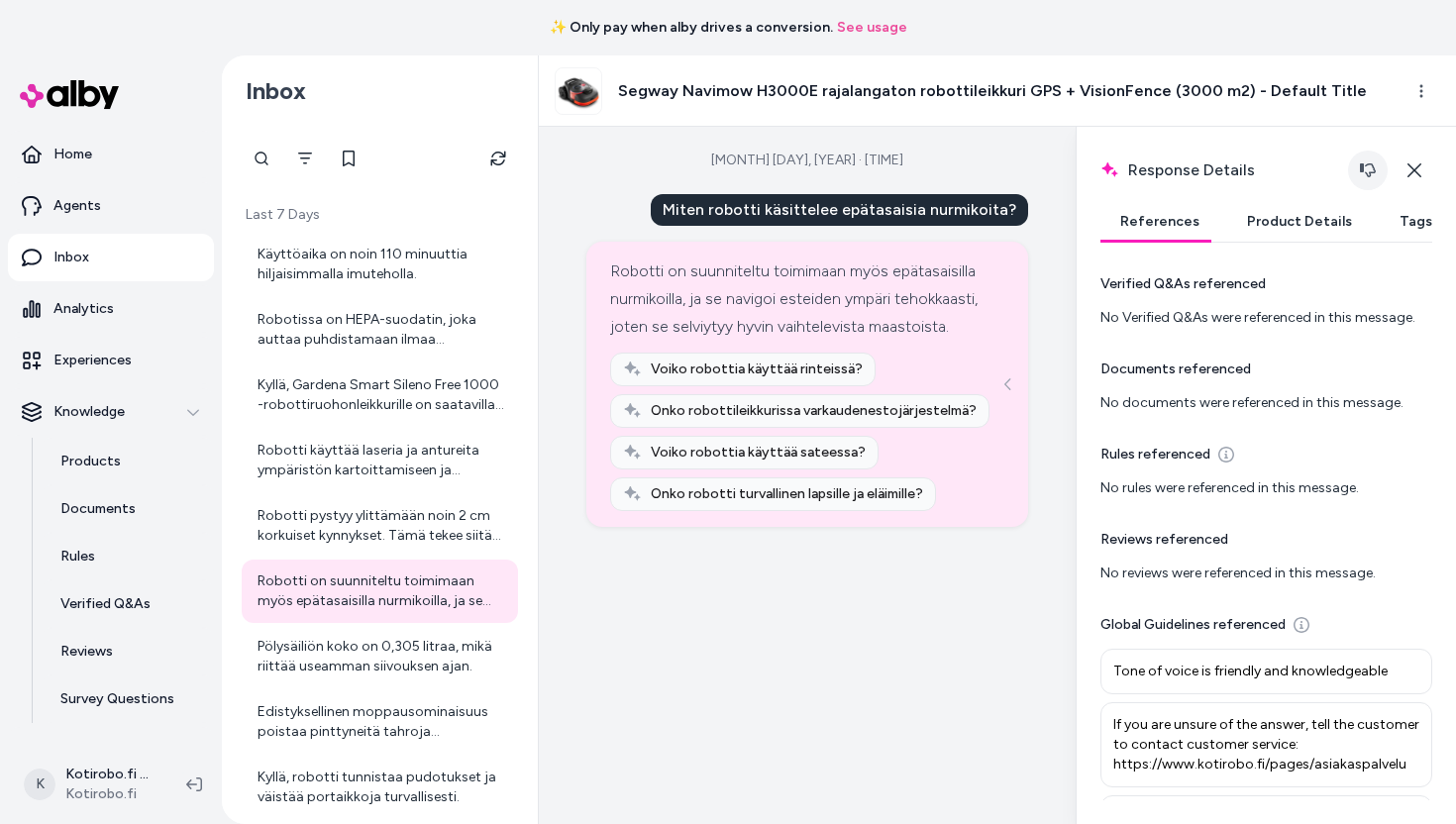 click at bounding box center (1368, 170) 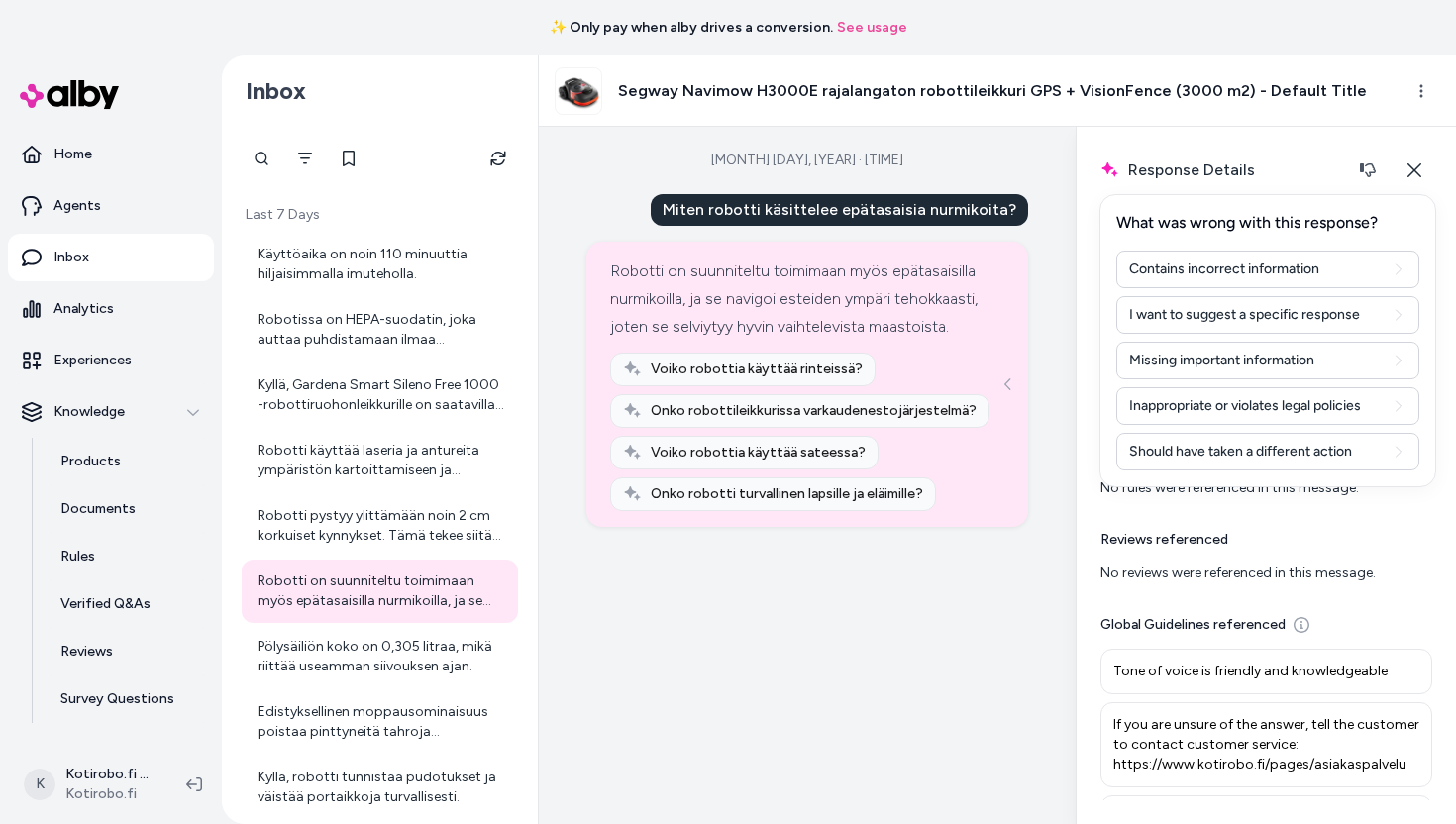 click on "Response Details Response details and product details for the selected message. Close References Product Details Tags Verified Q&As referenced No Verified Q&As were referenced in this message. Documents referenced No documents were referenced in this message. Rules referenced No rules were referenced in this message. Reviews referenced No reviews were referenced in this message. Global Guidelines referenced Tone of voice is friendly and knowledgeable If you are unsure of the answer, tell the customer to contact customer service: https://www.kotirobo.fi/pages/asiakaspalvelu Anna kysymykset ja vastaukset suomen kielellä  Work in Finnish by default if customer asks product recommendations tell them to contact customer service: https://www.kotirobo.fi/pages/asiakaspalvelu" at bounding box center (1266, 475) 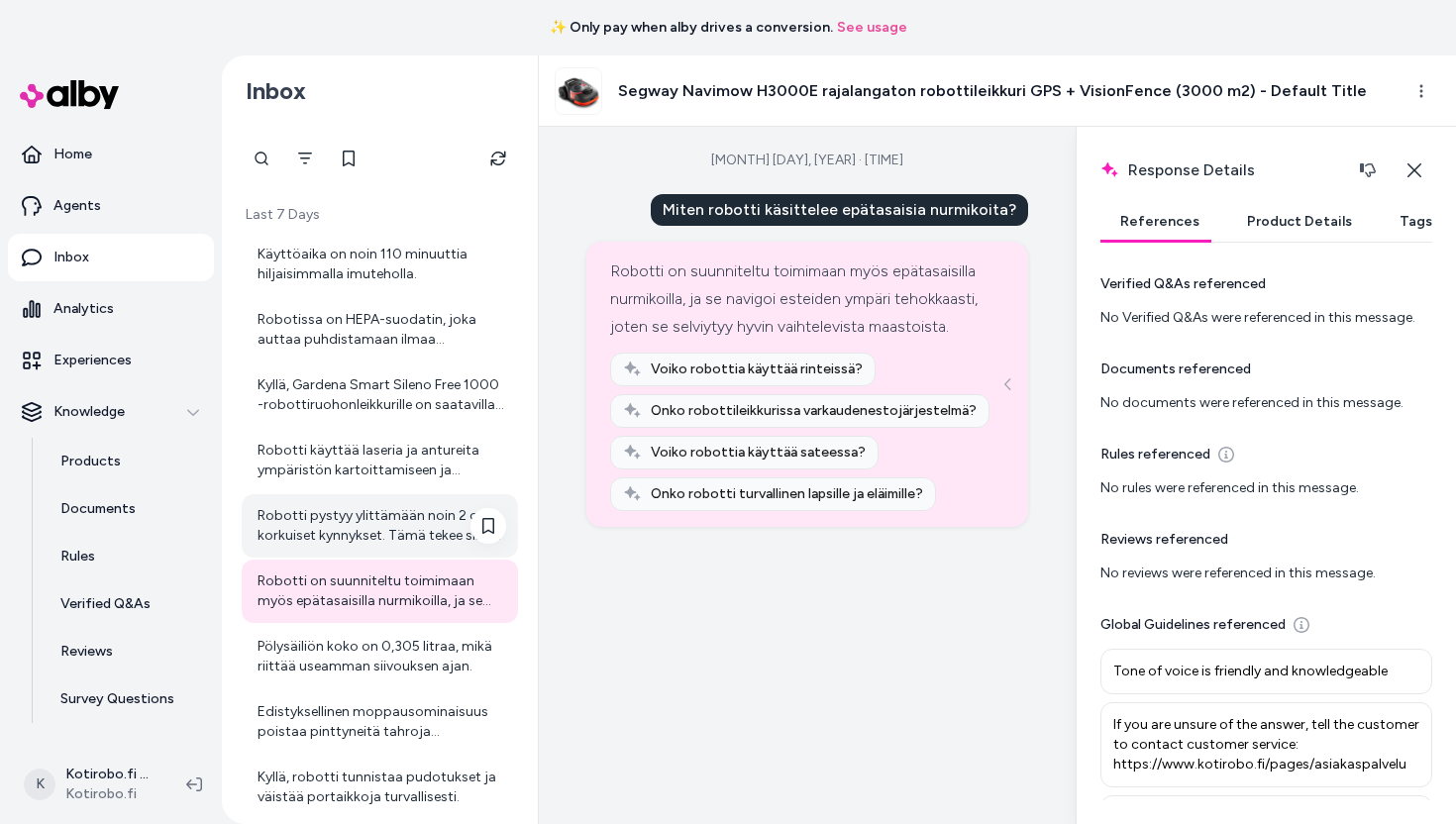 click on "Robotti pystyy ylittämään noin 2 cm korkuiset kynnykset. Tämä tekee siitä soveltuvan useimpiin koteihin." at bounding box center (381, 526) 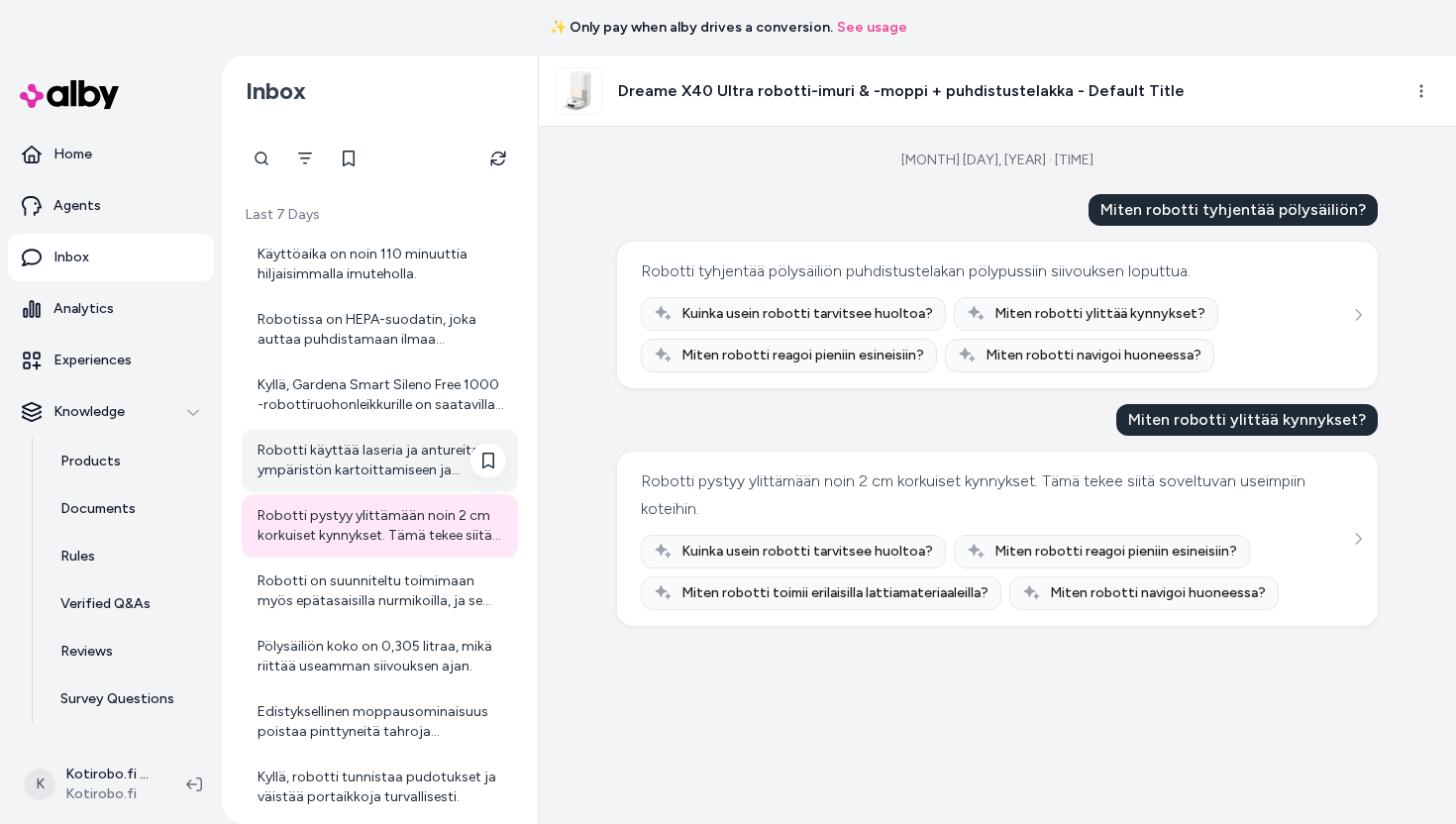 click on "Robotti käyttää laseria ja antureita ympäristön kartoittamiseen ja esteiden tunnistamiseen, mikä parantaa sen siivoustehokkuutta." at bounding box center (381, 461) 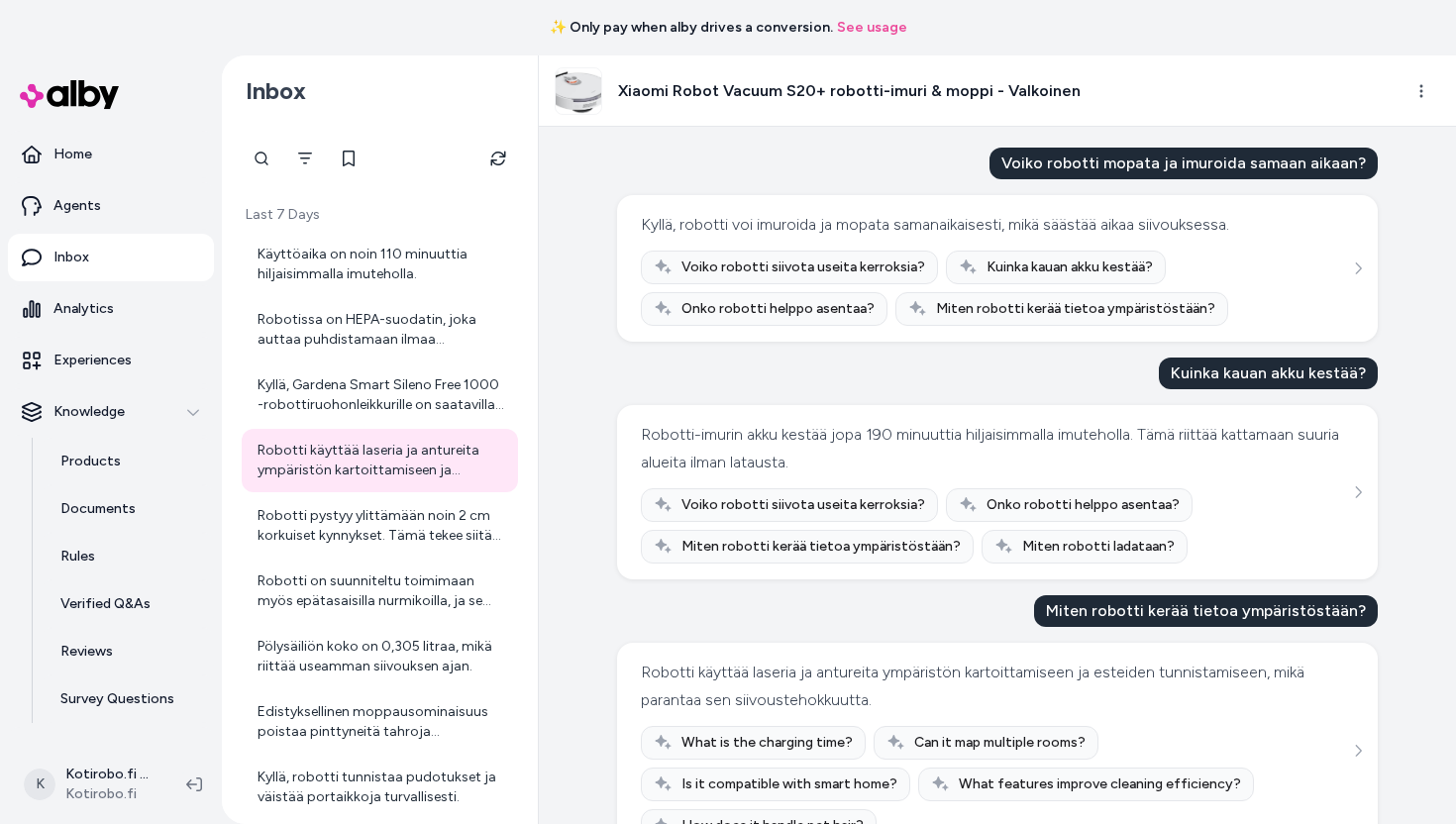 scroll, scrollTop: 105, scrollLeft: 0, axis: vertical 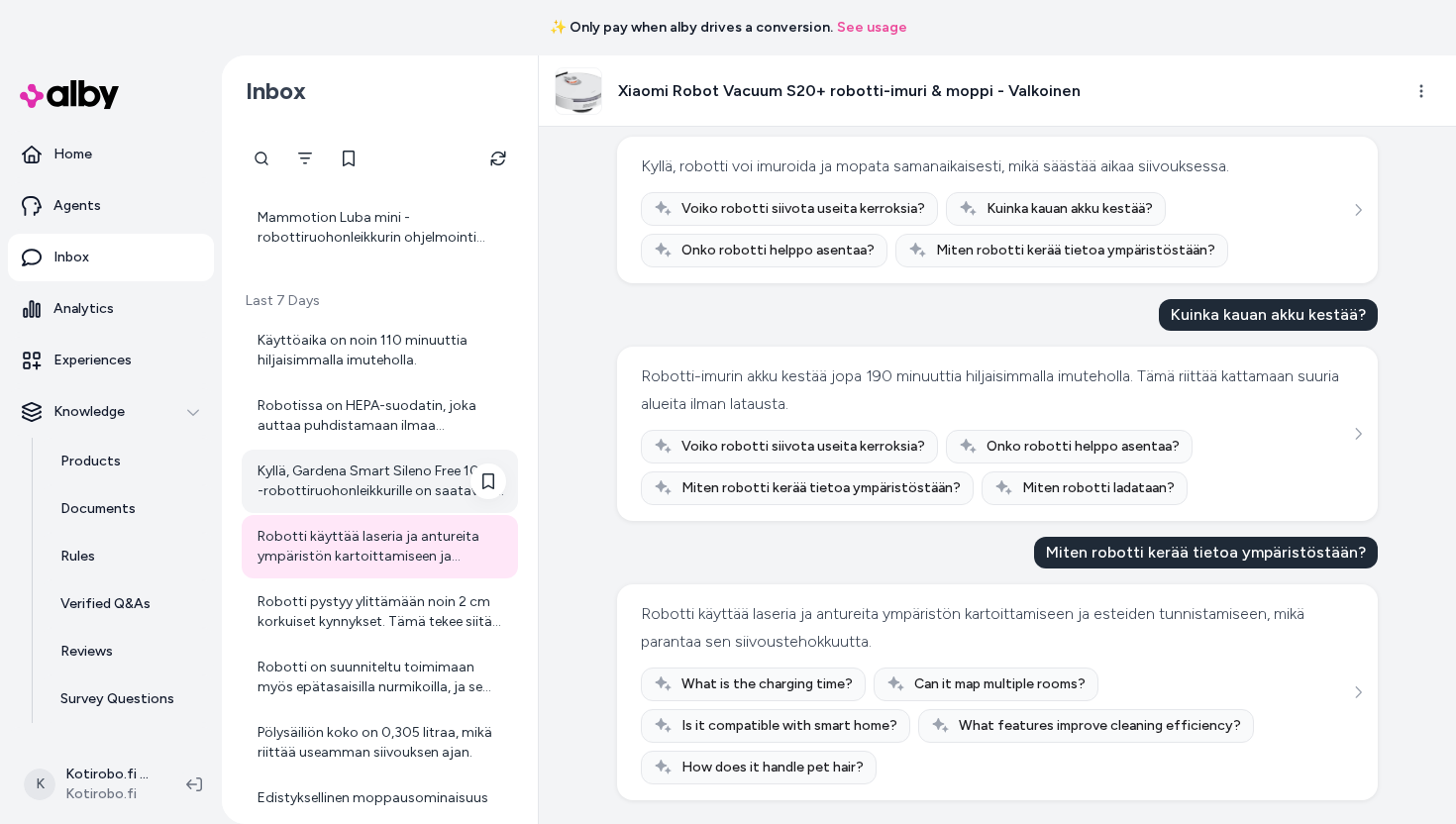 click on "Kyllä, Gardena Smart Sileno Free 1000 -robottiruohonleikkurille on saatavilla varaosia, kuten alkuperäiset terät. Terät ovat saatavilla esimerkiksi 9 kappaleen pakkauksina, ja niitä suositellaan vaihdettavan 1-3 kuukauden välein tai tarpeen mukaan.
Jos tarvitset tarkempia tietoja tai haluat tilata varaosia, voin auttaa sinua löytämään ne tai voit myös olla yhteydessä asiakaspalveluumme lisätietojen saamiseksi. Haluatko, että etsin sinulle varaosat?" at bounding box center (381, 481) 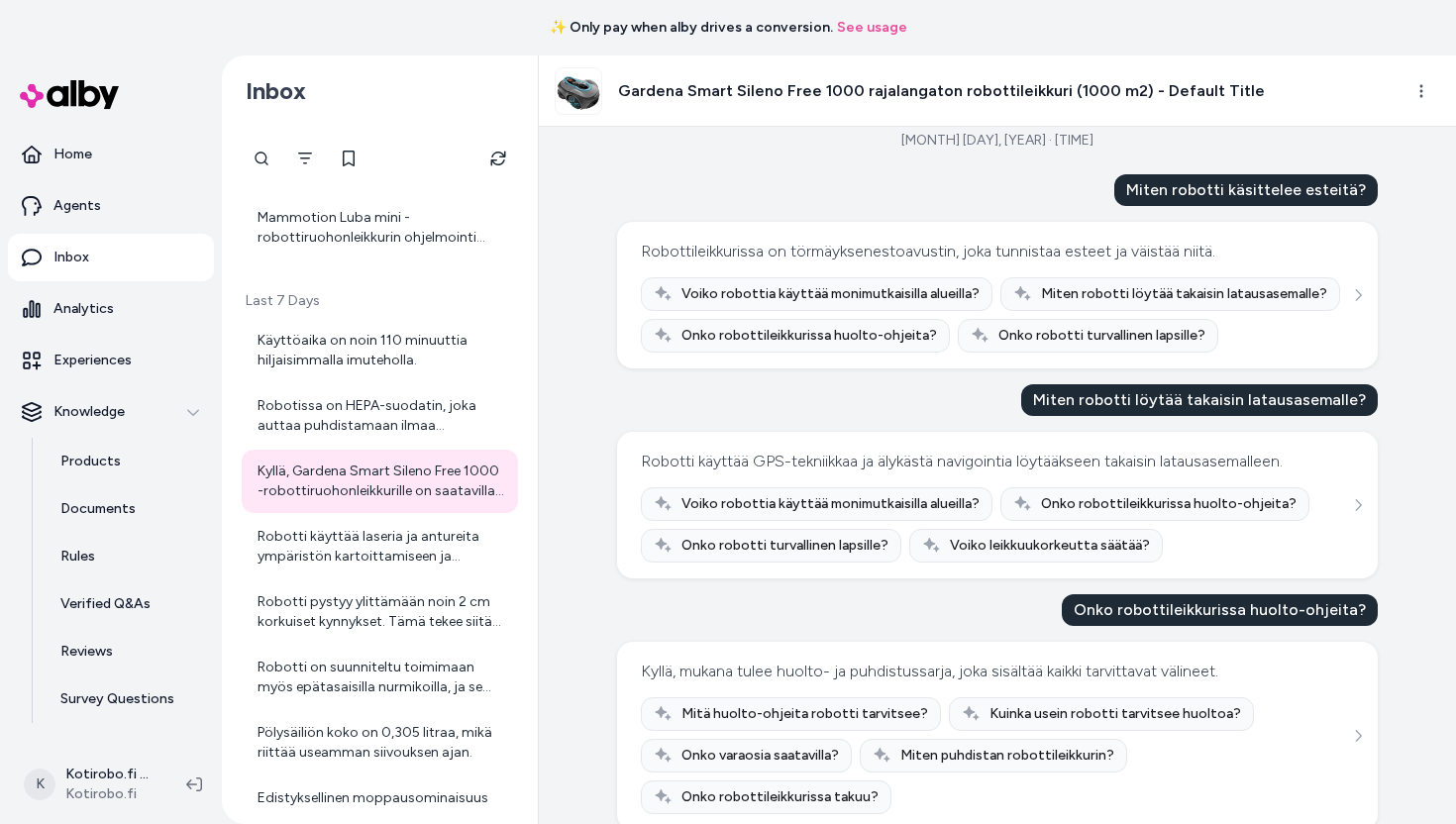 scroll, scrollTop: 22, scrollLeft: 0, axis: vertical 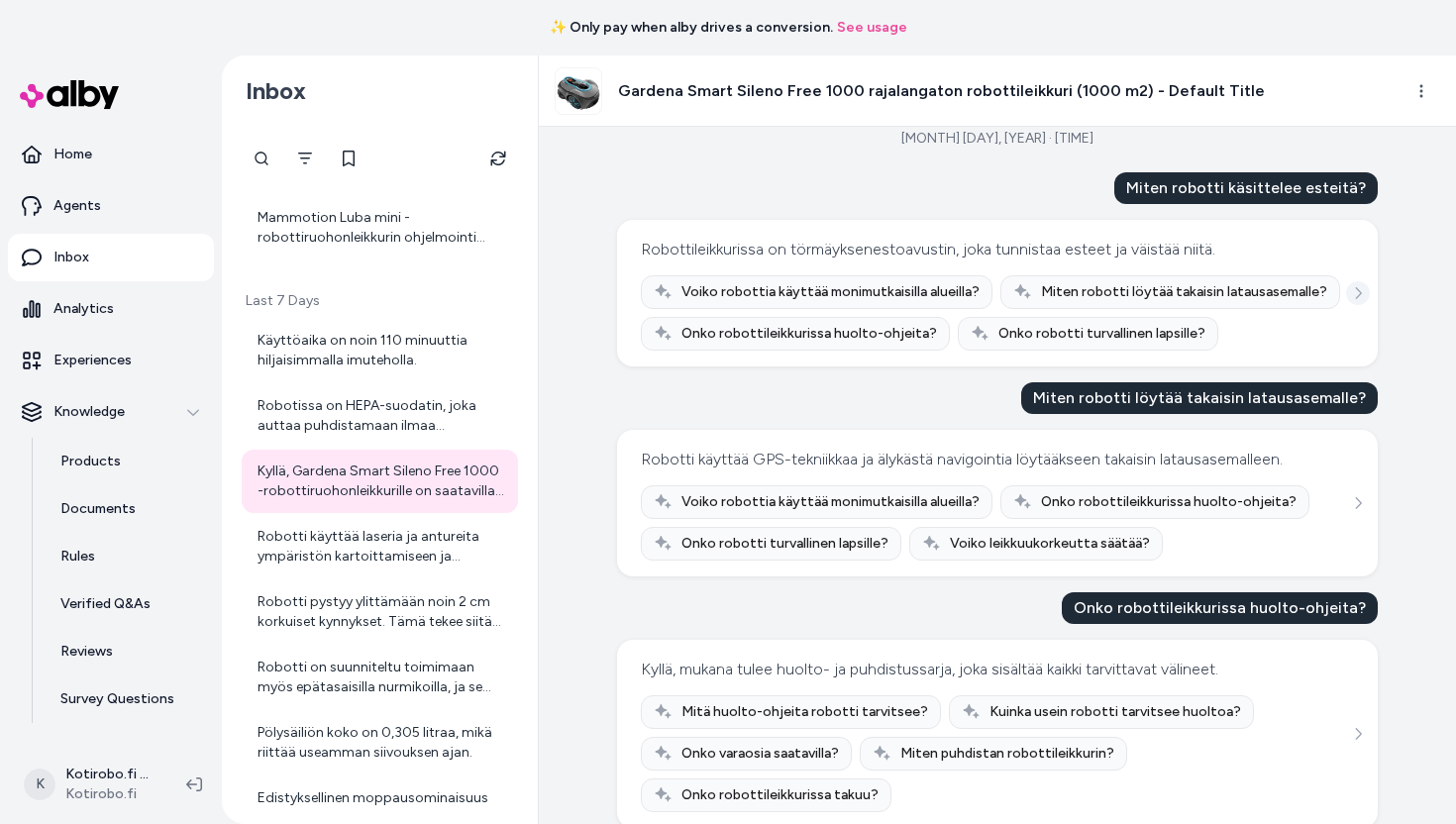 click 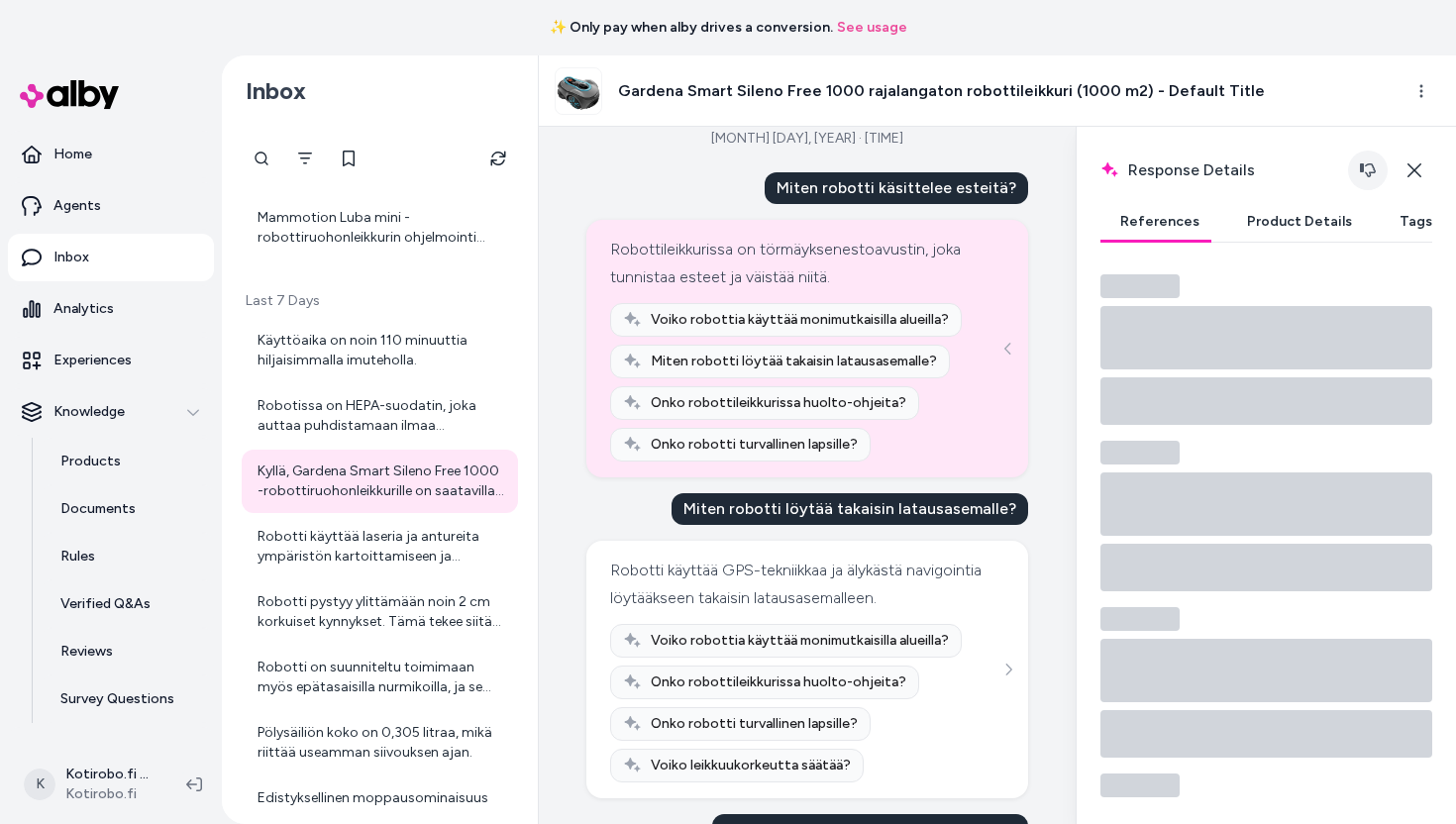click 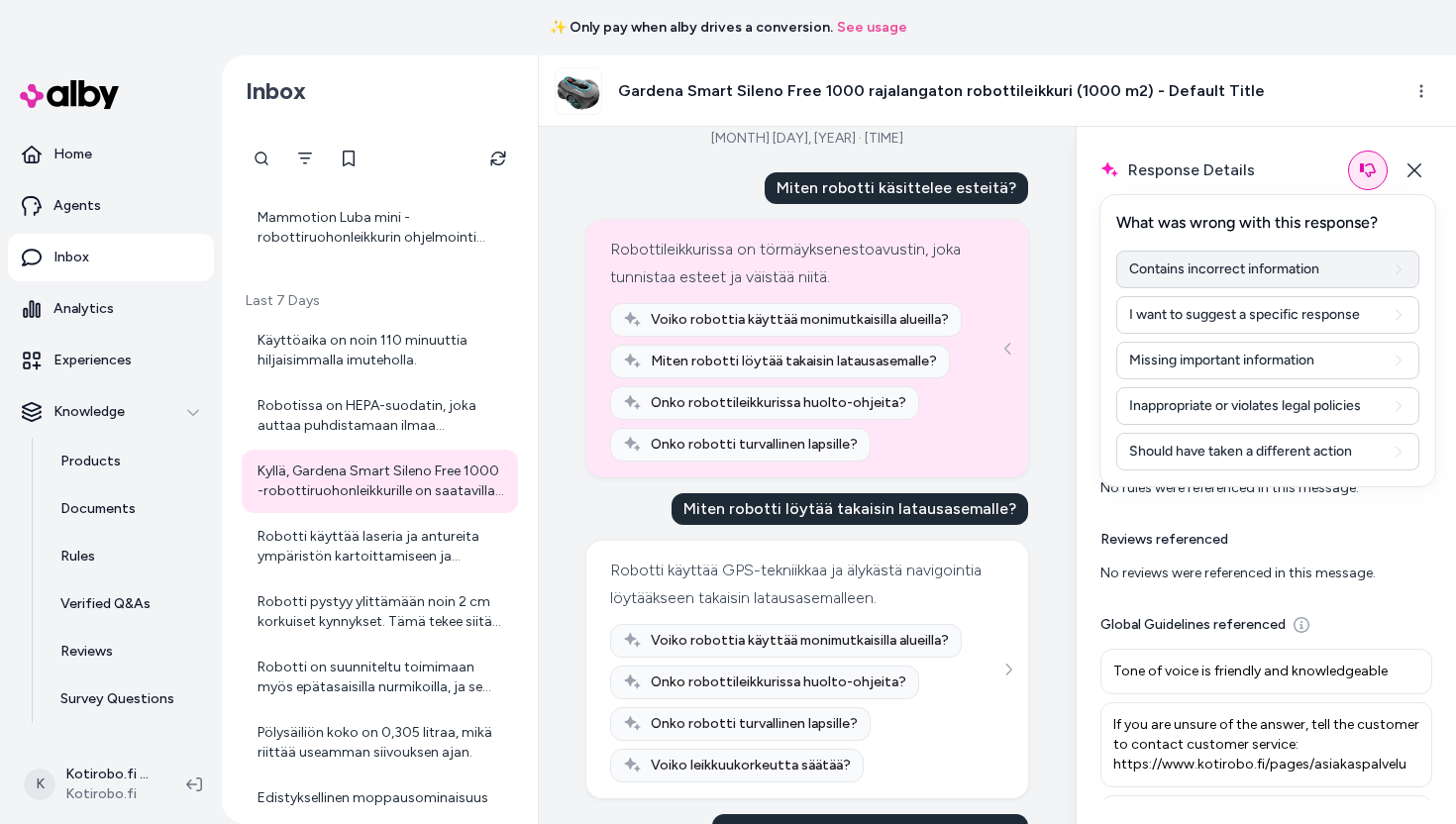 click on "Contains incorrect information" at bounding box center (1268, 269) 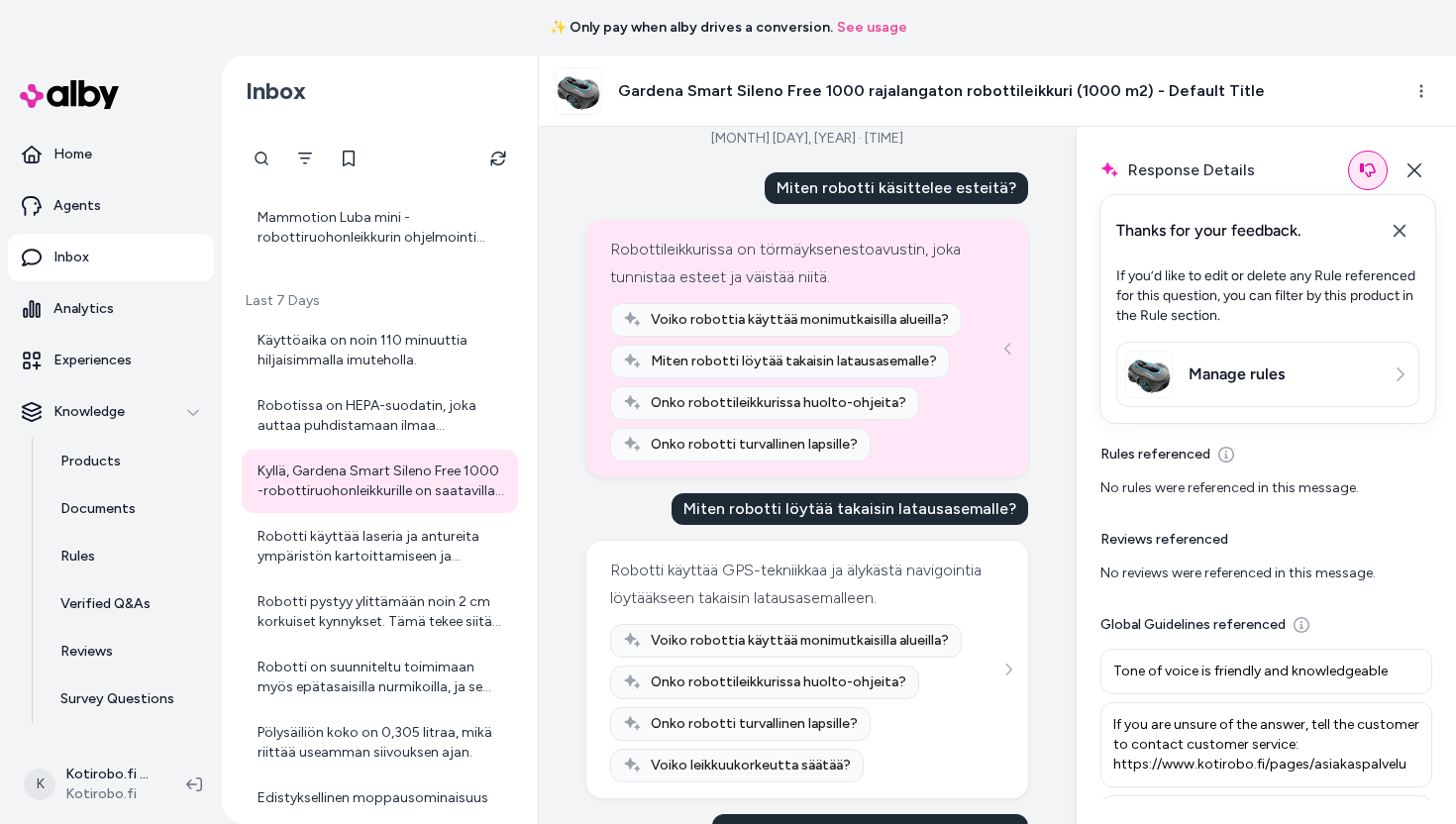 click on "Manage rules" at bounding box center [1236, 374] 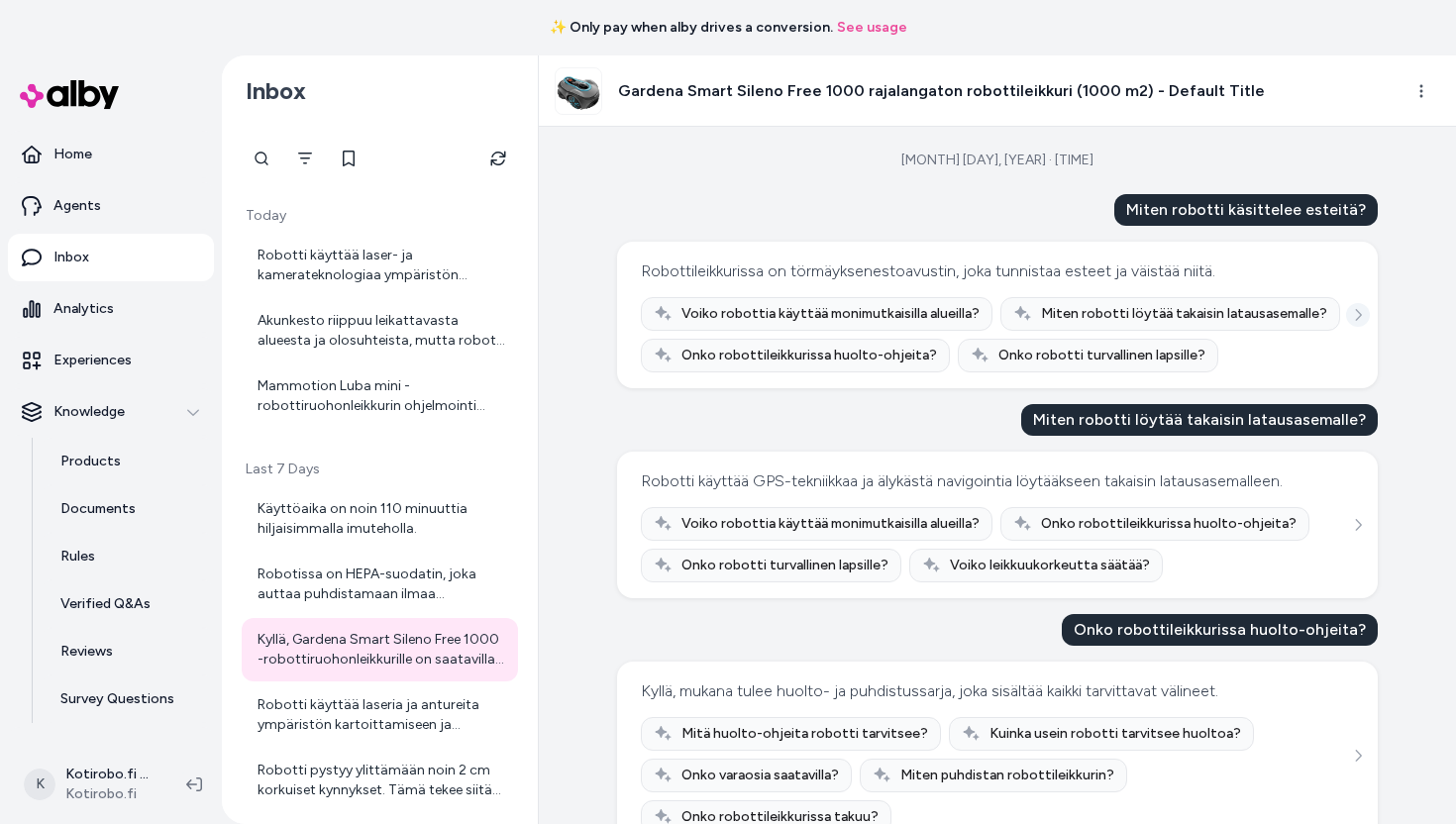 click 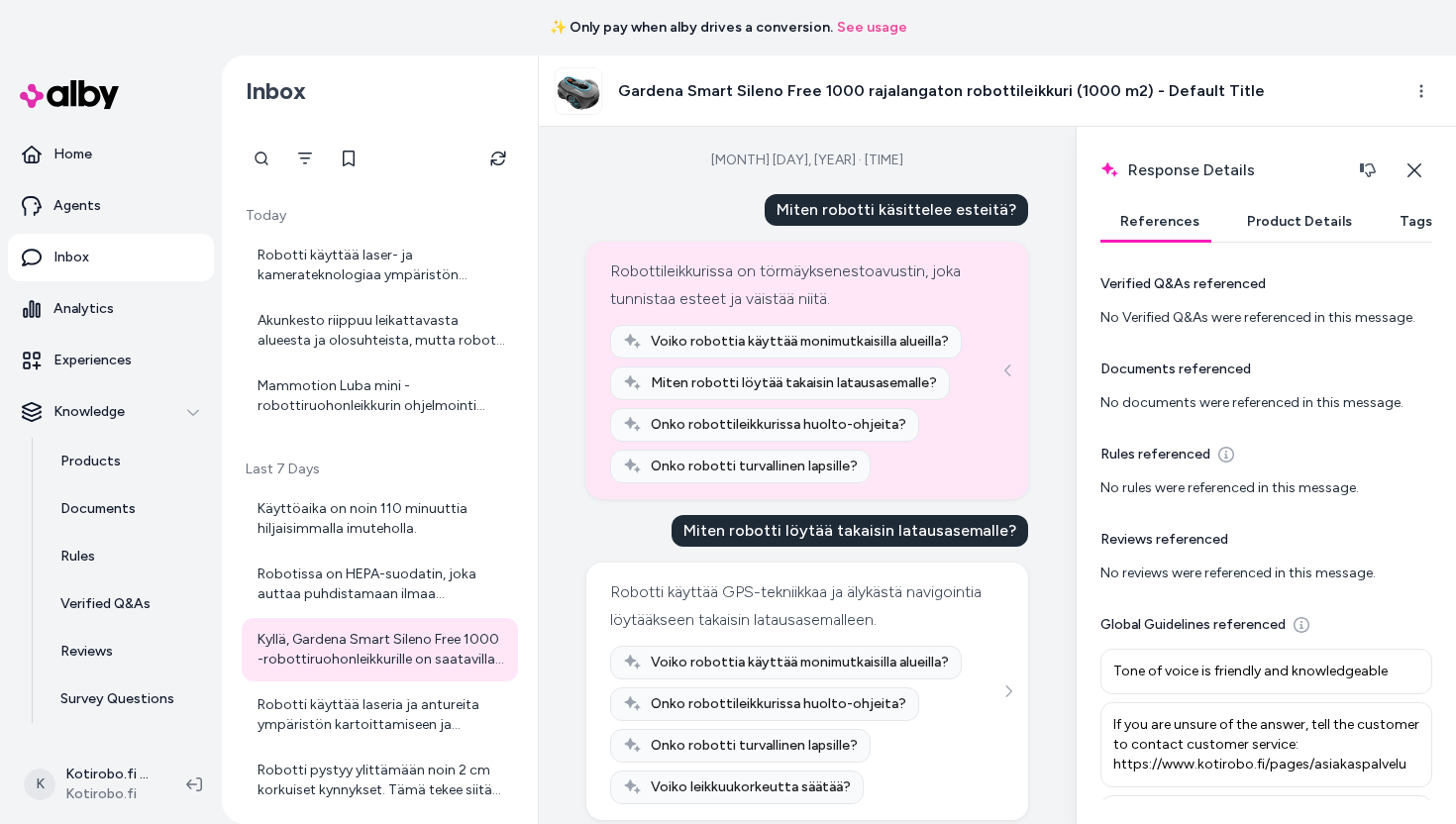 scroll, scrollTop: 187, scrollLeft: 0, axis: vertical 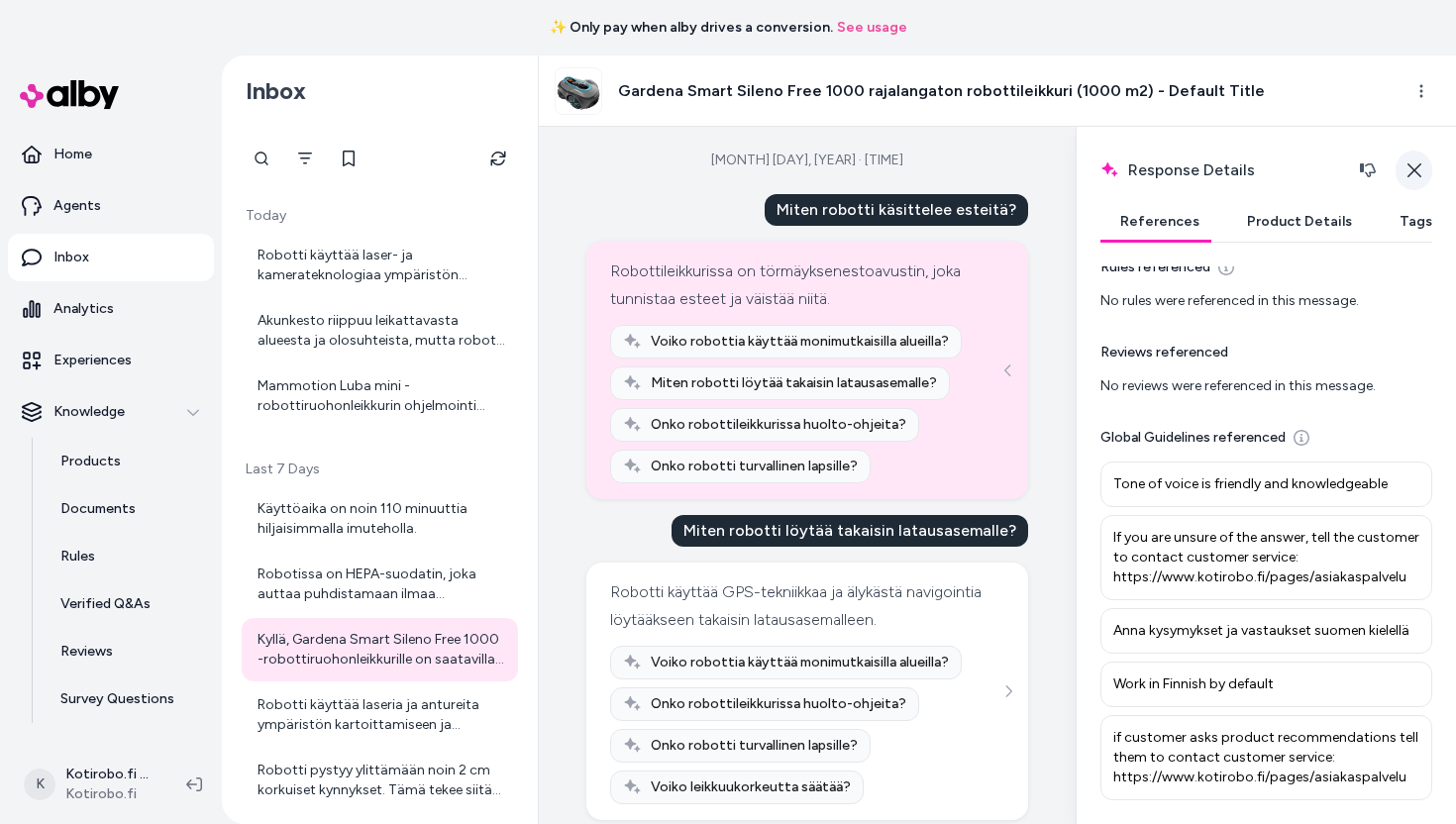 click 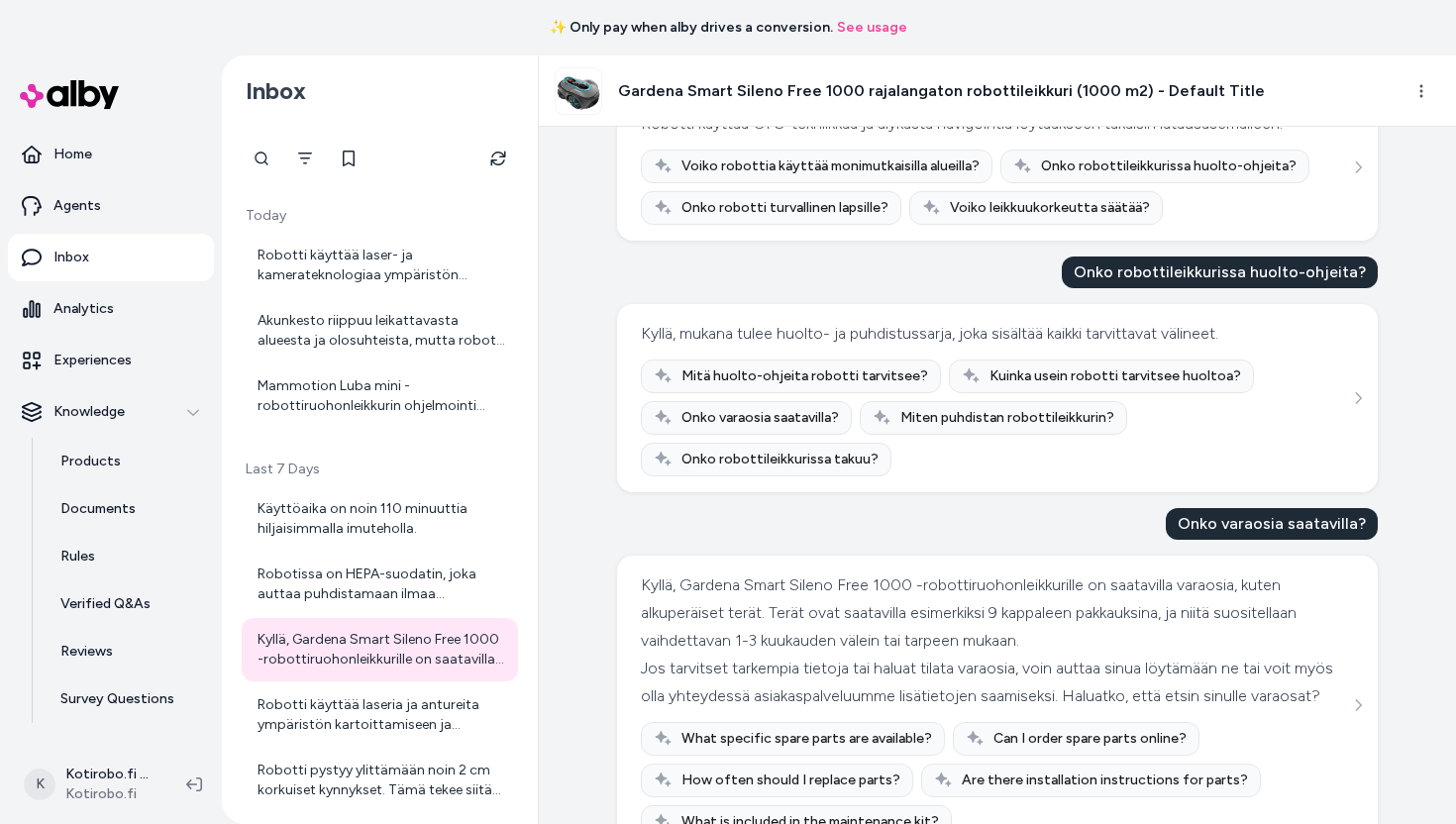 scroll, scrollTop: 440, scrollLeft: 0, axis: vertical 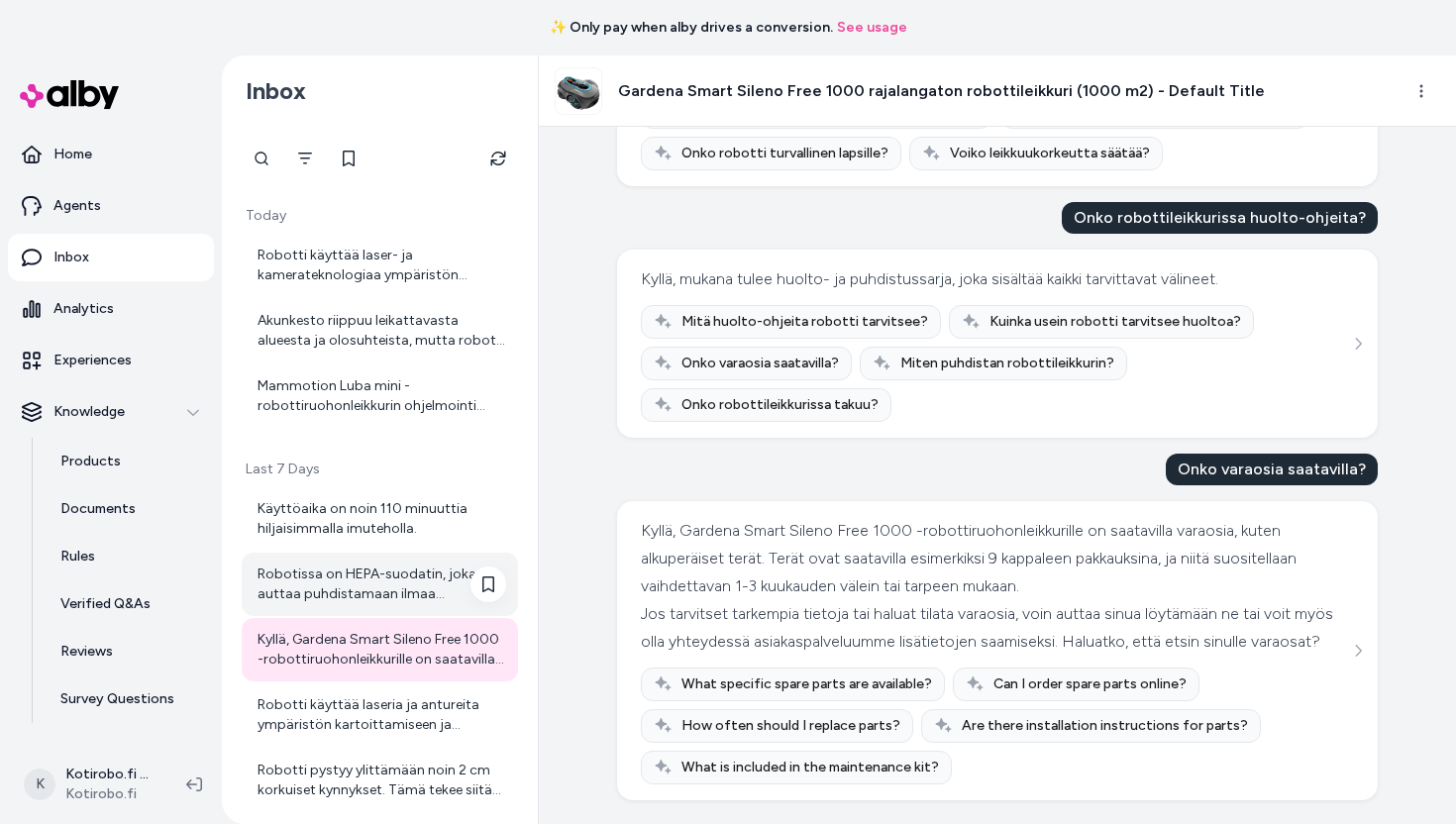 click on "Robotissa on HEPA-suodatin, joka auttaa puhdistamaan ilmaa tehokkaasti." at bounding box center (381, 584) 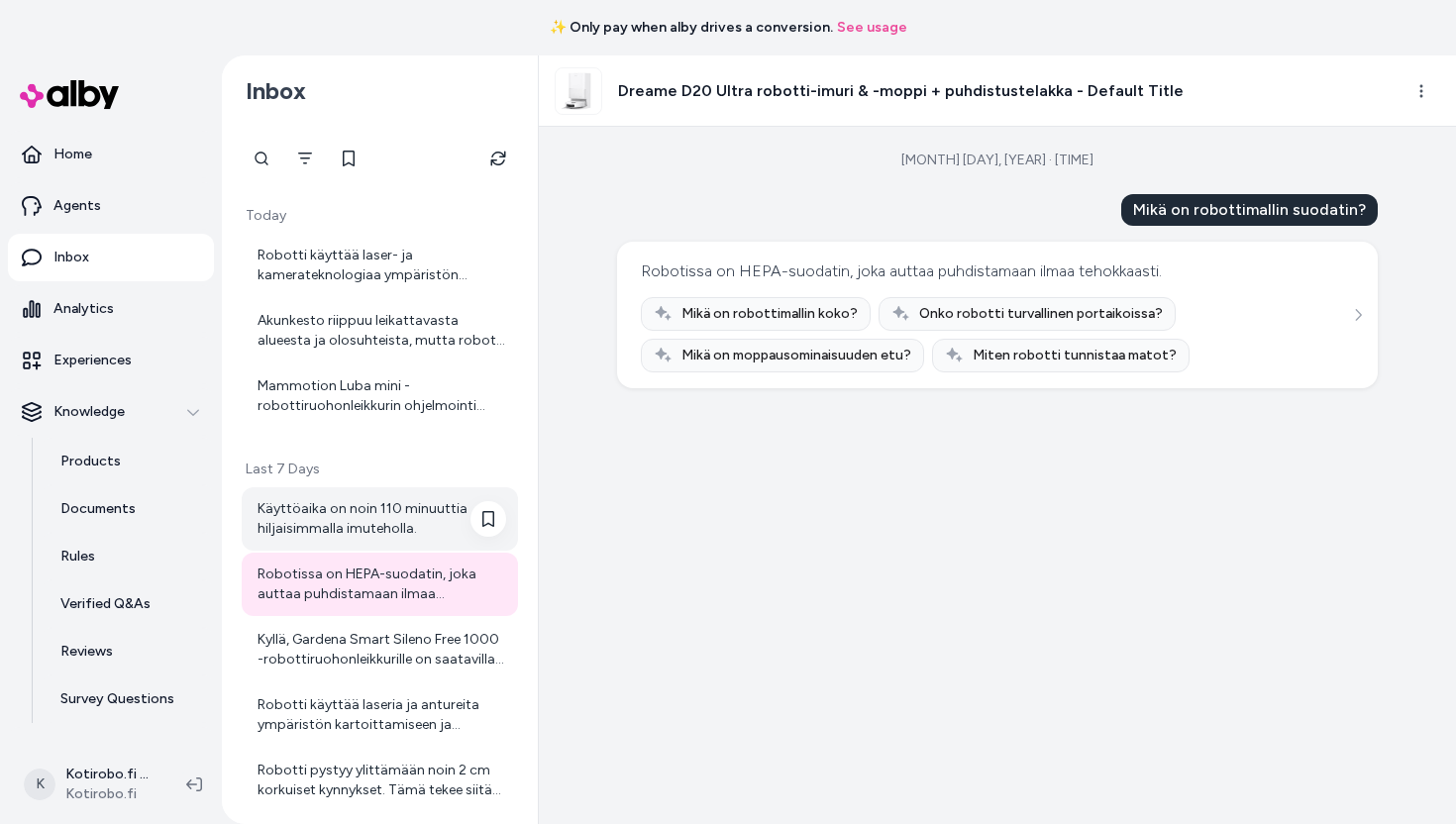 click on "Käyttöaika on noin 110 minuuttia hiljaisimmalla imuteholla." at bounding box center (381, 519) 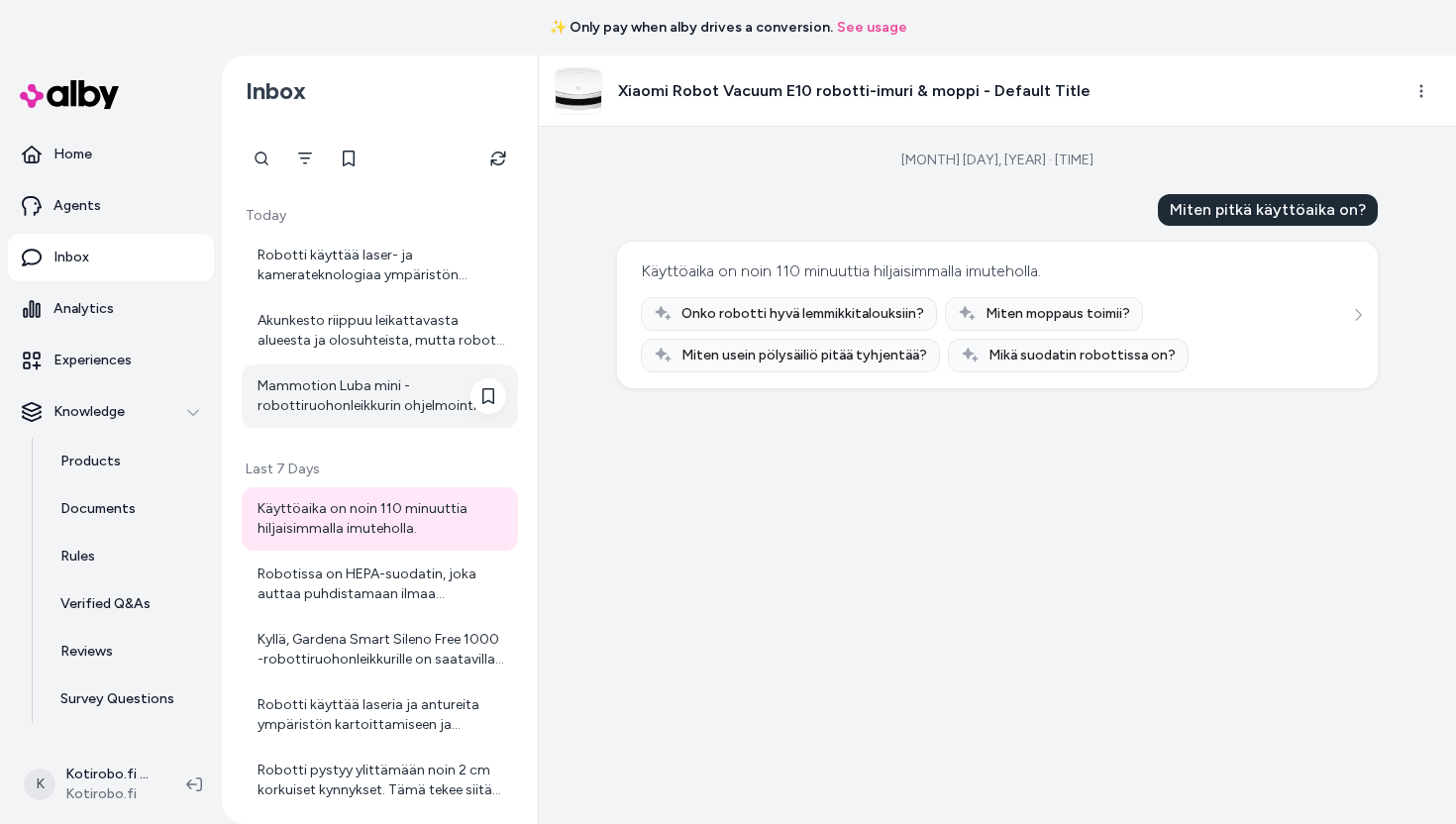 click on "Mammotion Luba mini -robottiruohonleikkurin ohjelmointi tapahtuu kätevästi suomenkielisen mobiilisovelluksen kautta. Sovellus opastaa asennusvaiheessa vaihe vaiheelta, ja siinä tehdään muun muassa leikkuualueen rajaus. Alue opetetaan robotille esimerkiksi piirtämällä se sovelluksessa älypuhelimella.
Lisäksi sovelluksessa voi määrittää useita erillisiä leikkuualueita, joille voi asettaa omat leikkuuaikataulunsa ja leikkuukorkeutensa. Leikkuri suunnittelee tehokkaimman reitin ja vaihtelee leikkuusuuntaa, jotta nurmikko leikataan tasaisesti ilman raitoja.
Voit myös seurata robottia ja muokata asetuksia helposti reaaliaikaisesti sovelluksesta, joka toimii 4G- tai WiFi-yhteydellä.
Jos haluat, voin kertoa lisää sovelluksen toiminnoista tai käytöstä!" at bounding box center [381, 396] 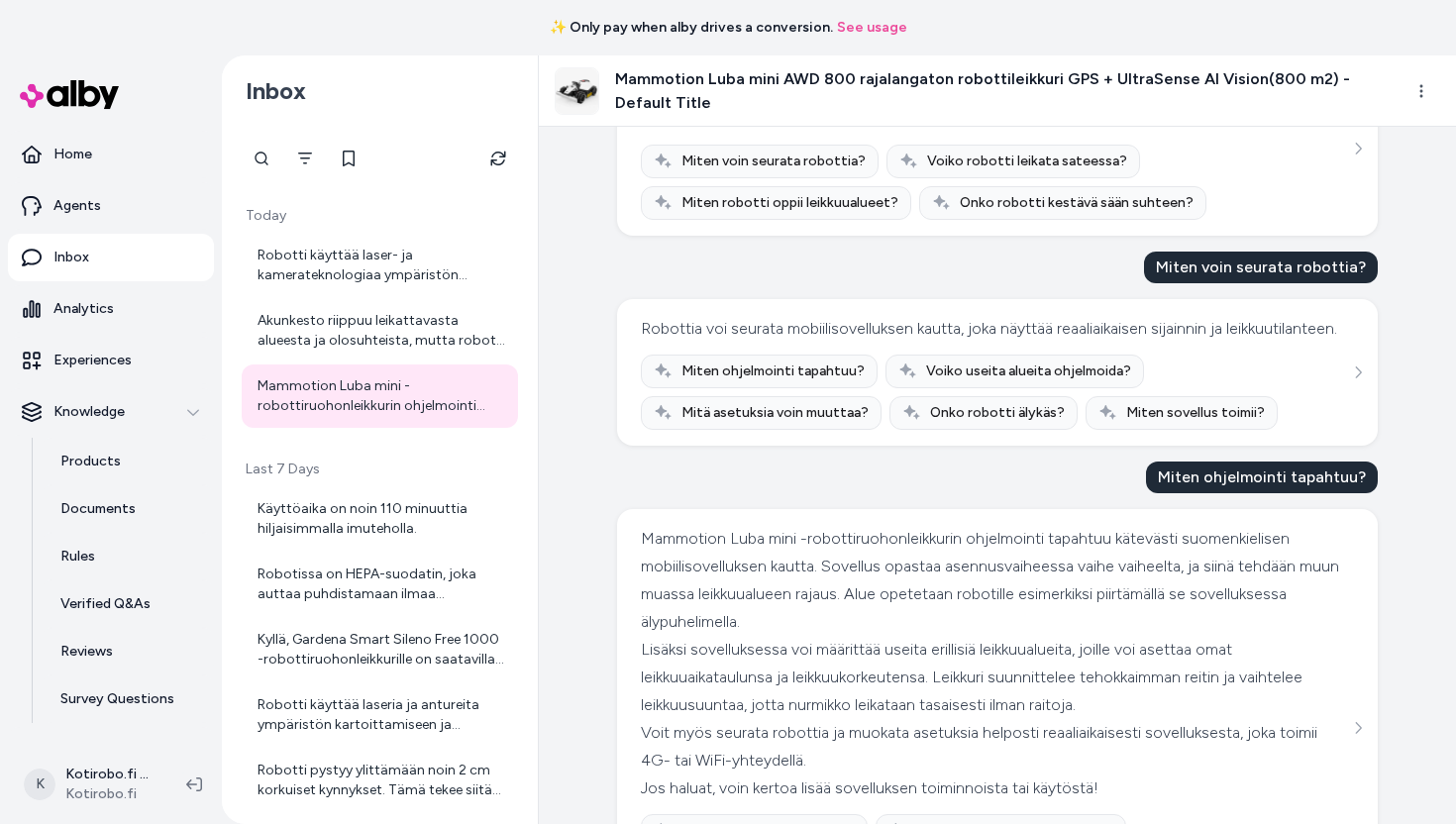 scroll, scrollTop: 592, scrollLeft: 0, axis: vertical 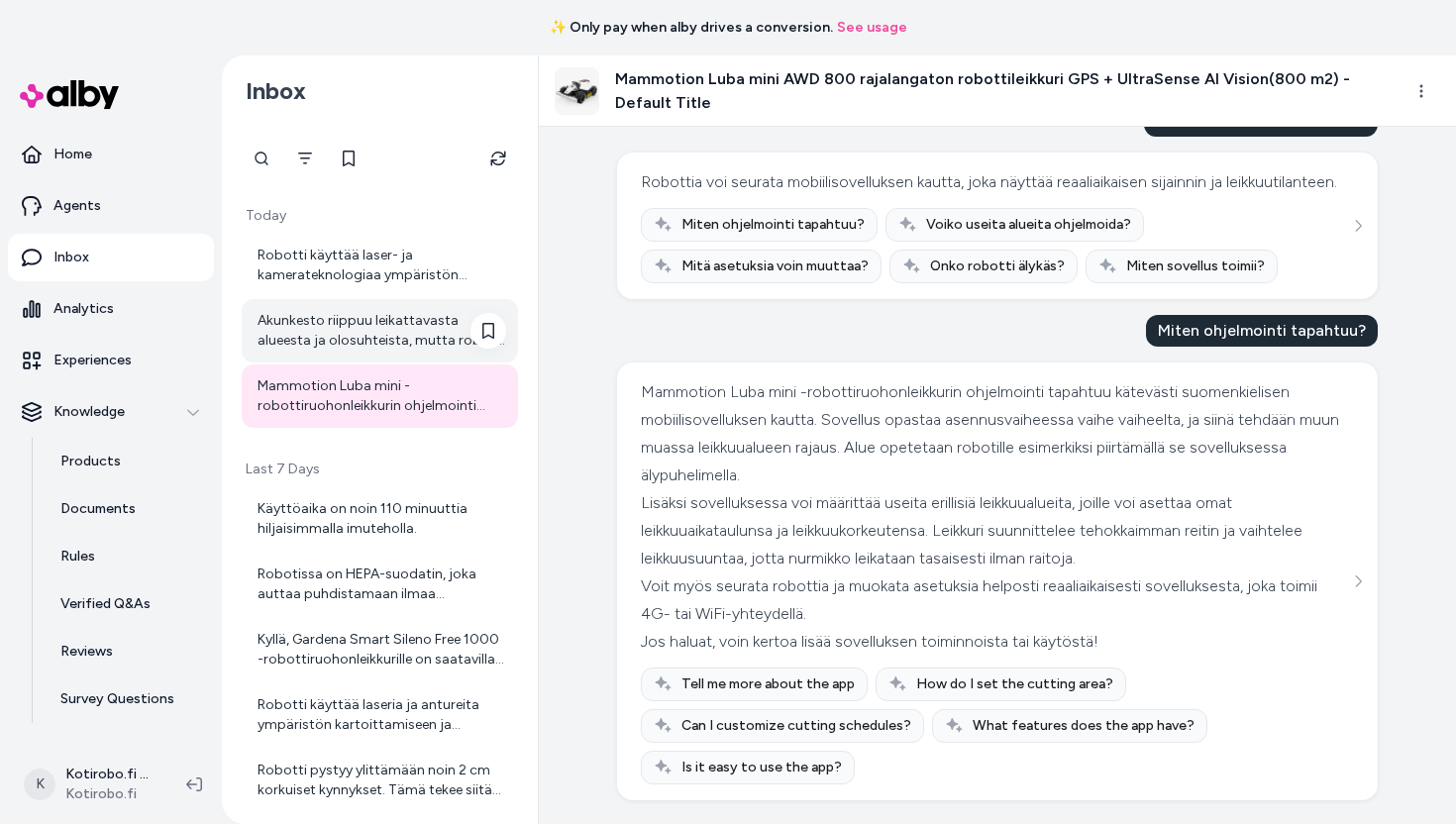 click on "Akunkesto riippuu leikattavasta alueesta ja olosuhteista, mutta robotti voi leikata yhdellä latauksella jopa 1000 m²." at bounding box center [381, 331] 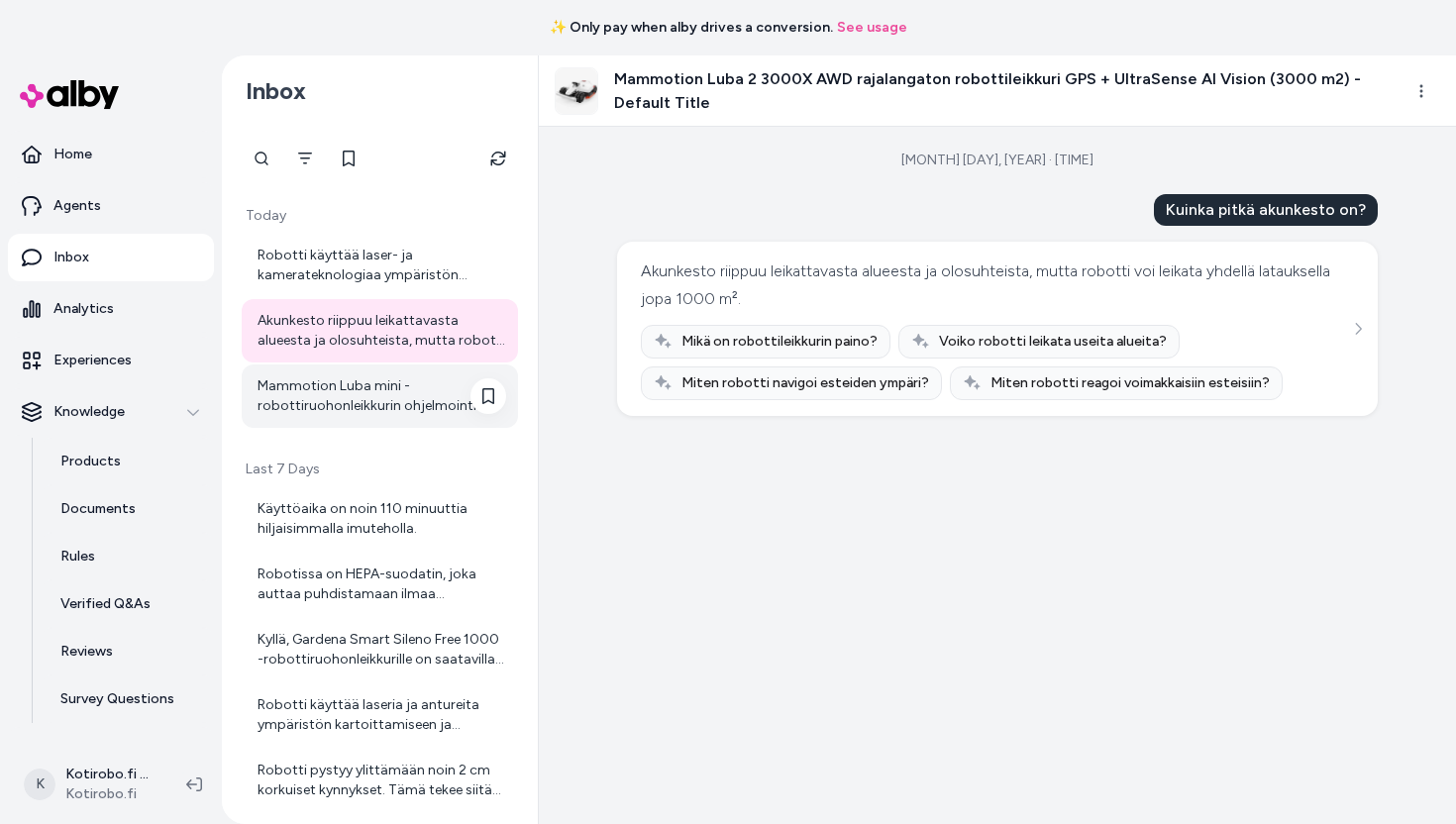 click on "Mammotion Luba mini -robottiruohonleikkurin ohjelmointi tapahtuu kätevästi suomenkielisen mobiilisovelluksen kautta. Sovellus opastaa asennusvaiheessa vaihe vaiheelta, ja siinä tehdään muun muassa leikkuualueen rajaus. Alue opetetaan robotille esimerkiksi piirtämällä se sovelluksessa älypuhelimella.
Lisäksi sovelluksessa voi määrittää useita erillisiä leikkuualueita, joille voi asettaa omat leikkuuaikataulunsa ja leikkuukorkeutensa. Leikkuri suunnittelee tehokkaimman reitin ja vaihtelee leikkuusuuntaa, jotta nurmikko leikataan tasaisesti ilman raitoja.
Voit myös seurata robottia ja muokata asetuksia helposti reaaliaikaisesti sovelluksesta, joka toimii 4G- tai WiFi-yhteydellä.
Jos haluat, voin kertoa lisää sovelluksen toiminnoista tai käytöstä!" at bounding box center (381, 396) 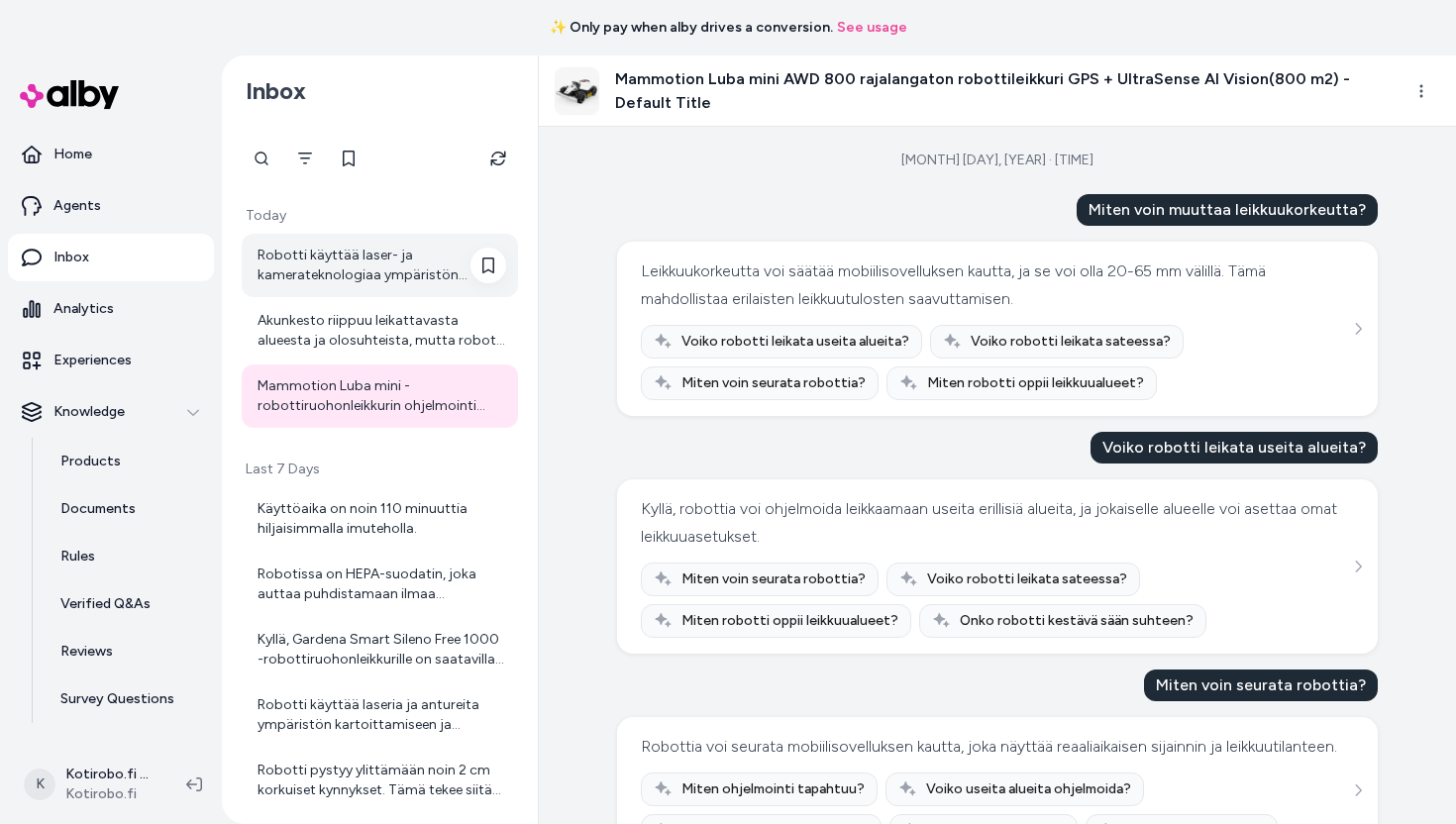 click on "Robotti käyttää laser- ja kamerateknologiaa ympäristön kartoittamiseen. Se tunnistaa esteet ja huonekalut, mikä auttaa välttämään törmäyksiä. Tämä älykäs kartoitus mahdollistaa tehokkaan siivouksen." at bounding box center [381, 265] 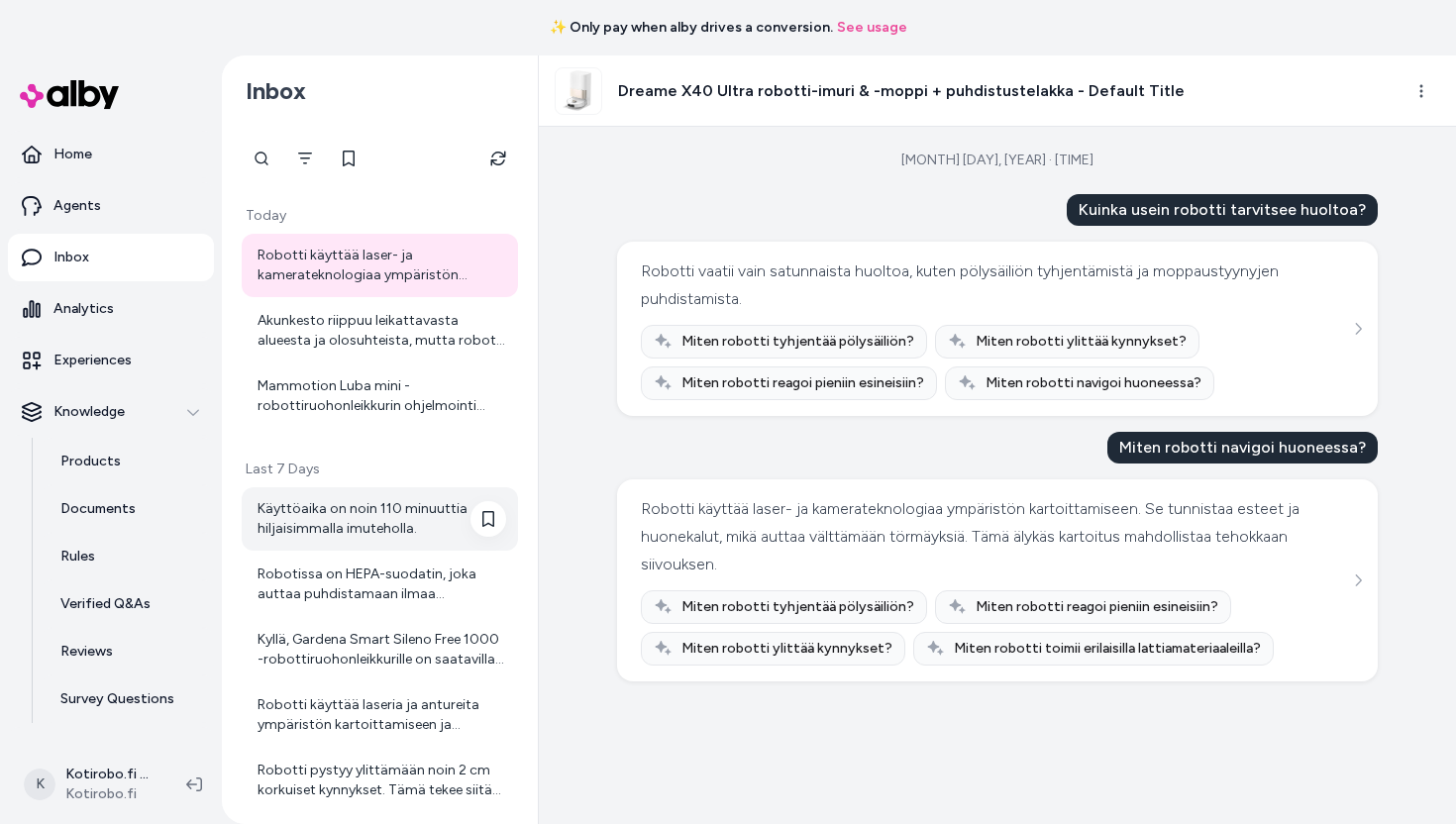 click on "Käyttöaika on noin 110 minuuttia hiljaisimmalla imuteholla." at bounding box center (381, 519) 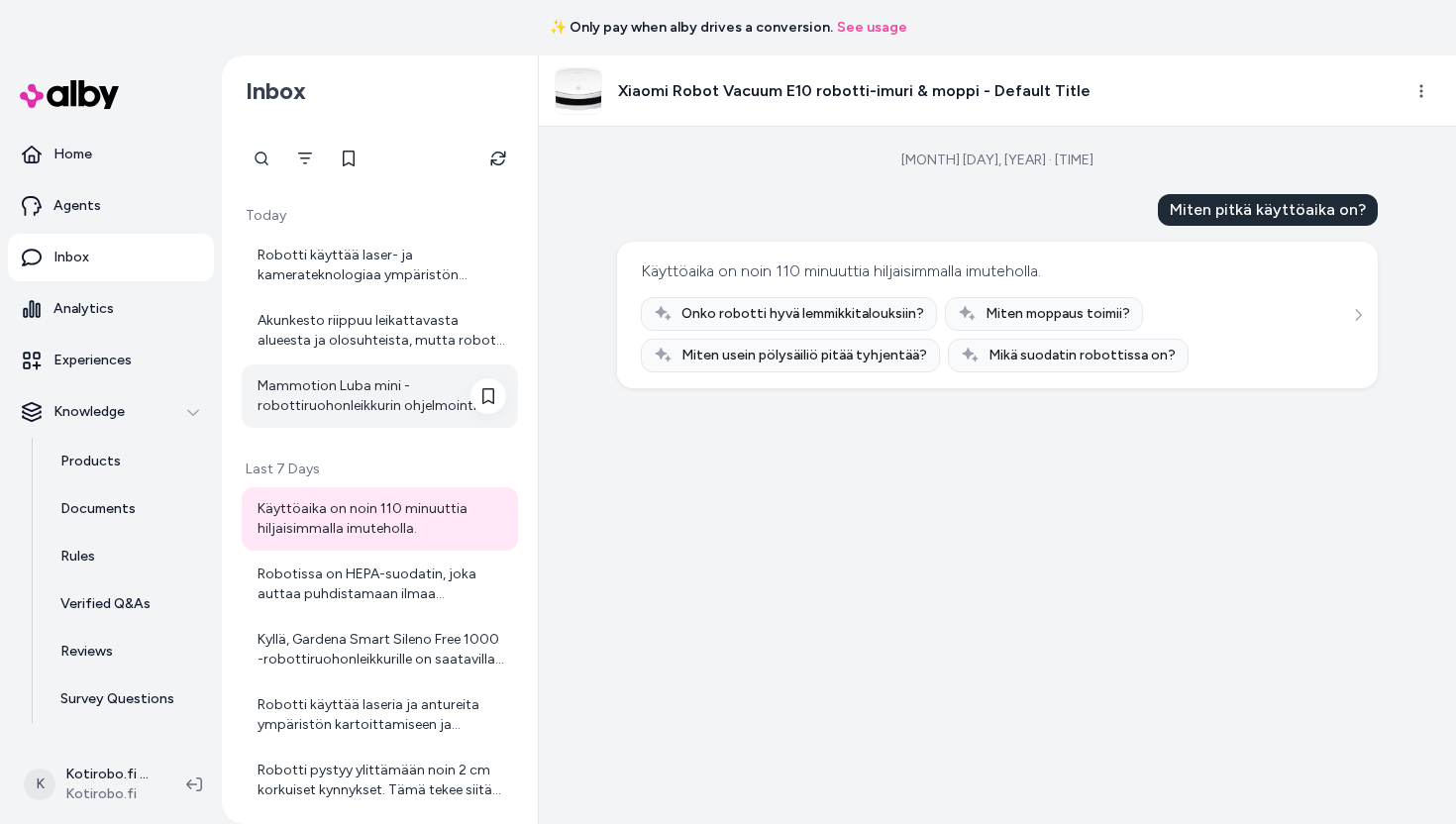 click on "Mammotion Luba mini -robottiruohonleikkurin ohjelmointi tapahtuu kätevästi suomenkielisen mobiilisovelluksen kautta. Sovellus opastaa asennusvaiheessa vaihe vaiheelta, ja siinä tehdään muun muassa leikkuualueen rajaus. Alue opetetaan robotille esimerkiksi piirtämällä se sovelluksessa älypuhelimella.
Lisäksi sovelluksessa voi määrittää useita erillisiä leikkuualueita, joille voi asettaa omat leikkuuaikataulunsa ja leikkuukorkeutensa. Leikkuri suunnittelee tehokkaimman reitin ja vaihtelee leikkuusuuntaa, jotta nurmikko leikataan tasaisesti ilman raitoja.
Voit myös seurata robottia ja muokata asetuksia helposti reaaliaikaisesti sovelluksesta, joka toimii 4G- tai WiFi-yhteydellä.
Jos haluat, voin kertoa lisää sovelluksen toiminnoista tai käytöstä!" at bounding box center [379, 396] 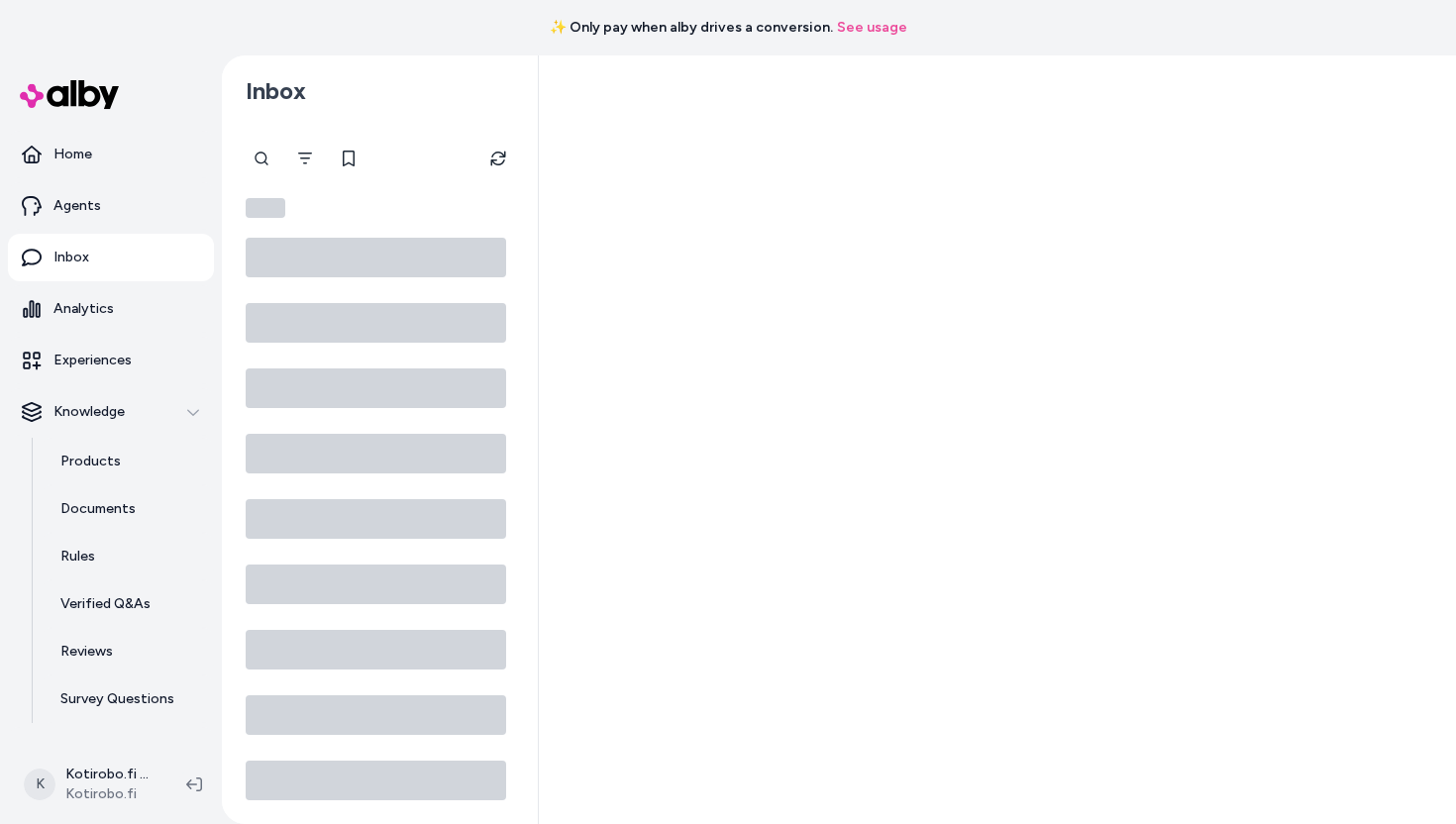 scroll, scrollTop: 0, scrollLeft: 0, axis: both 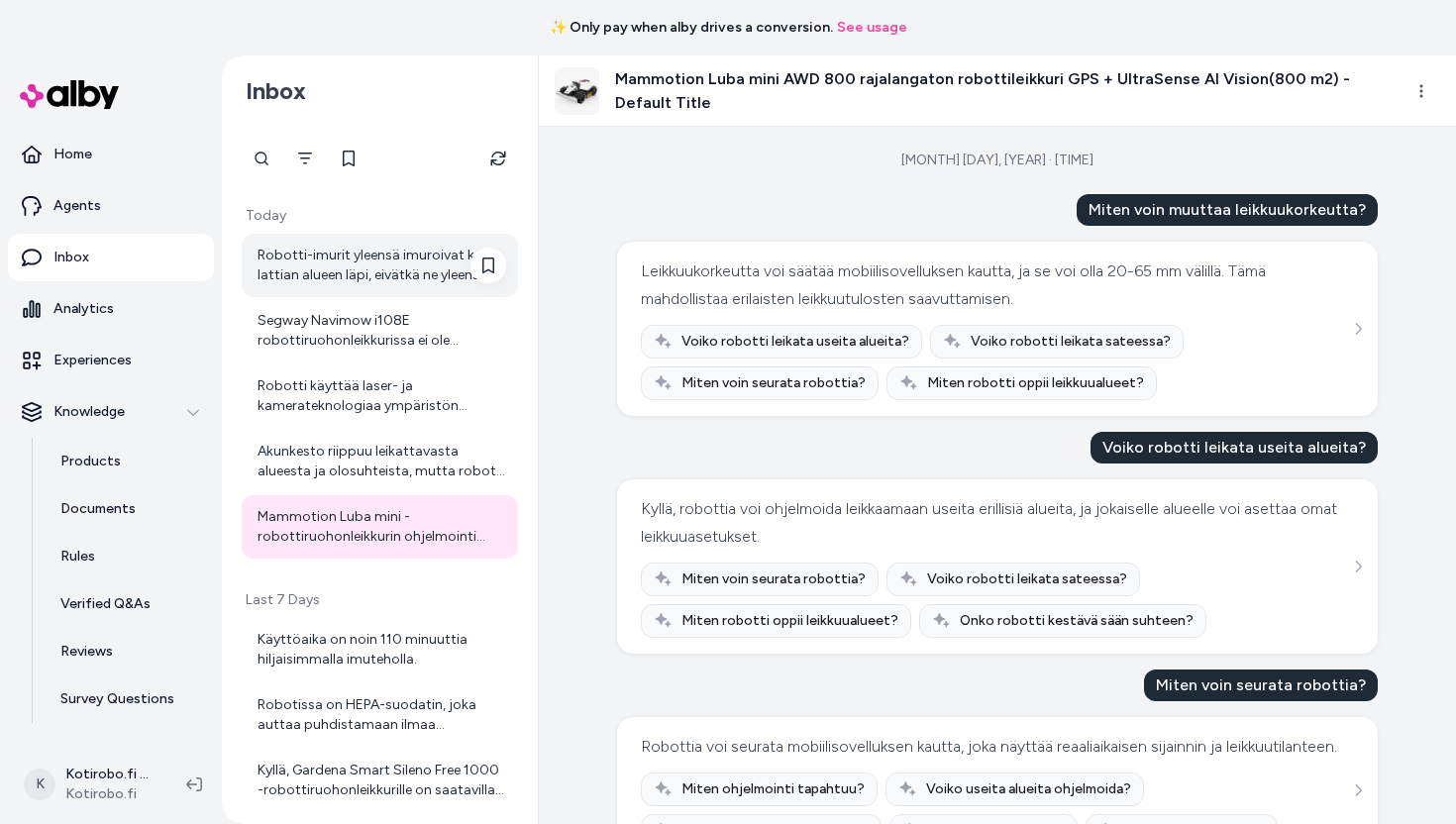 click on "Robotti-imurit yleensä imuroivat koko lattian alueen läpi, eivätkä ne yleensä tarjoa suoraan erillistä mattojen siivousohjelmaa. Xiaomi Robot Vacuum E5 esimerkiksi imuroi sekä kovia lattioita että mattoja samalla imuroinnilla. Jos sinulla on erityyppisiä lattioita, kuten kovia lattioita ja mattoja, robotti siivoaa ne kaikki yhdessä käynnissä, mutta ei välttämättä erikseen mattoalueita.
Jos arvostat erityistä mattojen siivousta, kannattaa aina tarkistaa laitteen ominaisuudet tai kysyä lisätietoja asiakaspalvelustamme osoitteessa [Kotirobon asiakaspalvelu](https://www.kotirobo.fi/pages/asiakaspalvelu).
Voinko auttaa sinua jollain muulla?" at bounding box center [381, 265] 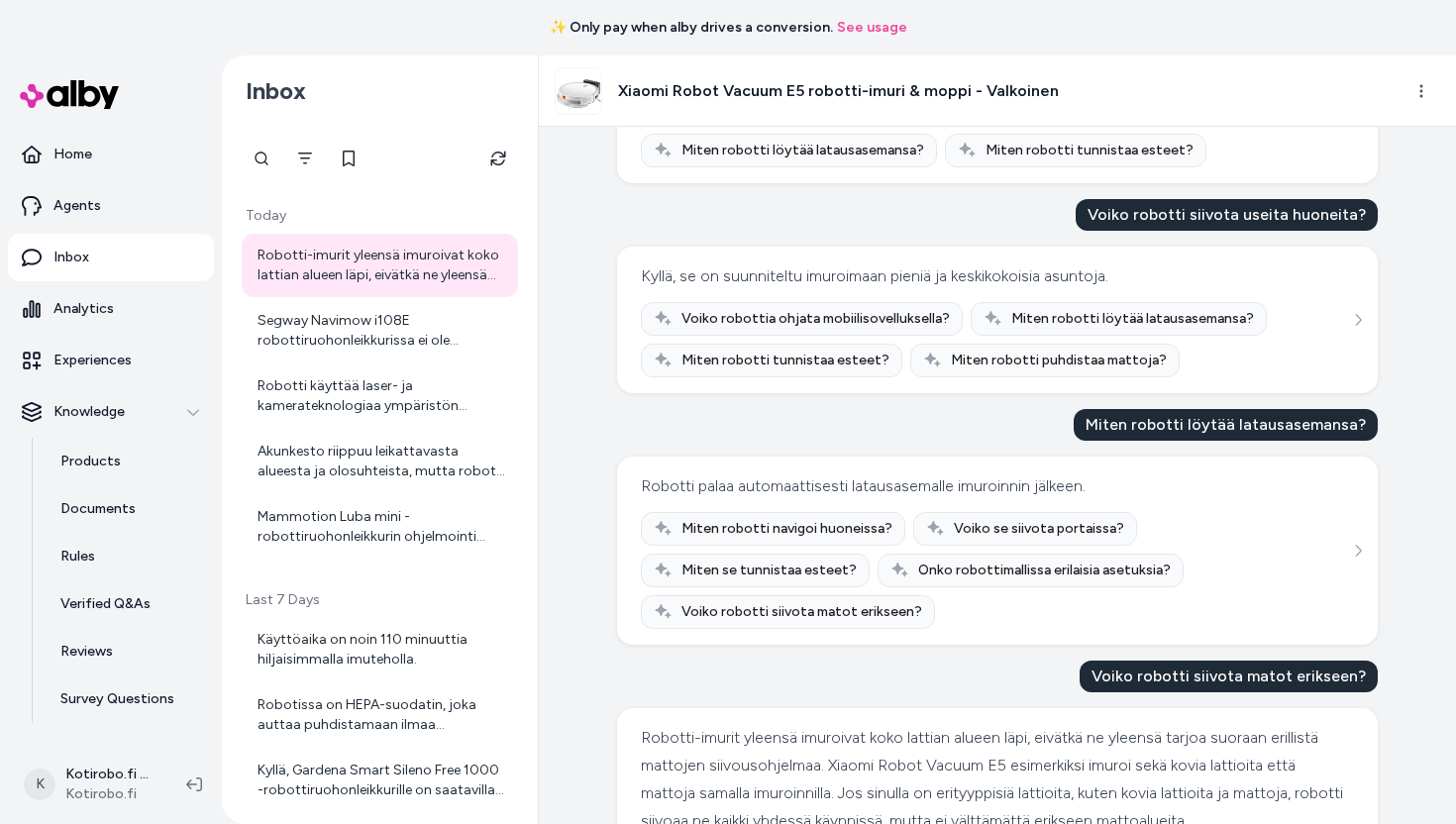 scroll, scrollTop: 0, scrollLeft: 0, axis: both 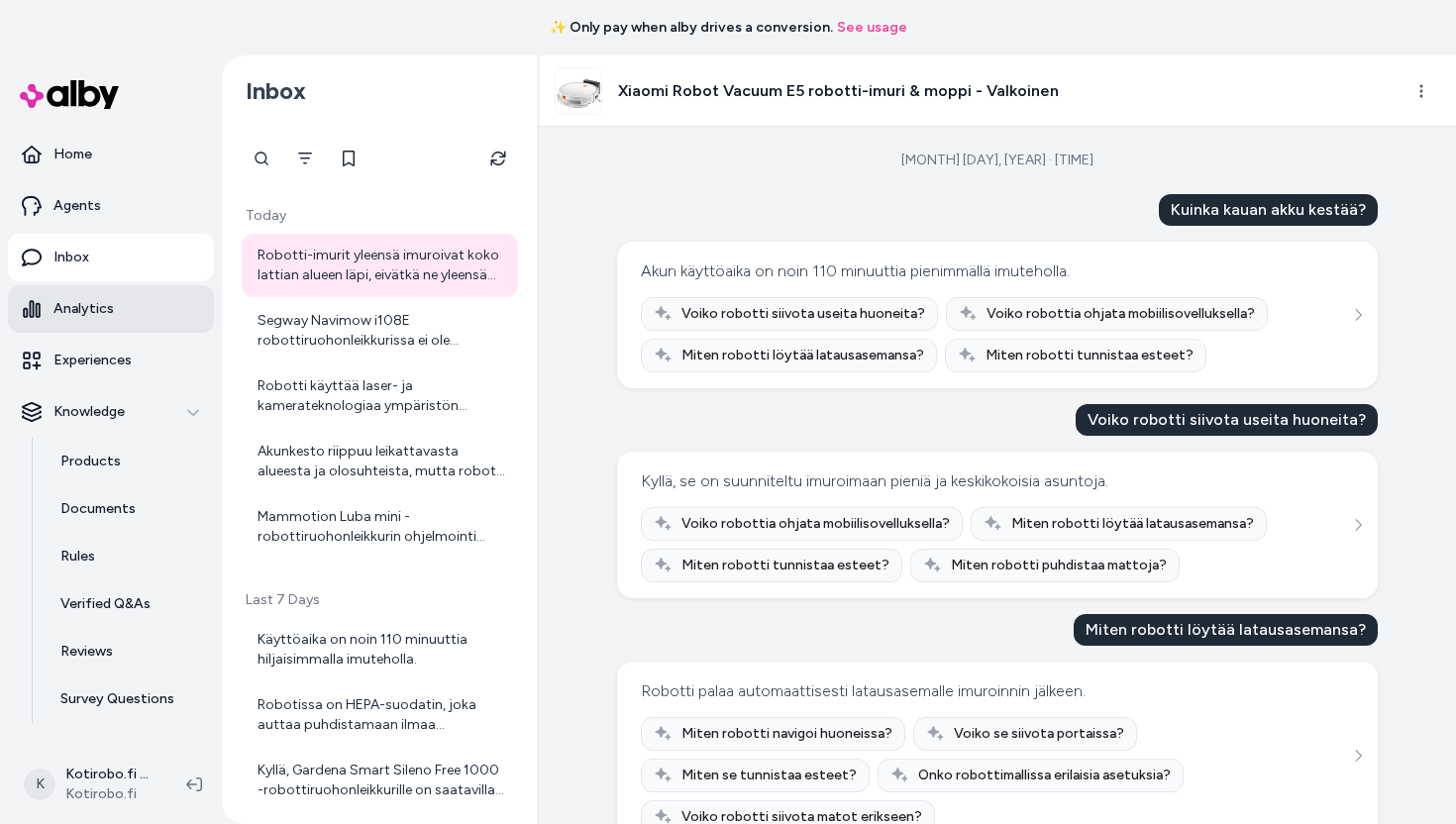 click on "Analytics" at bounding box center (111, 309) 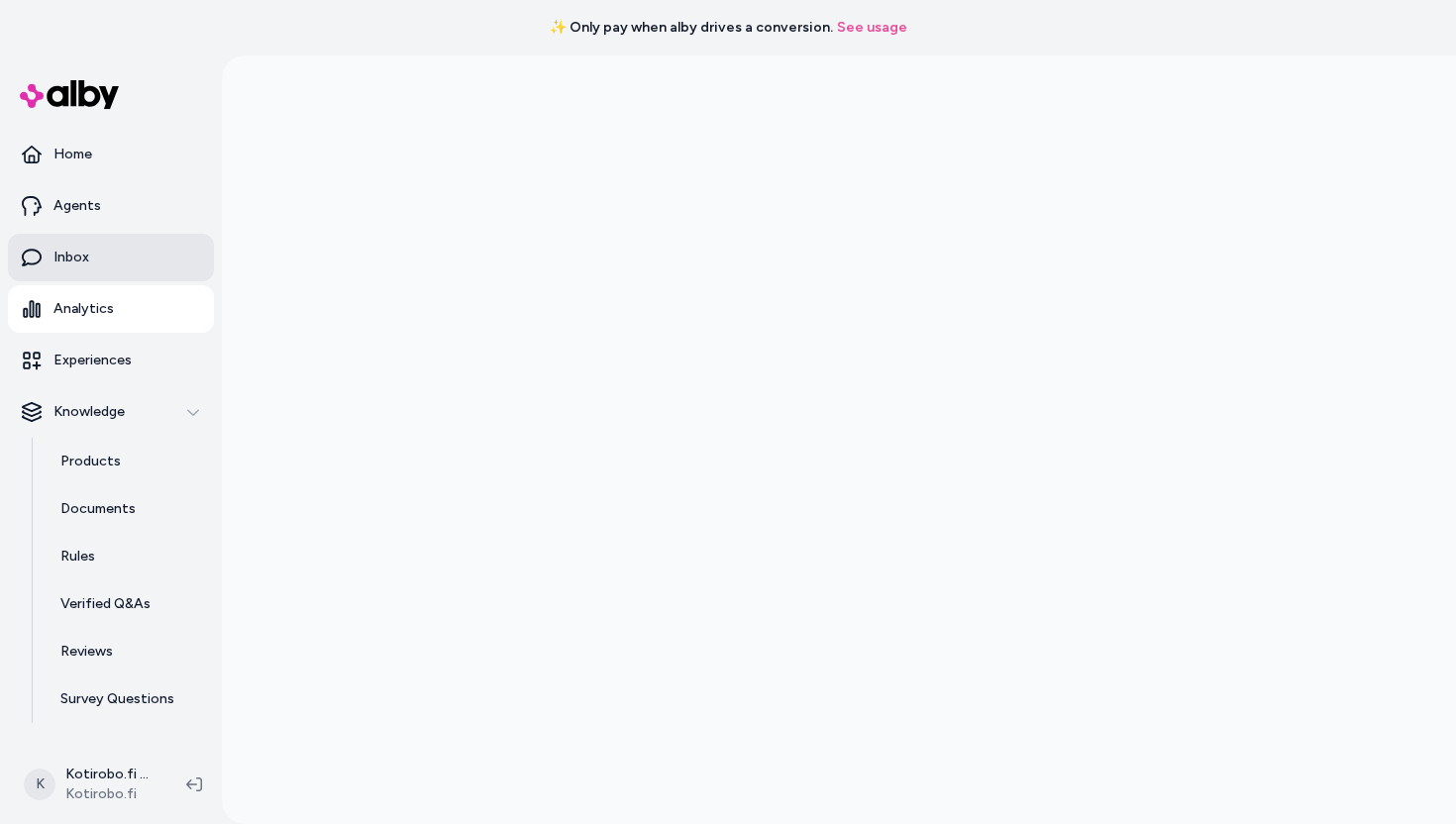 click on "Inbox" at bounding box center [111, 258] 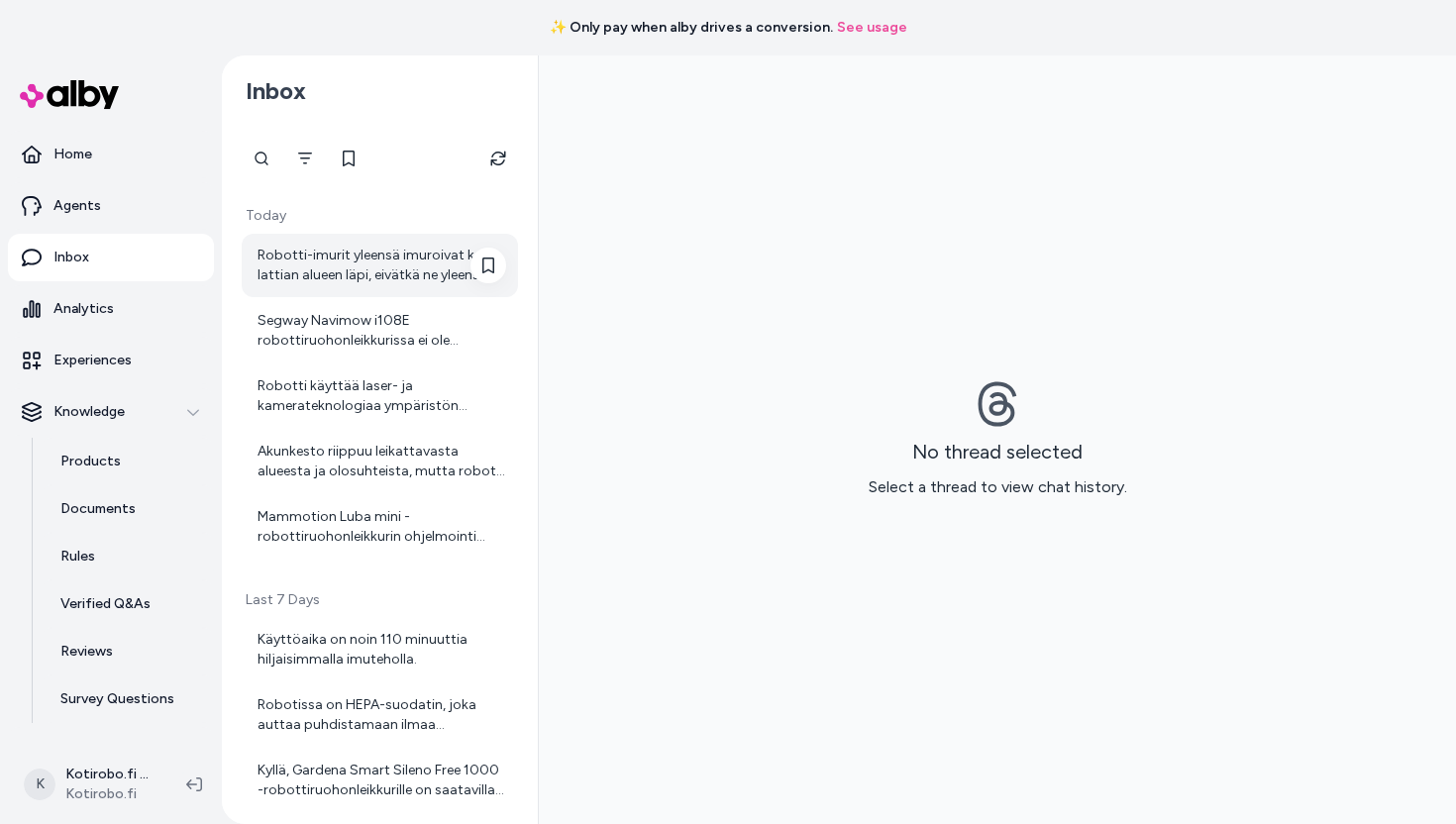 click on "Robotti-imurit yleensä imuroivat koko lattian alueen läpi, eivätkä ne yleensä tarjoa suoraan erillistä mattojen siivousohjelmaa. Xiaomi Robot Vacuum E5 esimerkiksi imuroi sekä kovia lattioita että mattoja samalla imuroinnilla. Jos sinulla on erityyppisiä lattioita, kuten kovia lattioita ja mattoja, robotti siivoaa ne kaikki yhdessä käynnissä, mutta ei välttämättä erikseen mattoalueita.
Jos arvostat erityistä mattojen siivousta, kannattaa aina tarkistaa laitteen ominaisuudet tai kysyä lisätietoja asiakaspalvelustamme osoitteessa [Kotirobon asiakaspalvelu](https://www.kotirobo.fi/pages/asiakaspalvelu).
Voinko auttaa sinua jollain muulla?" at bounding box center (379, 265) 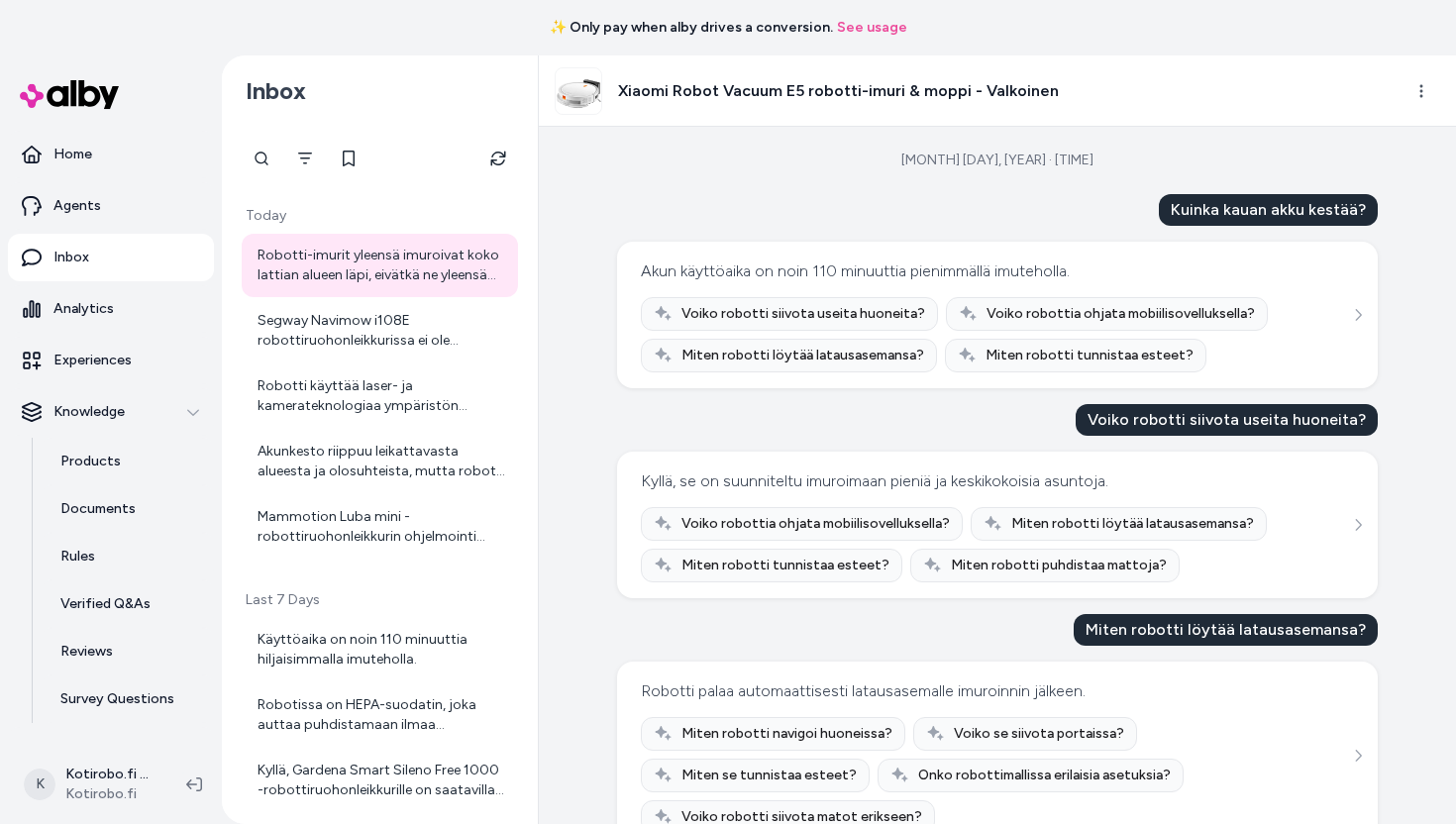 scroll, scrollTop: 454, scrollLeft: 0, axis: vertical 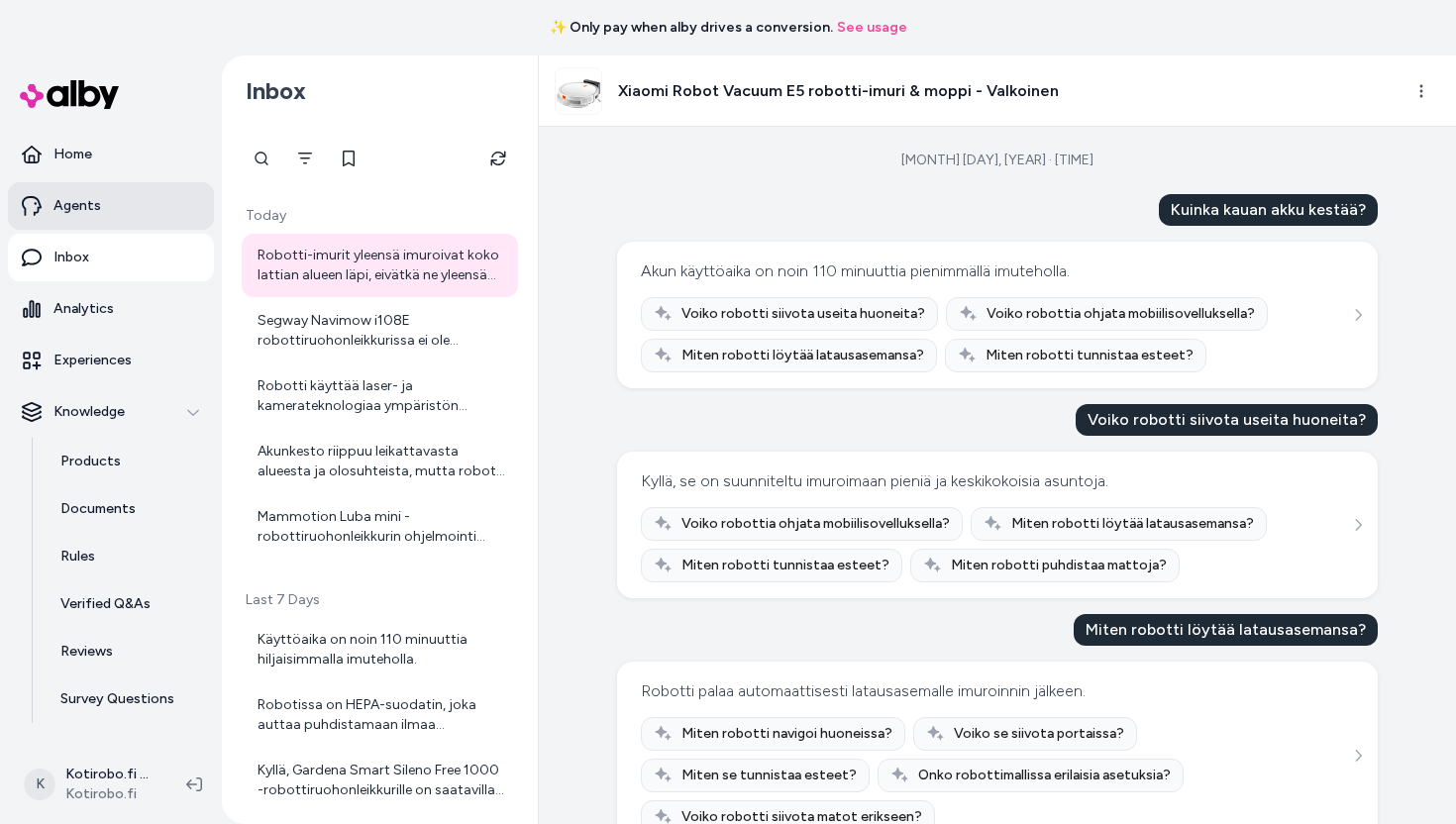 click on "Agents" at bounding box center [77, 206] 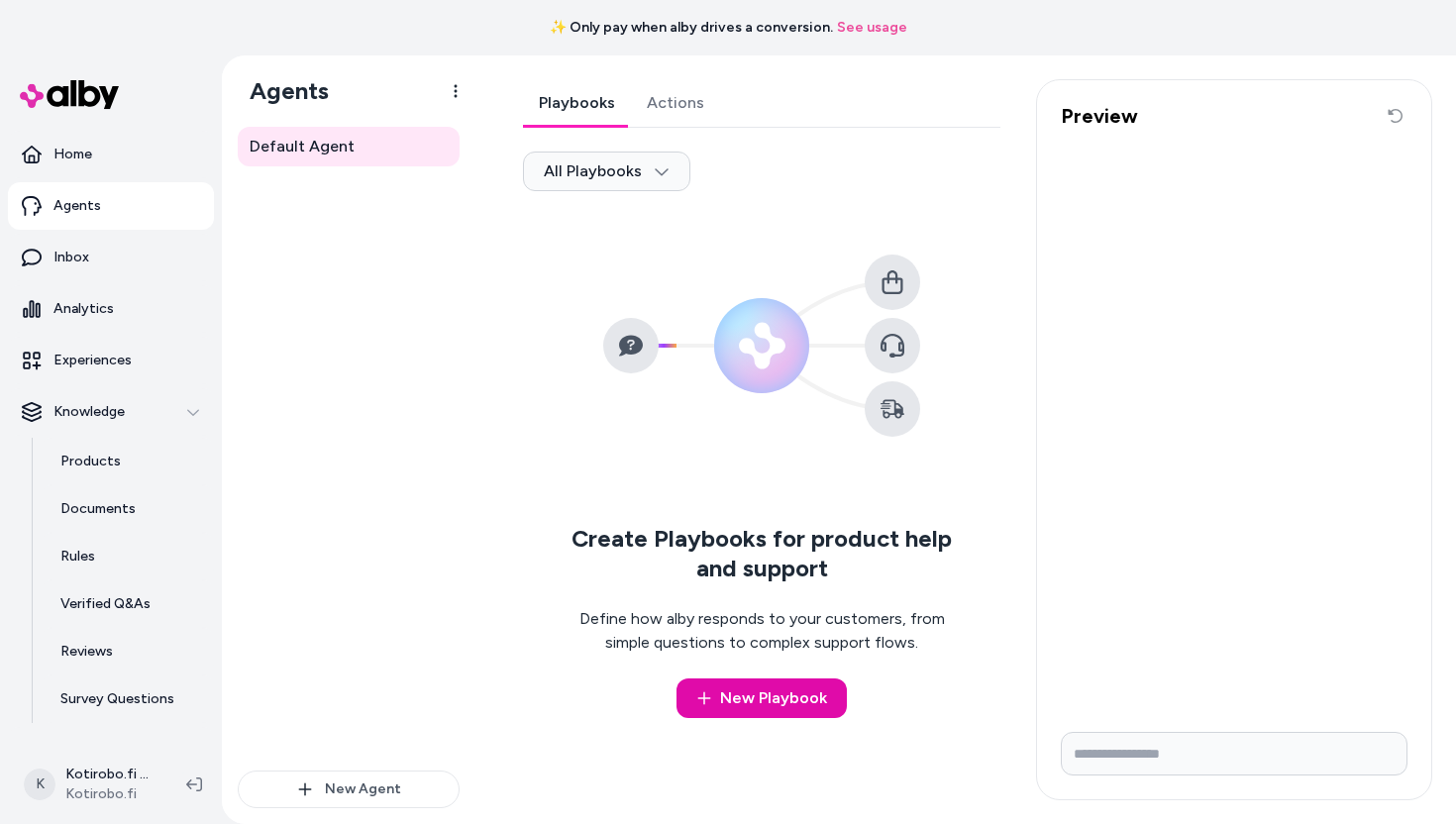 click on "Analytics" at bounding box center (111, 309) 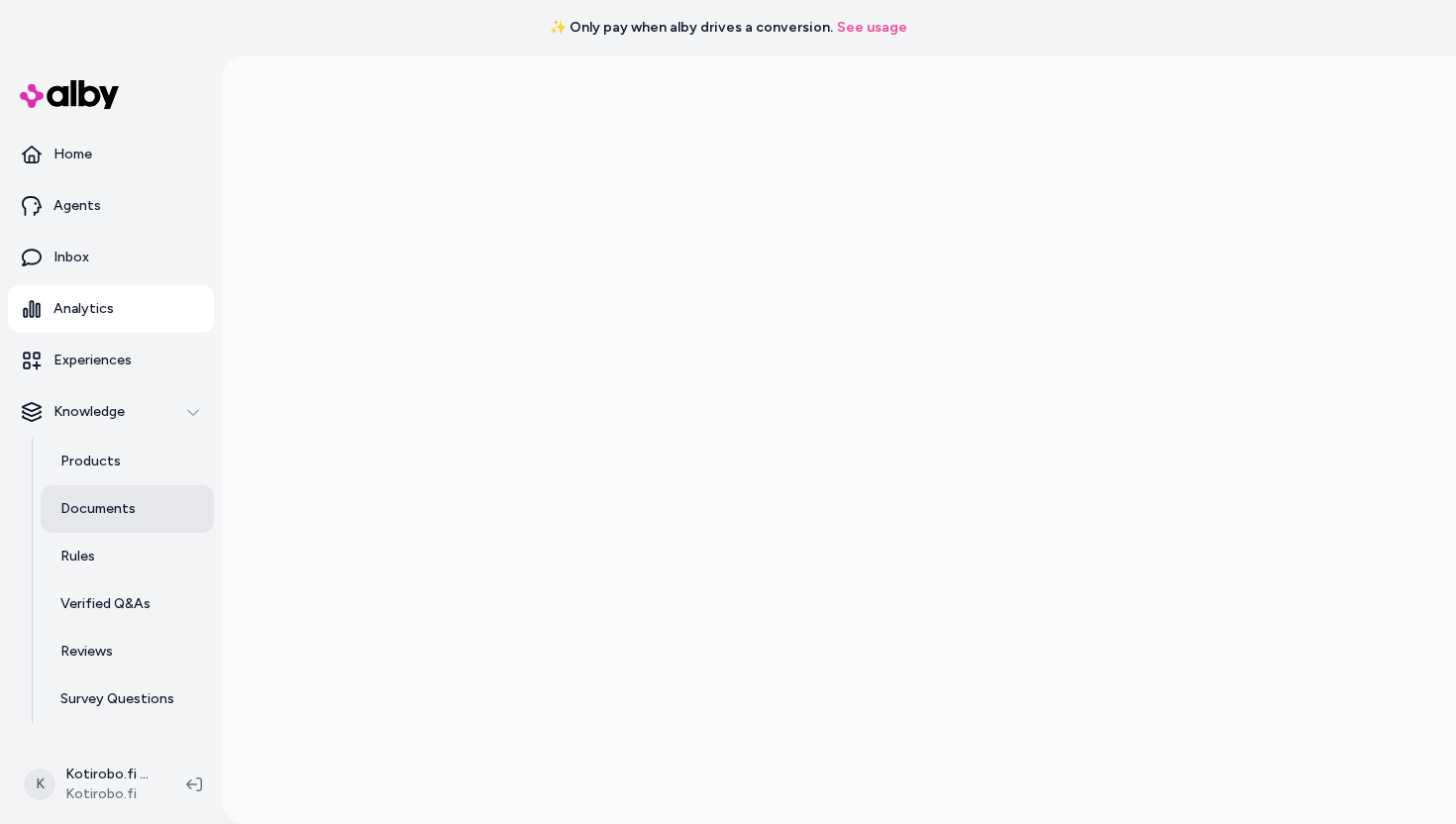click on "Documents" at bounding box center (98, 509) 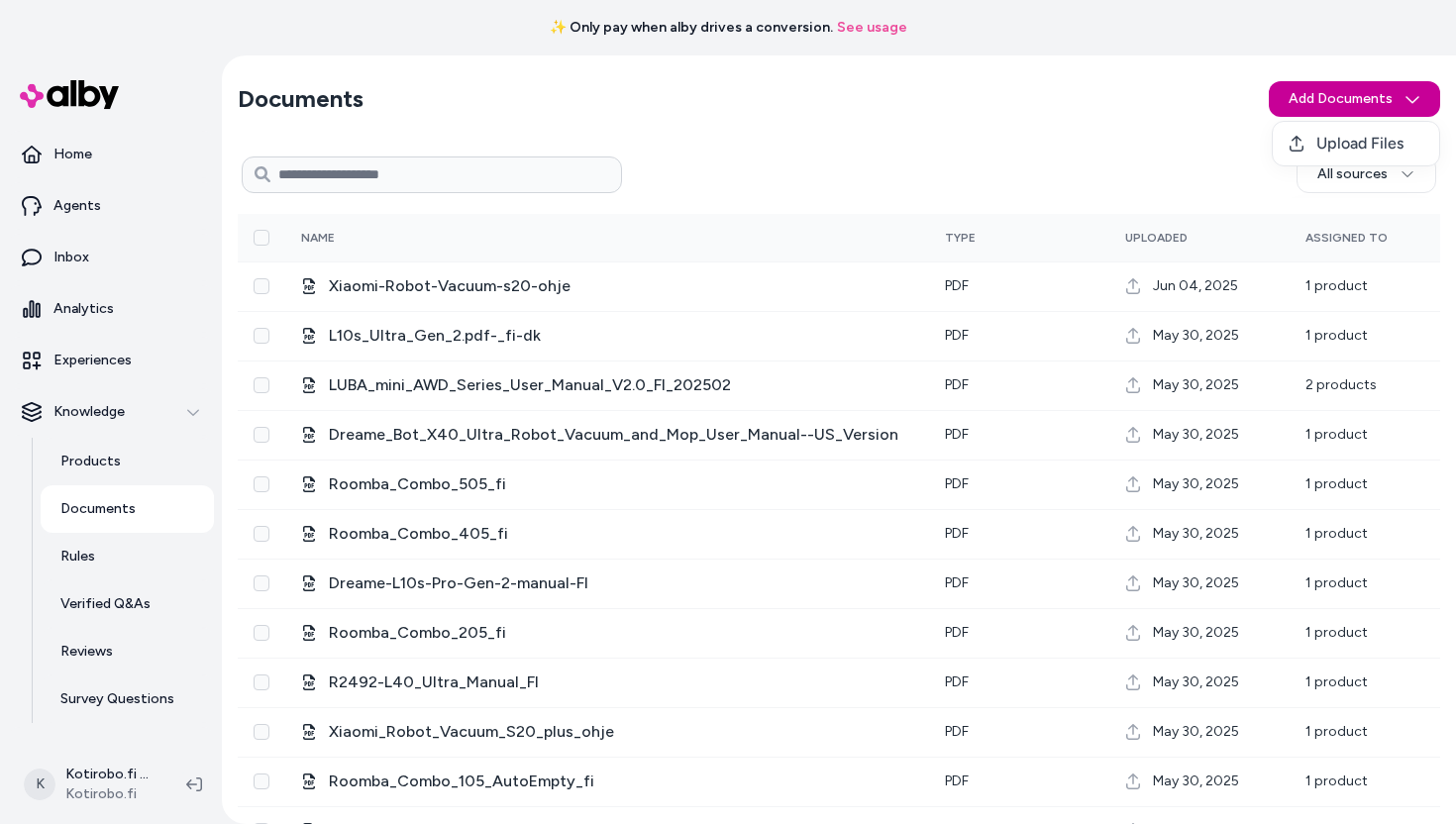 click on "✨ Only pay when alby drives a conversion.   See usage Home Agents Inbox Analytics Experiences Knowledge Products Documents Rules Verified Q&As Reviews Survey Questions Integrations K Kotirobo.fi Shopify Kotirobo.fi Documents Add Documents  All sources 0  Selected Edit Multiple Name Type Uploaded Assigned To Xiaomi-Robot-Vacuum-s20-ohje pdf Jun 04, 2025 1 product L10s_Ultra_Gen_2.pdf-_fi-dk pdf May 30, 2025 1 product LUBA_mini_AWD_Series_User_Manual_V2.0_FI_202502 pdf May 30, 2025 2 products Dreame_Bot_X40_Ultra_Robot_Vacuum_and_Mop_User_Manual--US_Version pdf May 30, 2025 1 product Roomba_Combo_505_fi pdf May 30, 2025 1 product Roomba_Combo_405_fi pdf May 30, 2025 1 product Dreame-L10s-Pro-Gen-2-manual-FI pdf May 30, 2025 1 product Roomba_Combo_205_fi pdf May 30, 2025 1 product R2492-L40_Ultra_Manual_FI pdf May 30, 2025 1 product Xiaomi_Robot_Vacuum_S20_plus_ohje pdf May 30, 2025 1 product Roomba_Combo_105_AutoEmpty_fi pdf May 30, 2025 1 product Xiaomi_Robot_Vacuum_X20_Max_Manual_suomi pdf May 30, 2025 pdf" at bounding box center (728, 412) 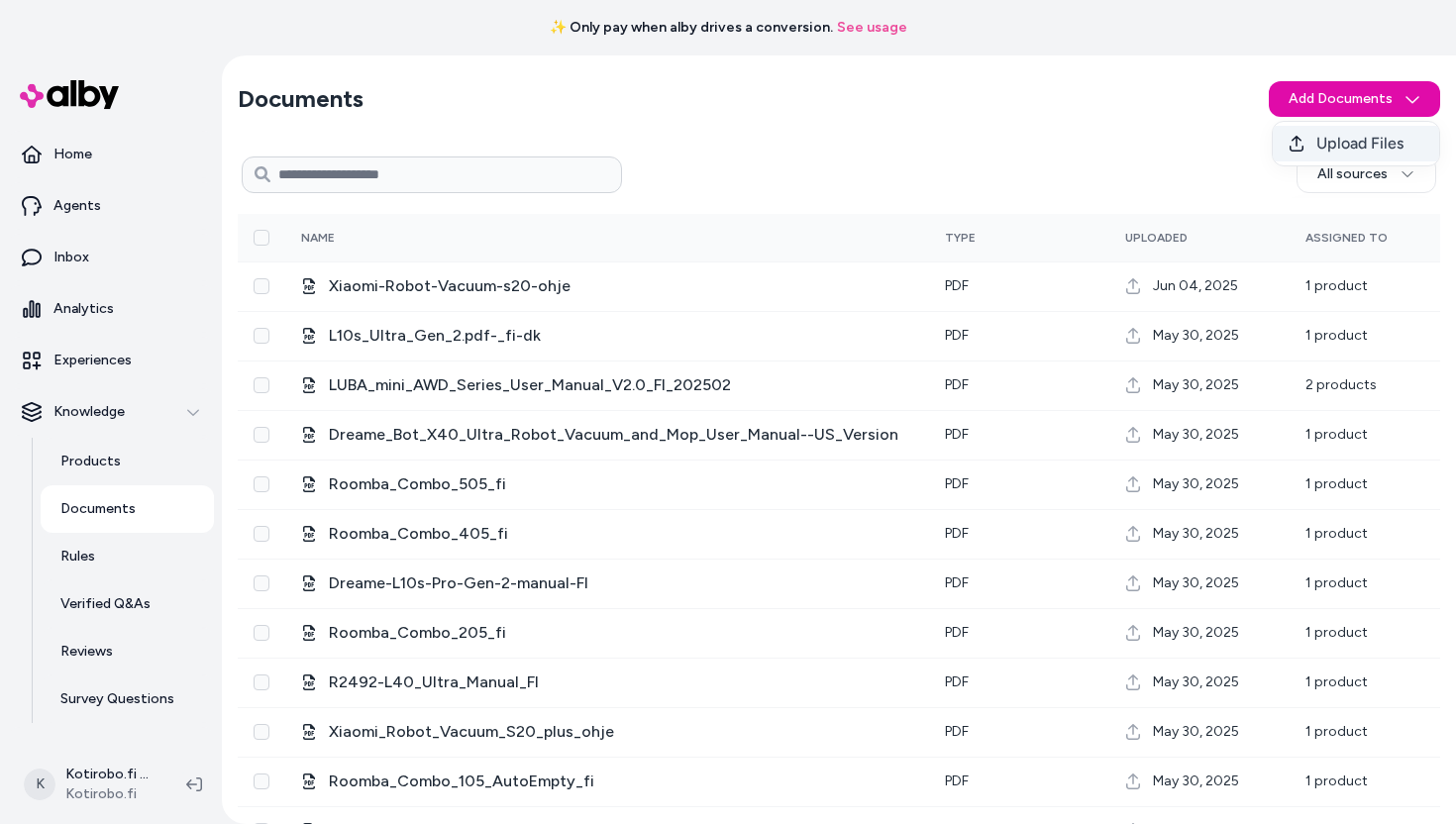 click on "Upload Files" at bounding box center (1360, 144) 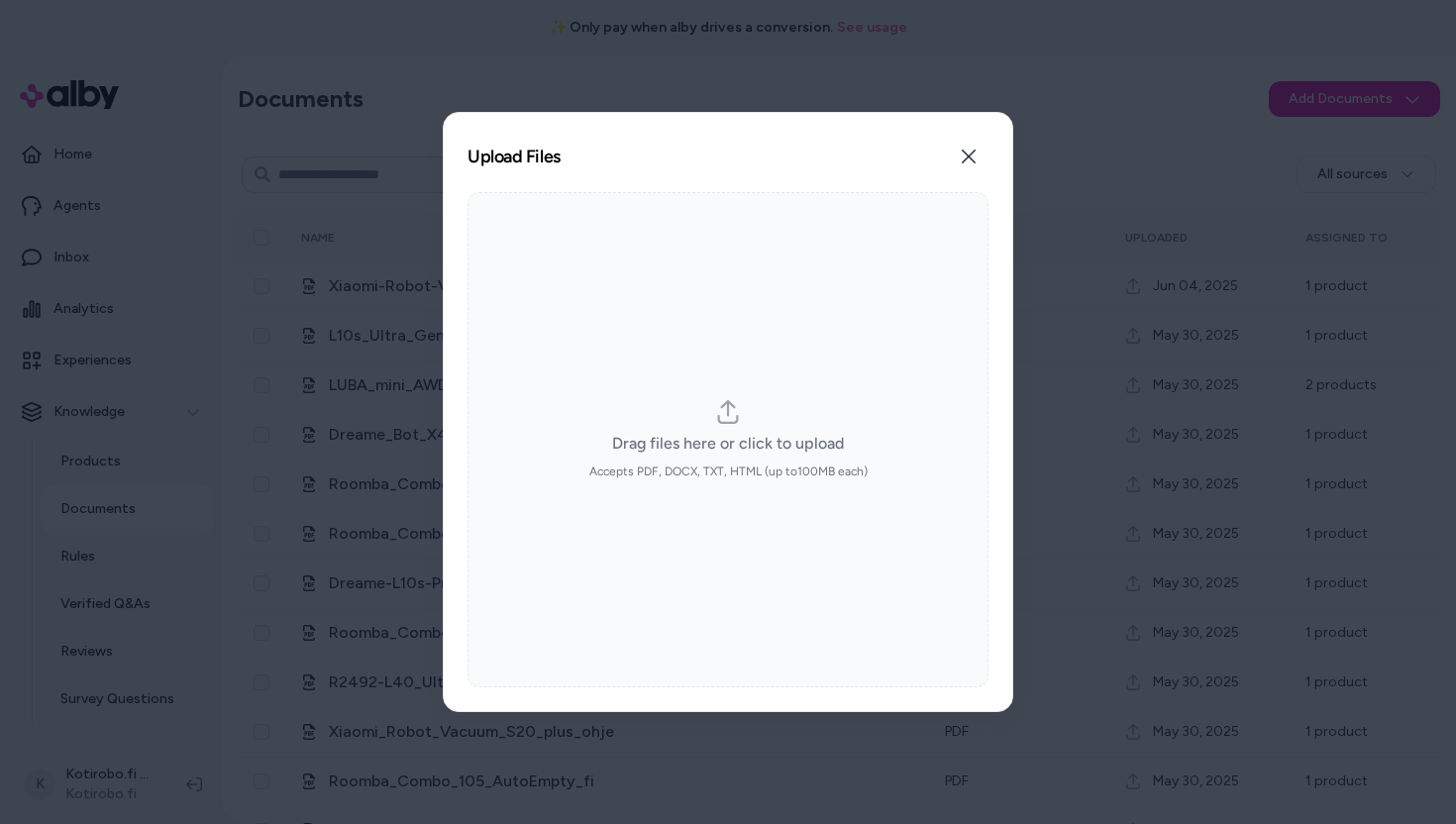 click on "Drag files here or click to upload Accepts PDF, DOCX, TXT, HTML (up to  100 MB each)" at bounding box center [728, 440] 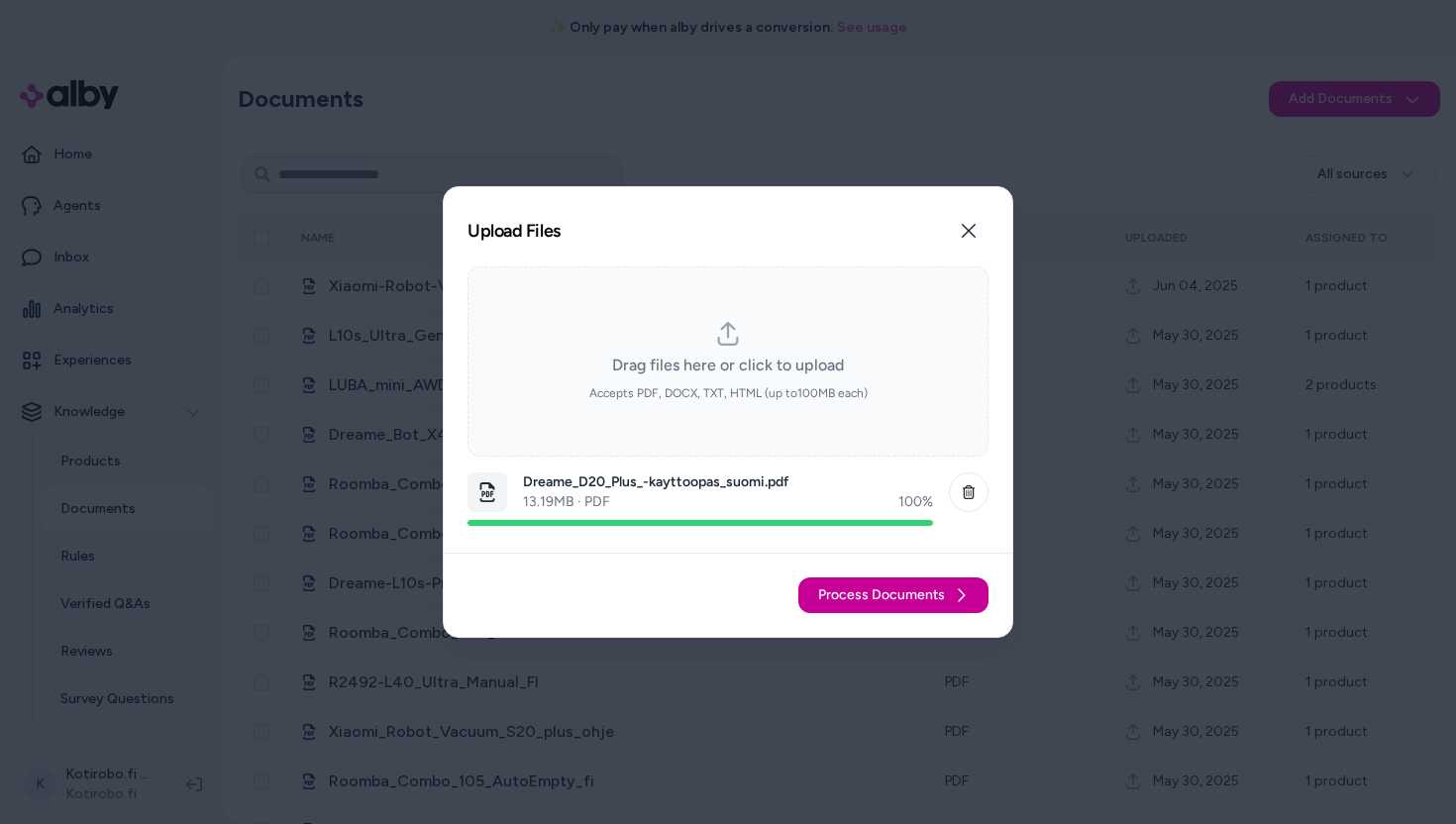click on "Process Documents" at bounding box center [882, 595] 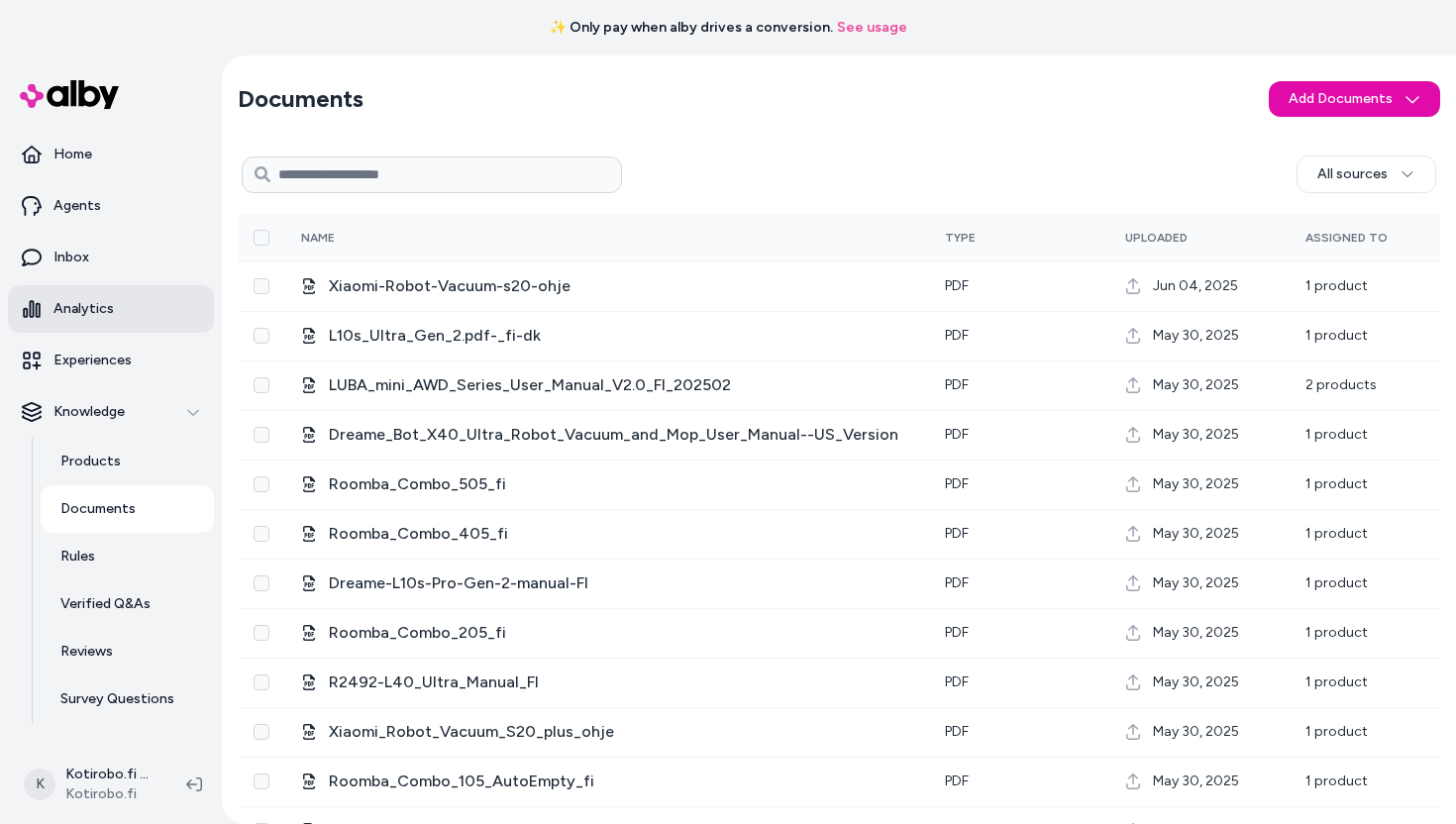 click on "Analytics" at bounding box center [111, 309] 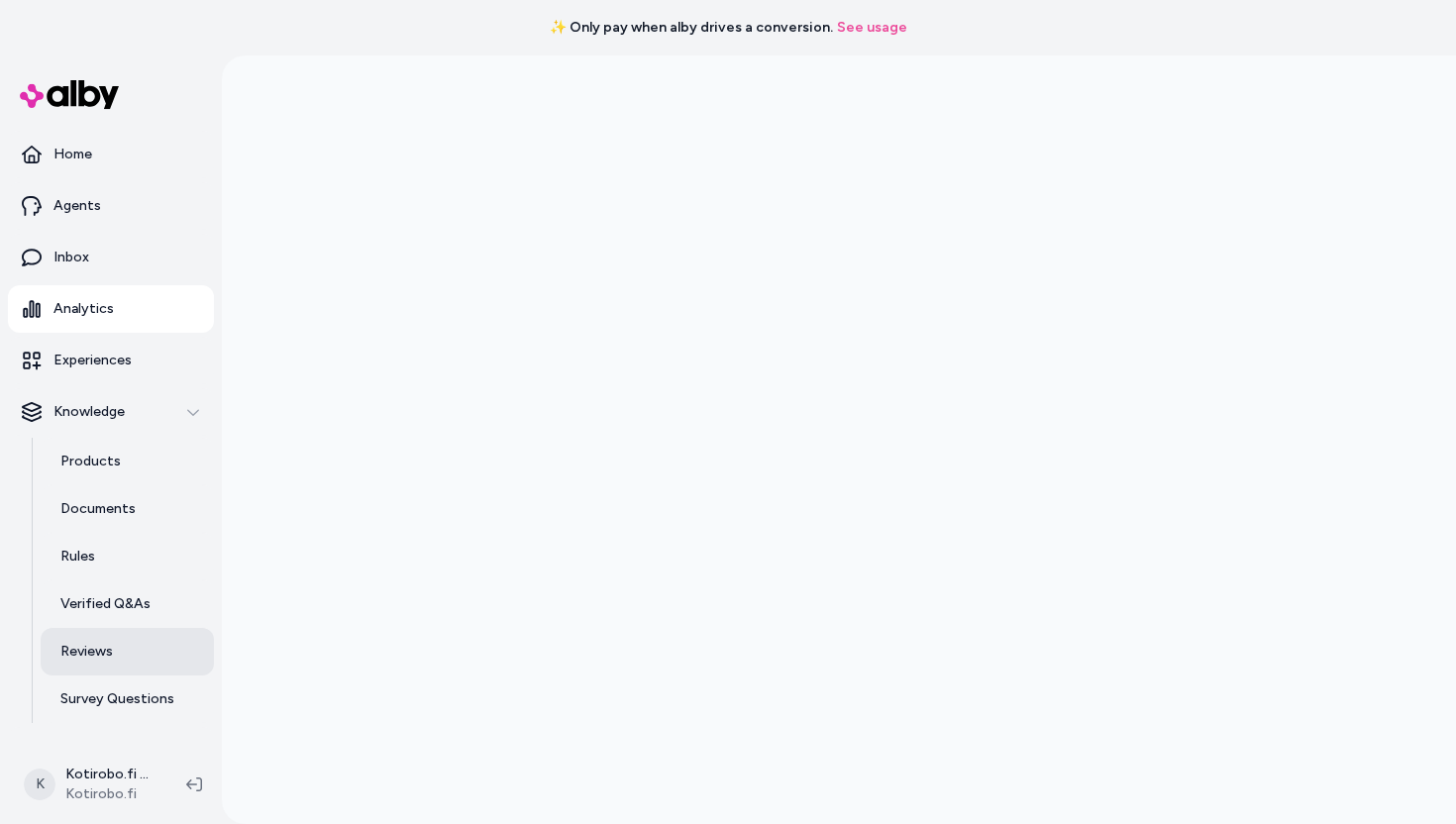 click on "Reviews" at bounding box center [127, 652] 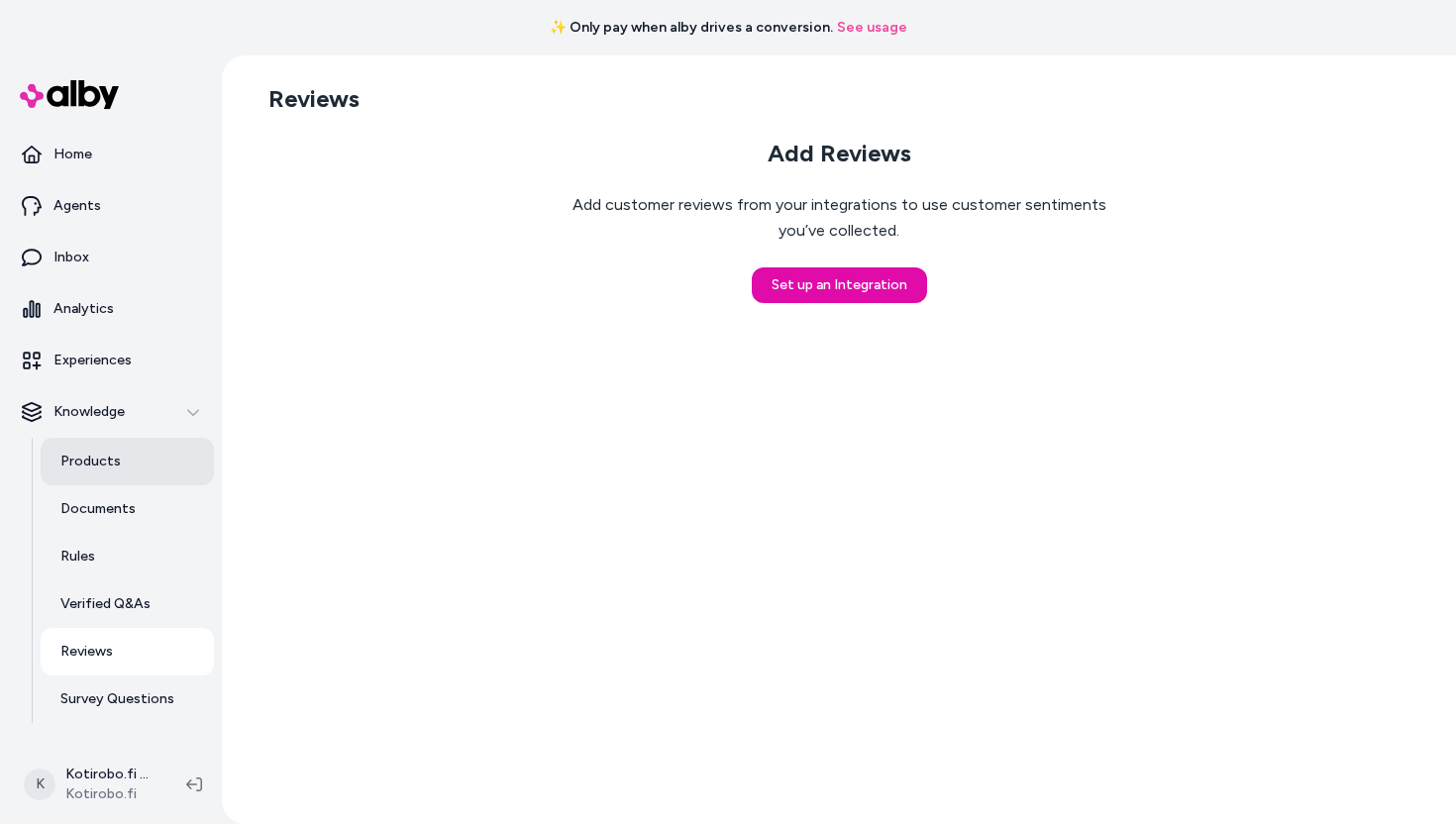click on "Products" at bounding box center (90, 462) 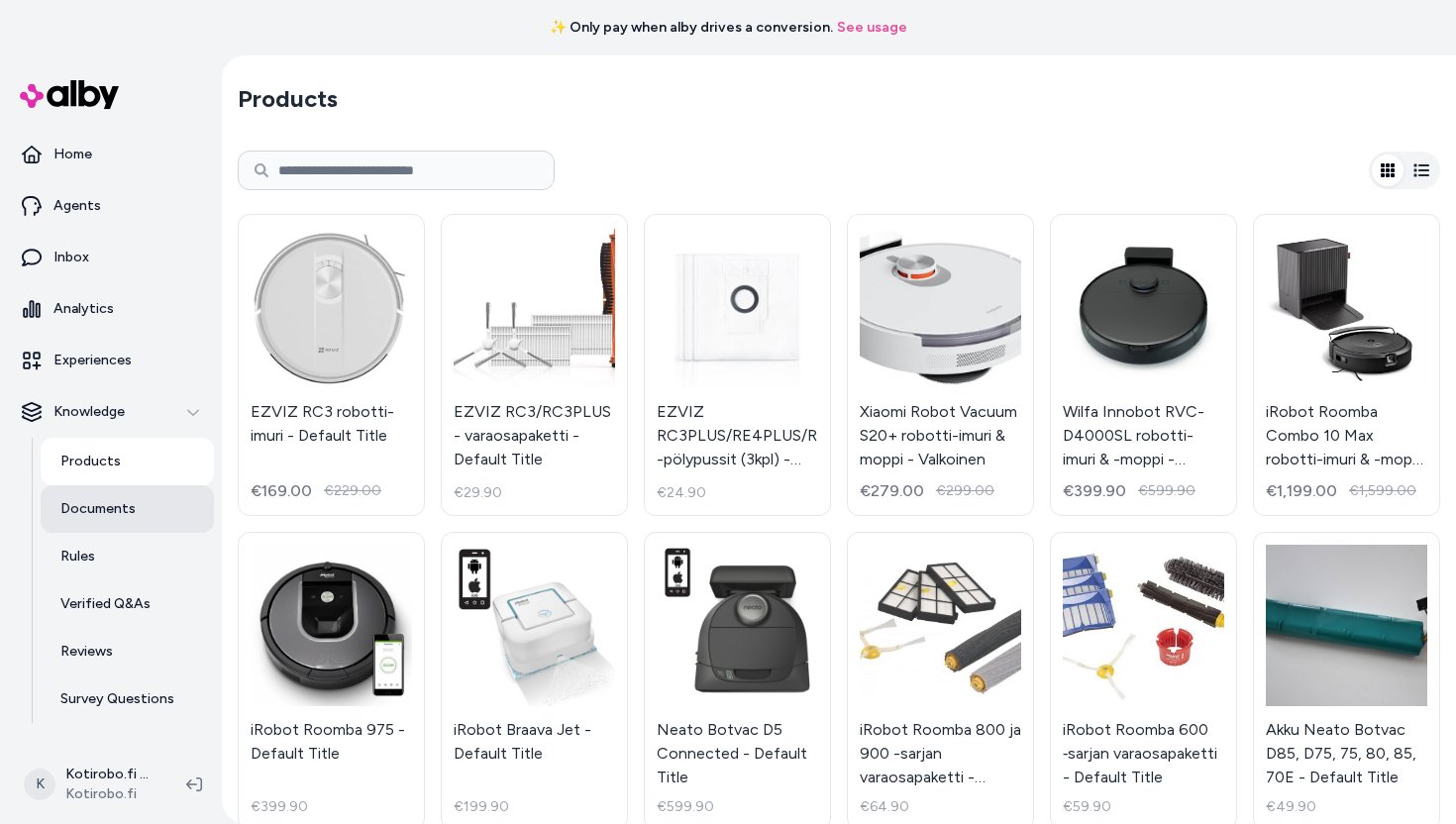 click on "Documents" at bounding box center [98, 509] 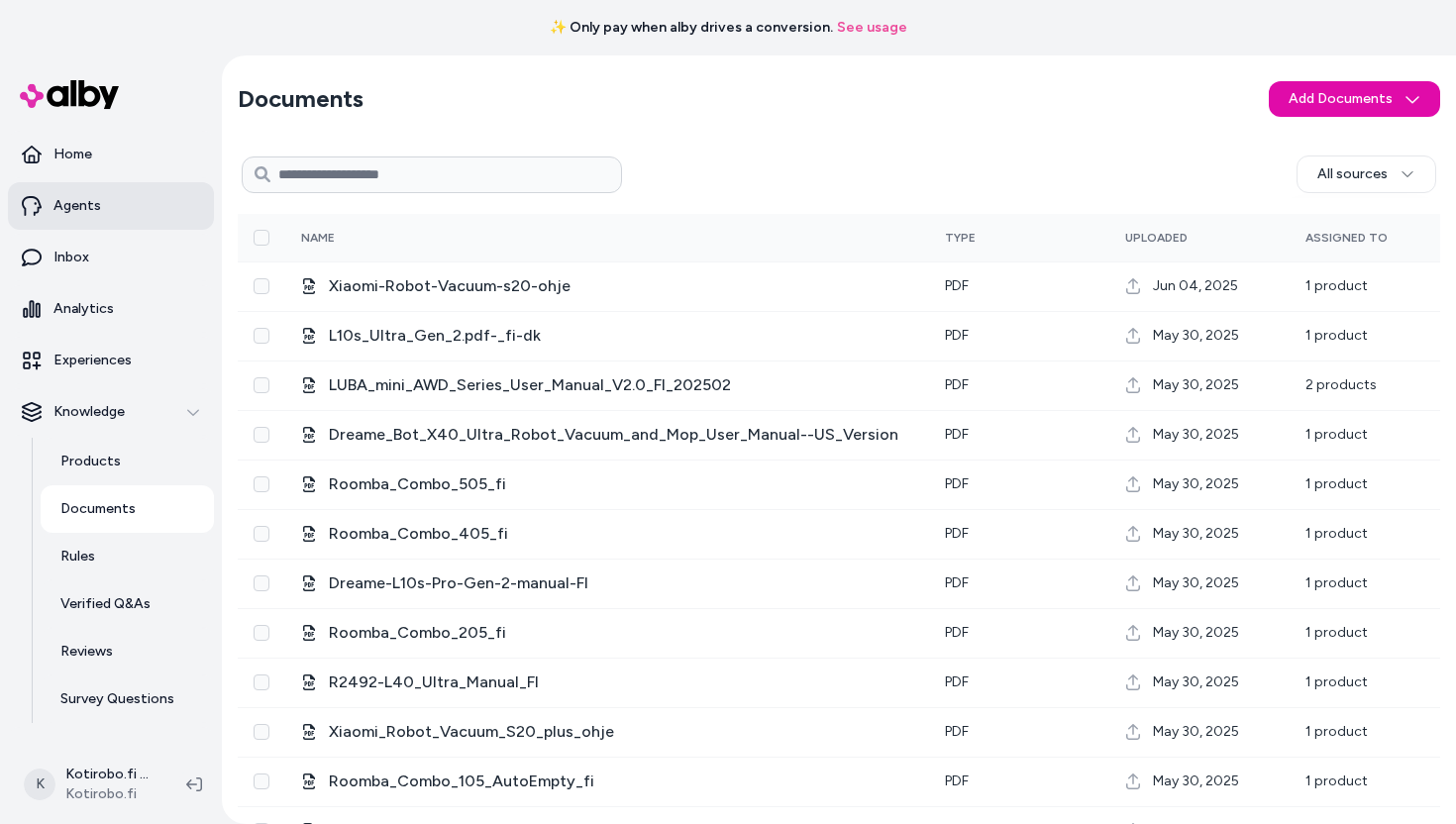 click on "Agents" at bounding box center (111, 206) 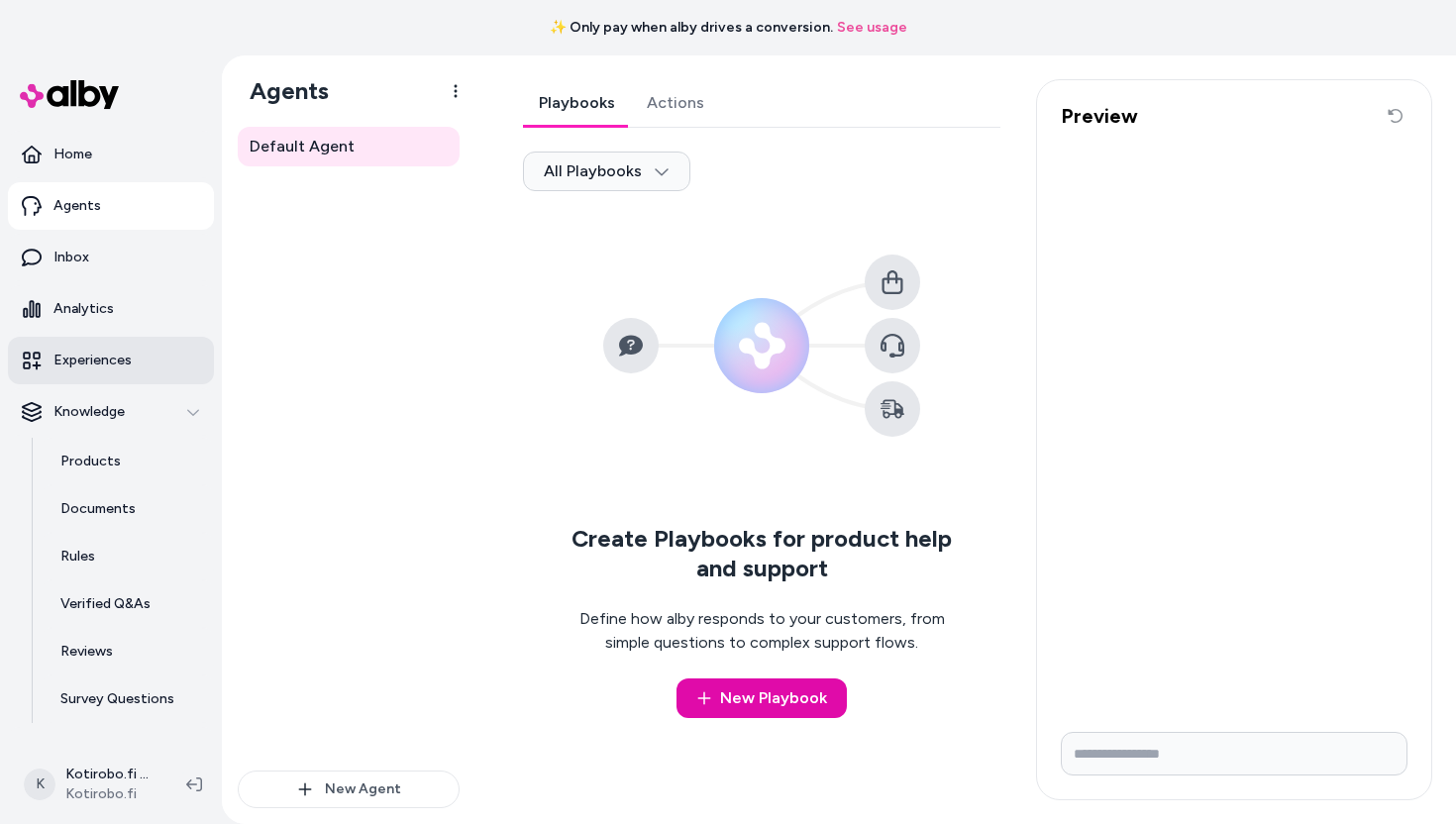 click on "Experiences" at bounding box center [111, 360] 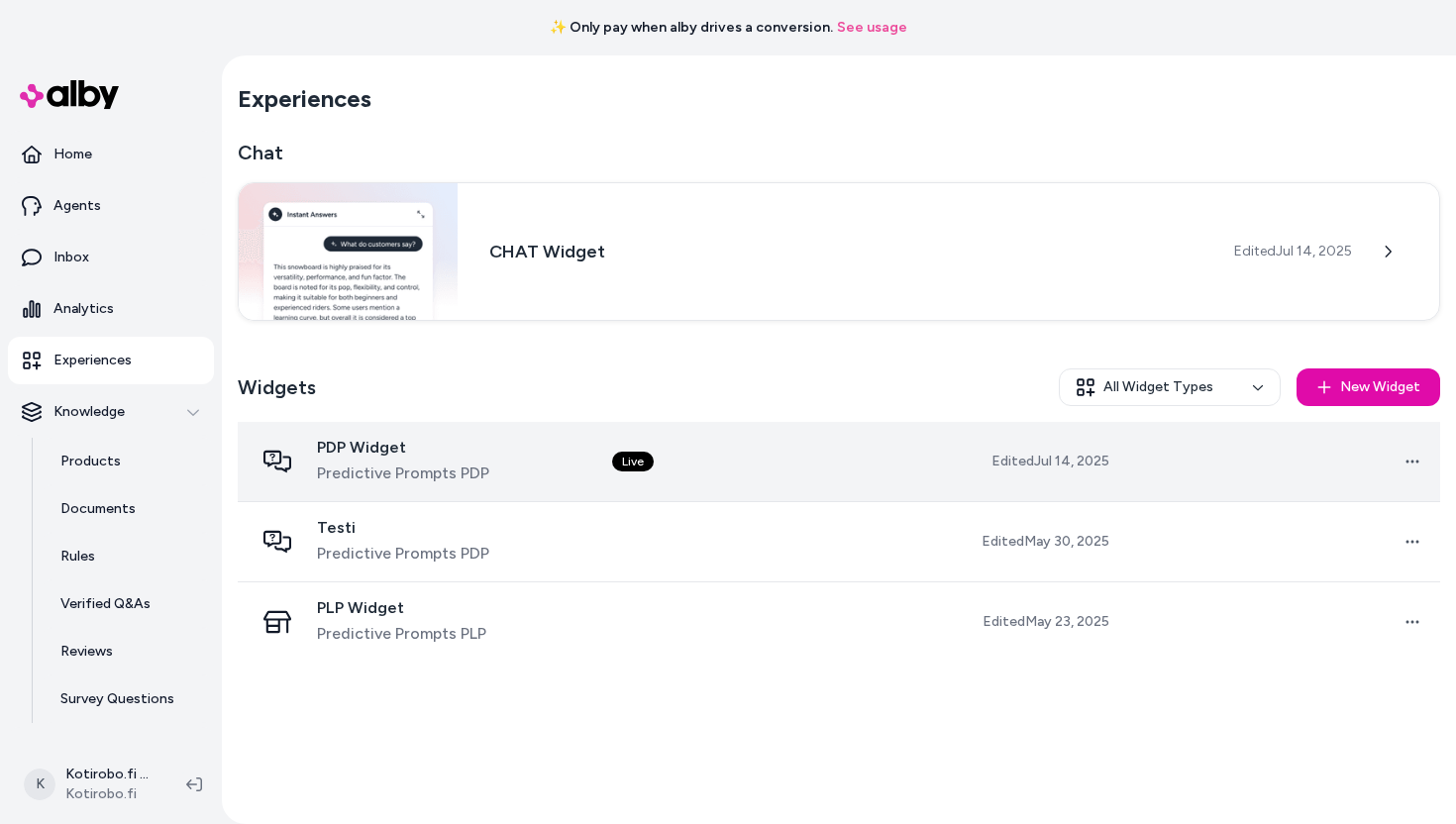 click on "Edited  Jul 14, 2025" at bounding box center [1018, 462] 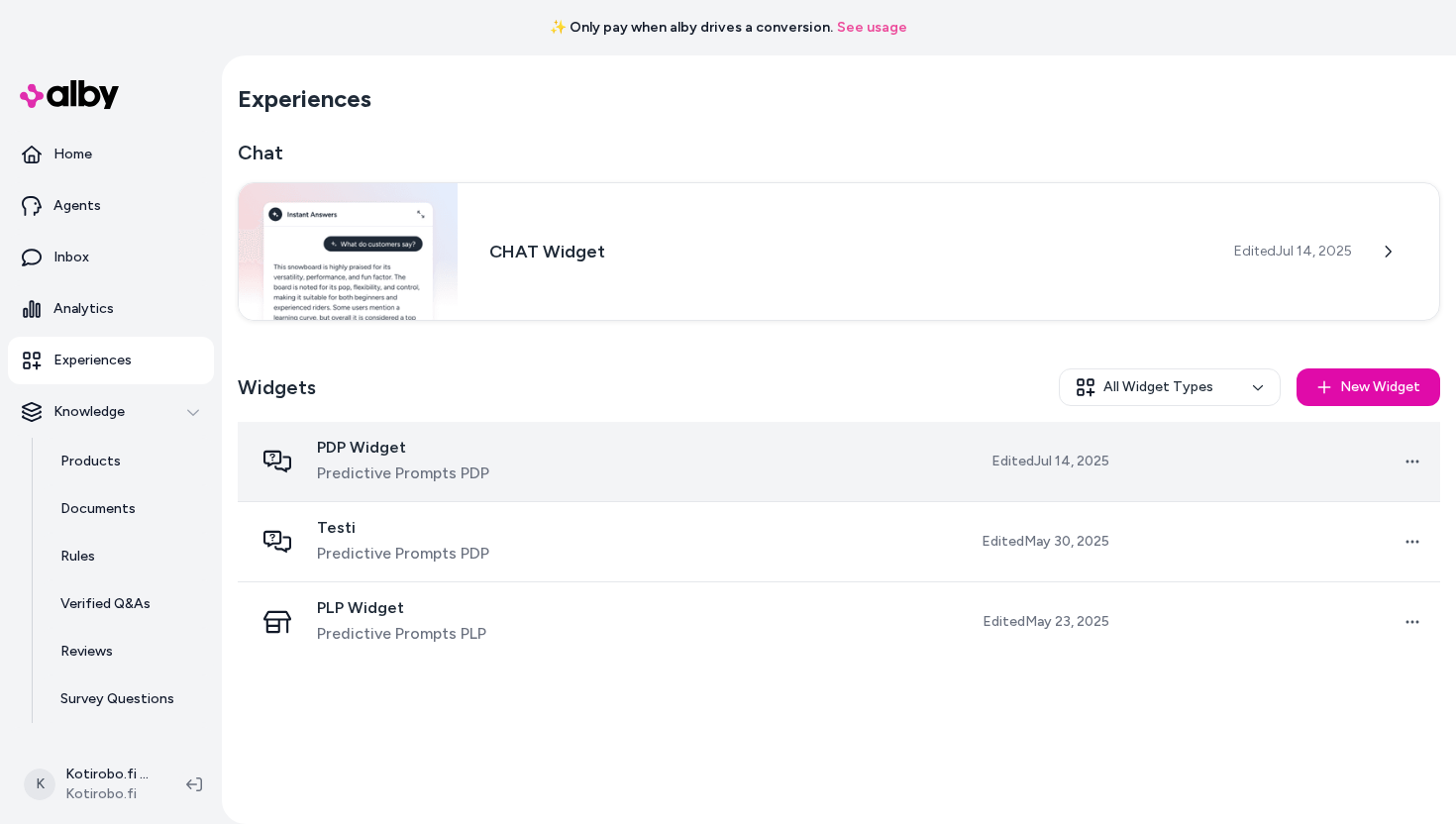 click at bounding box center (754, 462) 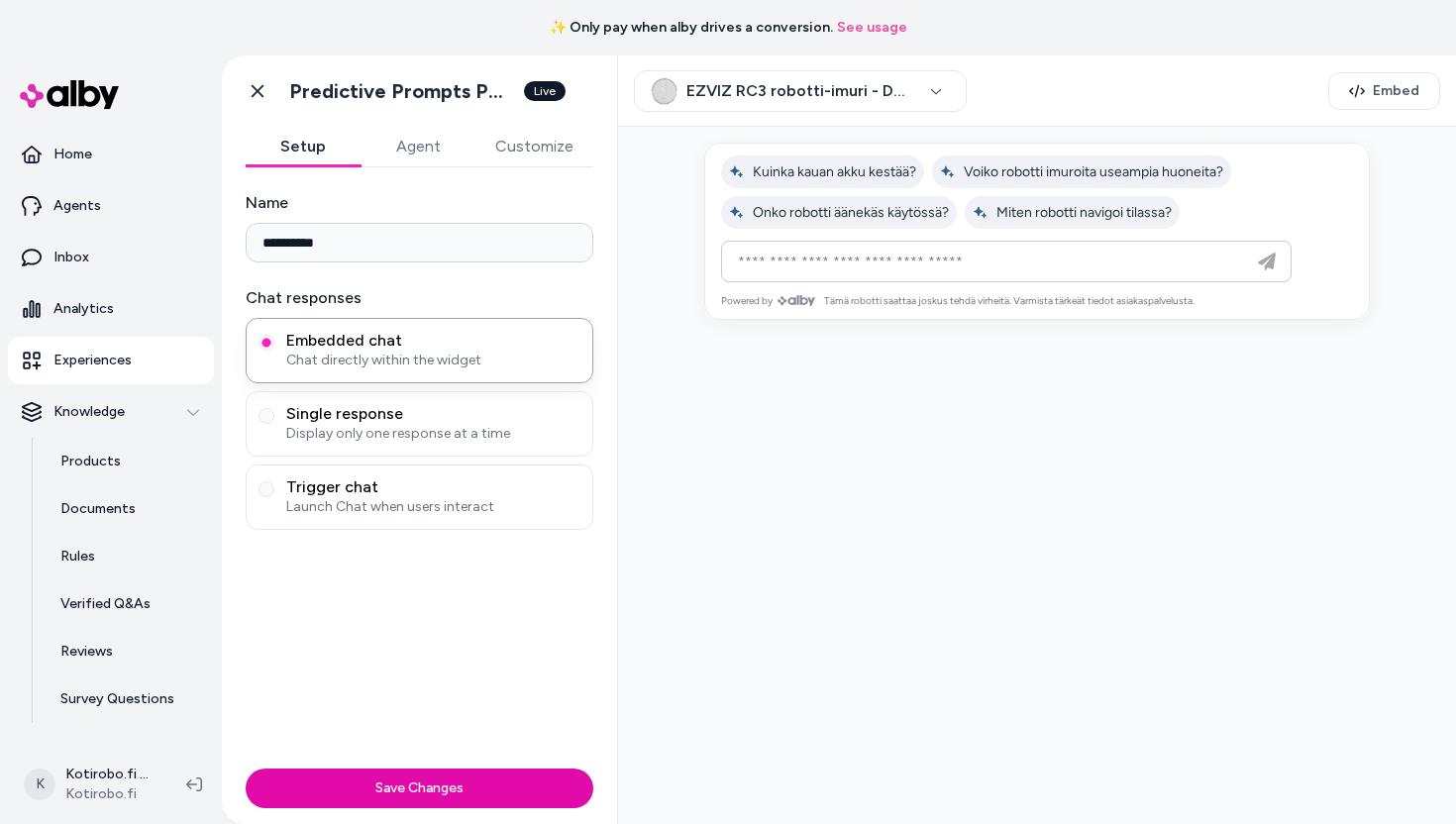 click on "Agent" at bounding box center [418, 147] 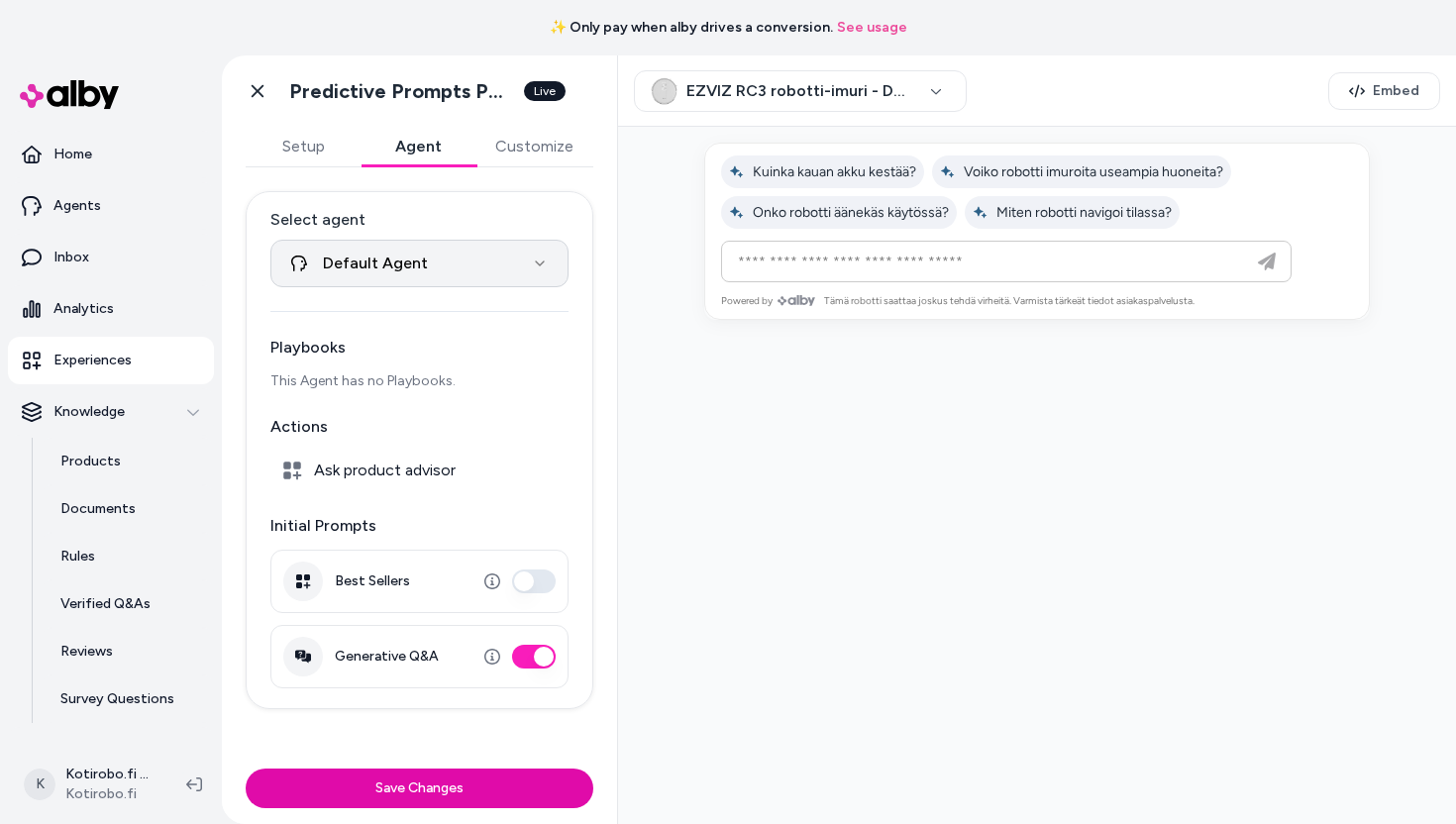click on "**********" at bounding box center (728, 412) 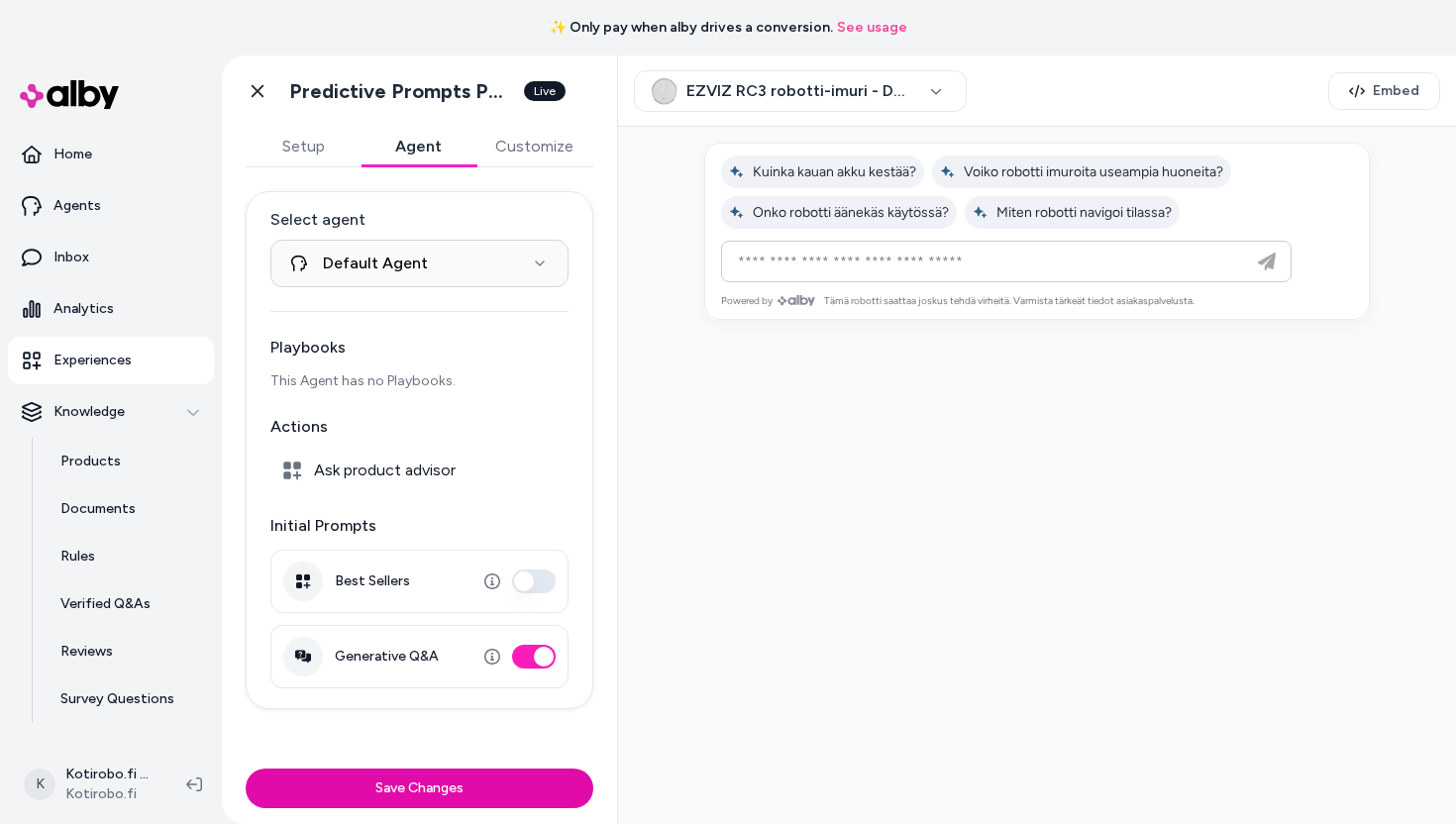 click on "**********" at bounding box center (728, 412) 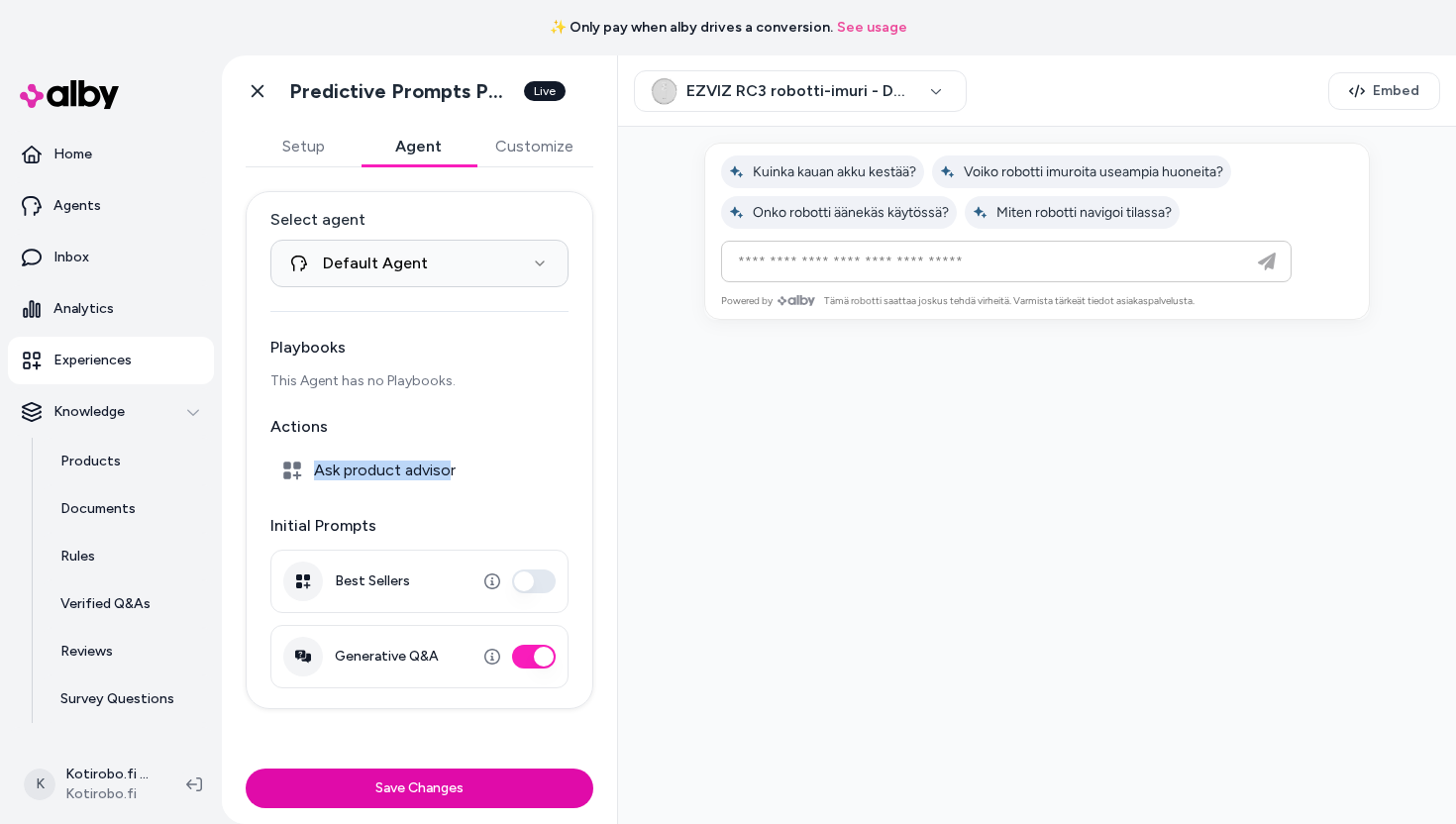 drag, startPoint x: 294, startPoint y: 465, endPoint x: 451, endPoint y: 464, distance: 157.00318 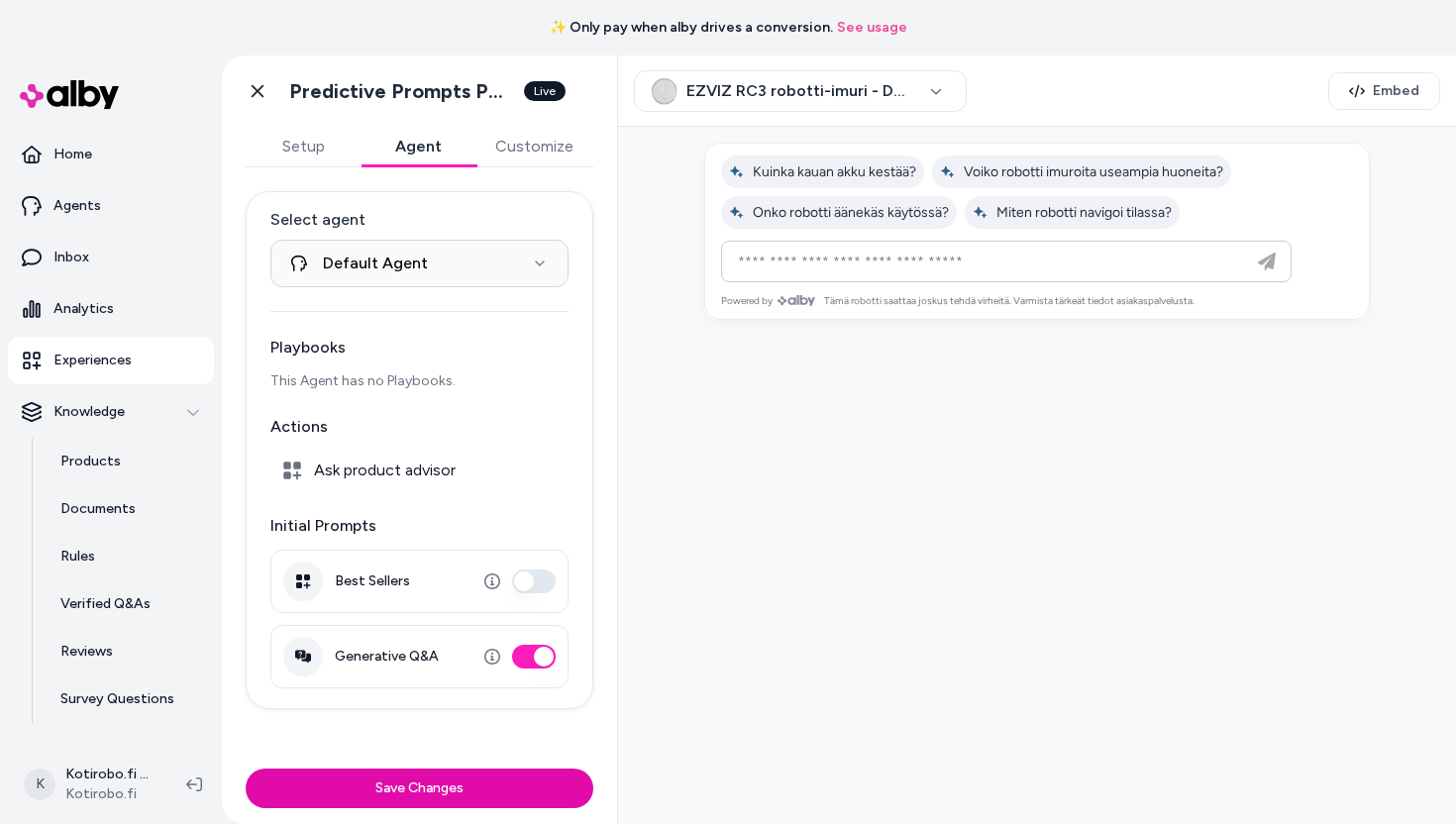 click on "Customize" at bounding box center [534, 147] 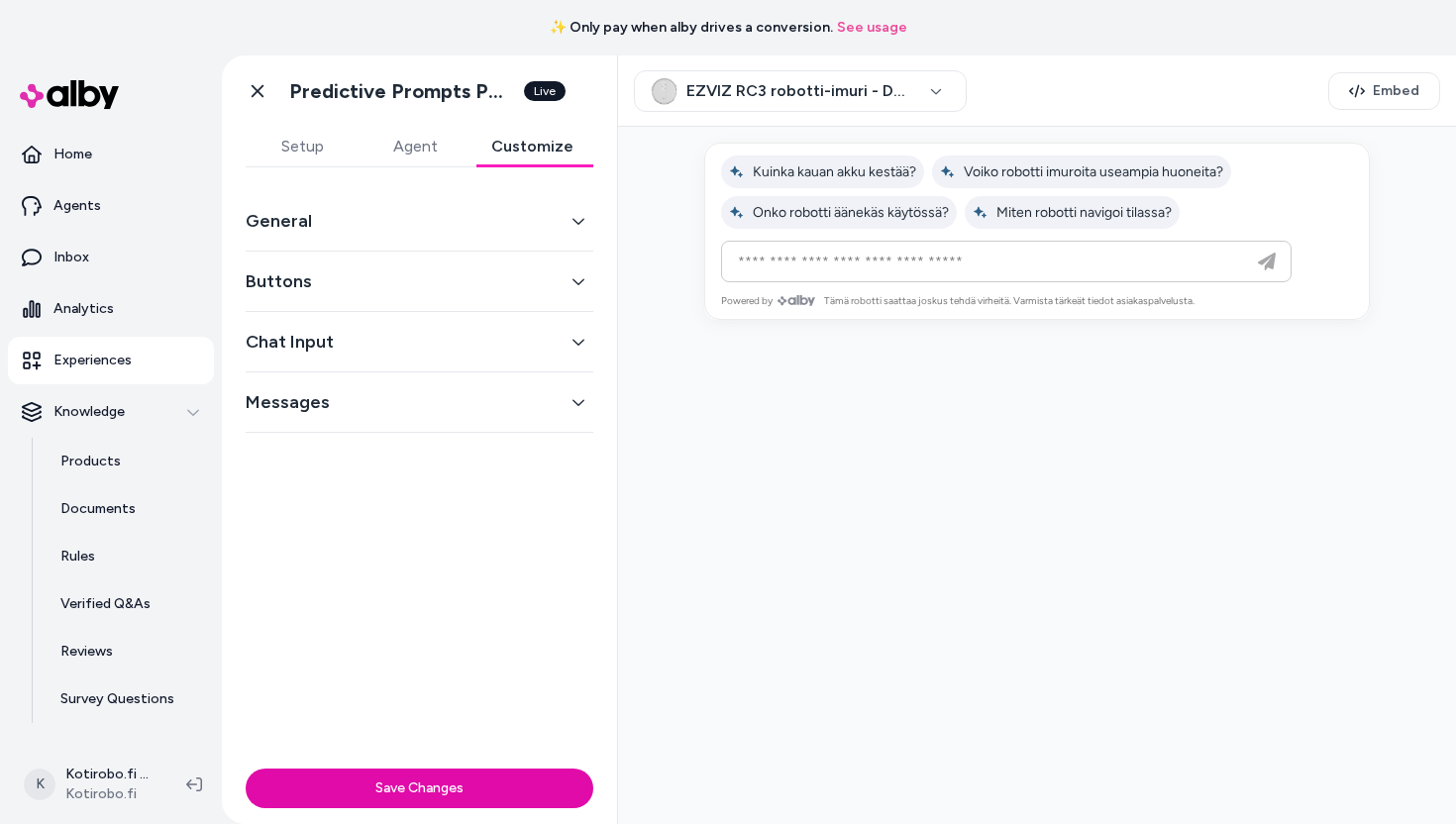 click on "Agent" at bounding box center [415, 147] 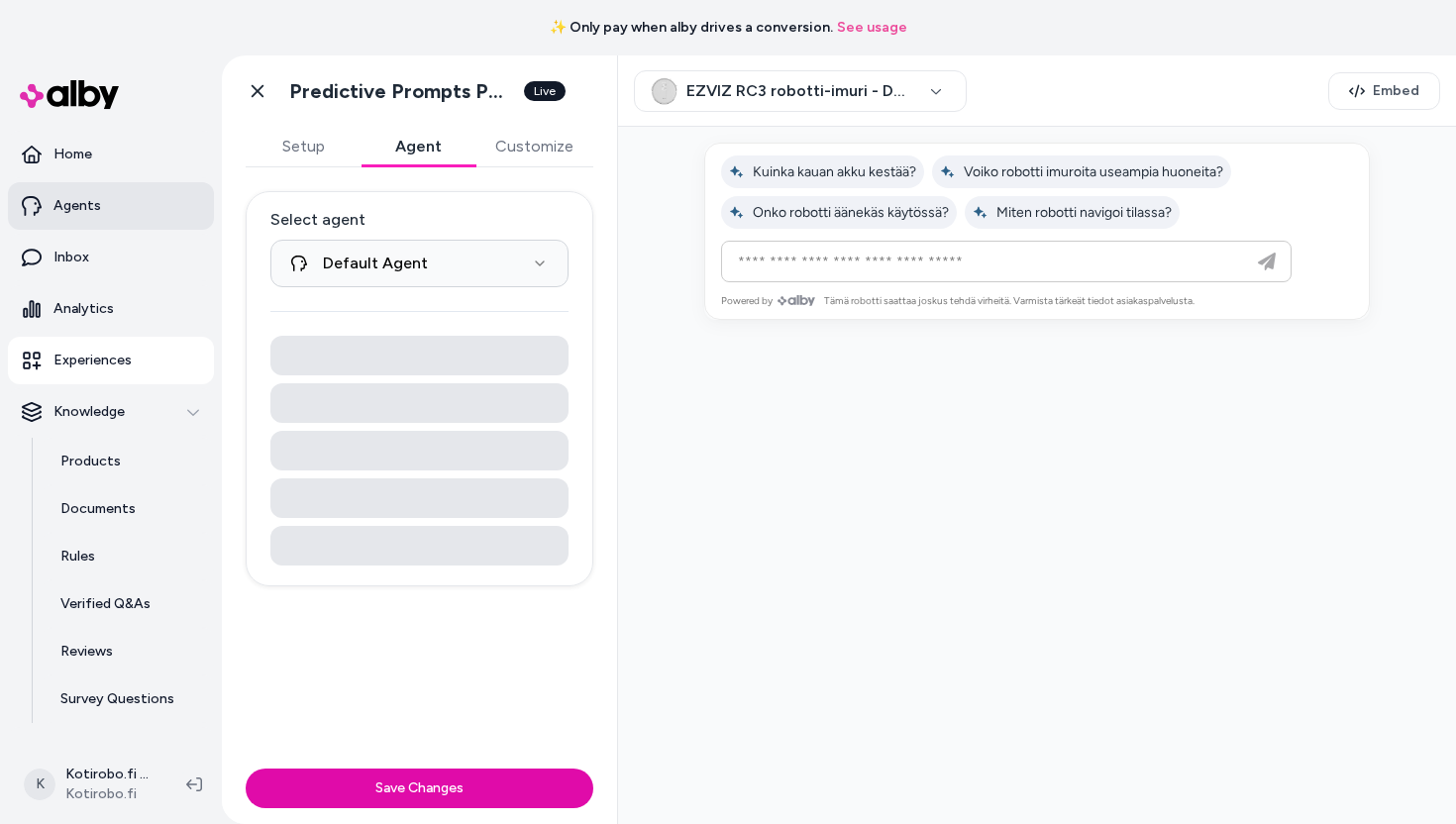 click on "Agents" at bounding box center (77, 206) 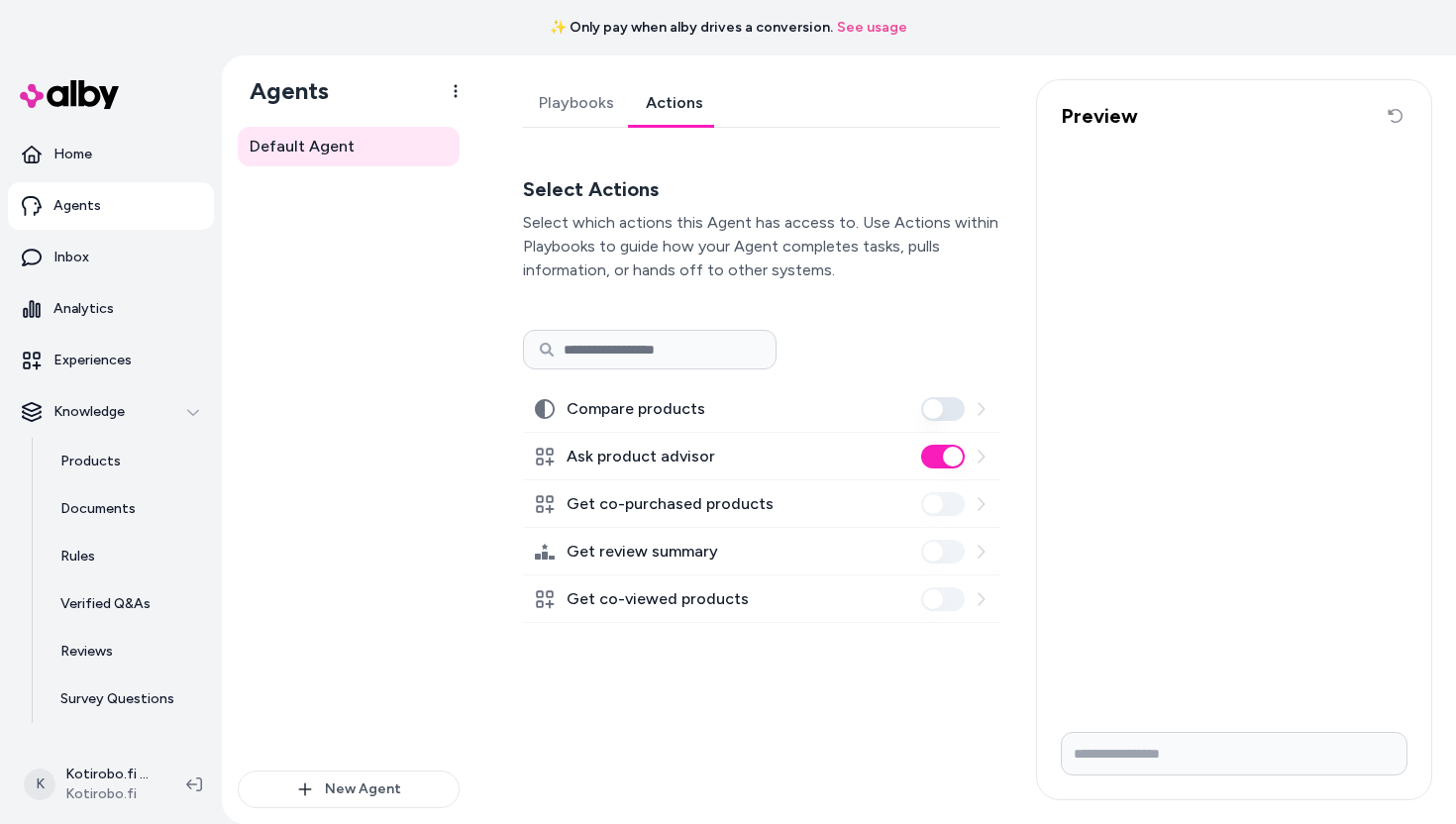 click on "Actions" at bounding box center (675, 103) 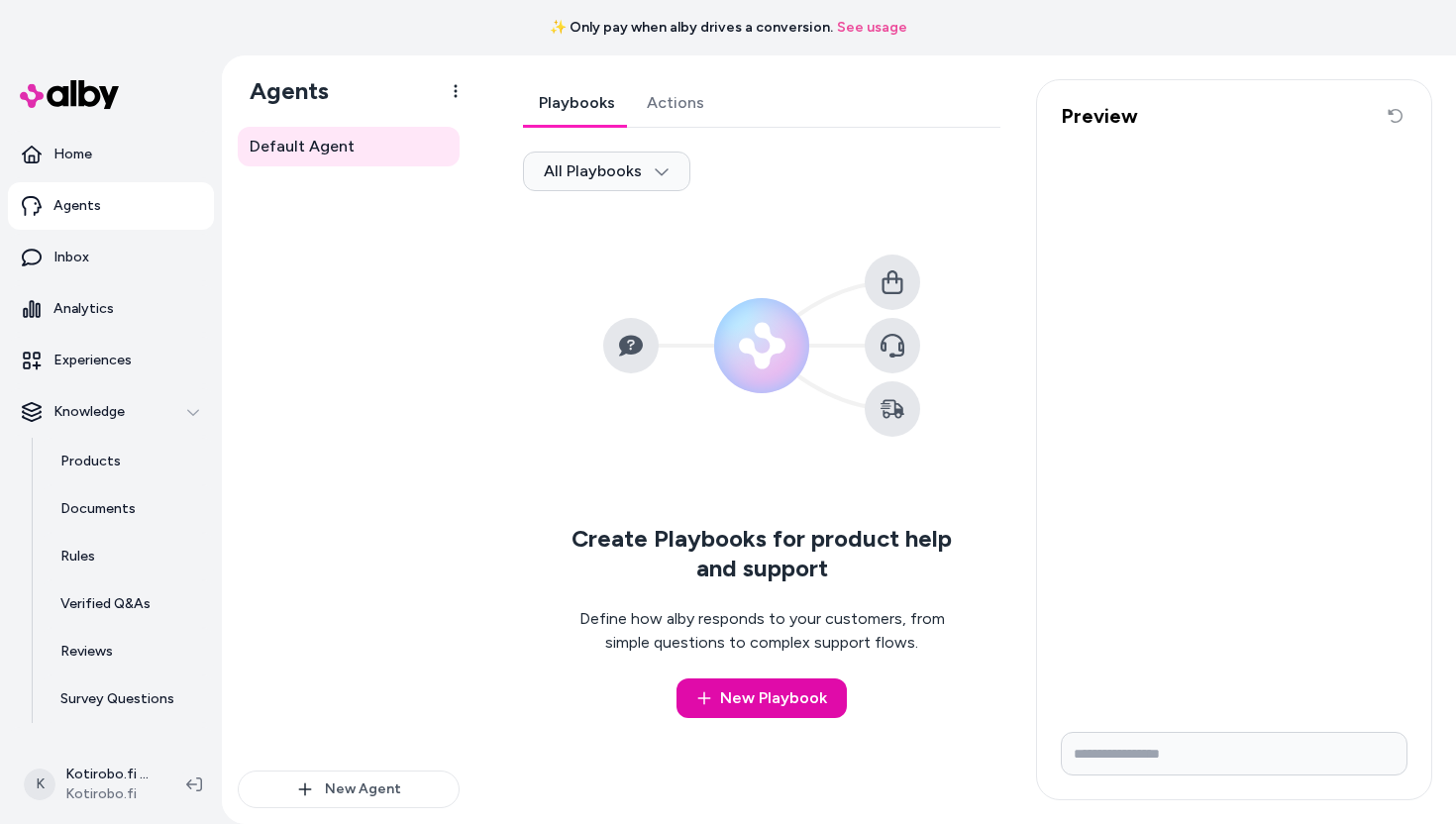 click on "Playbooks" at bounding box center (576, 103) 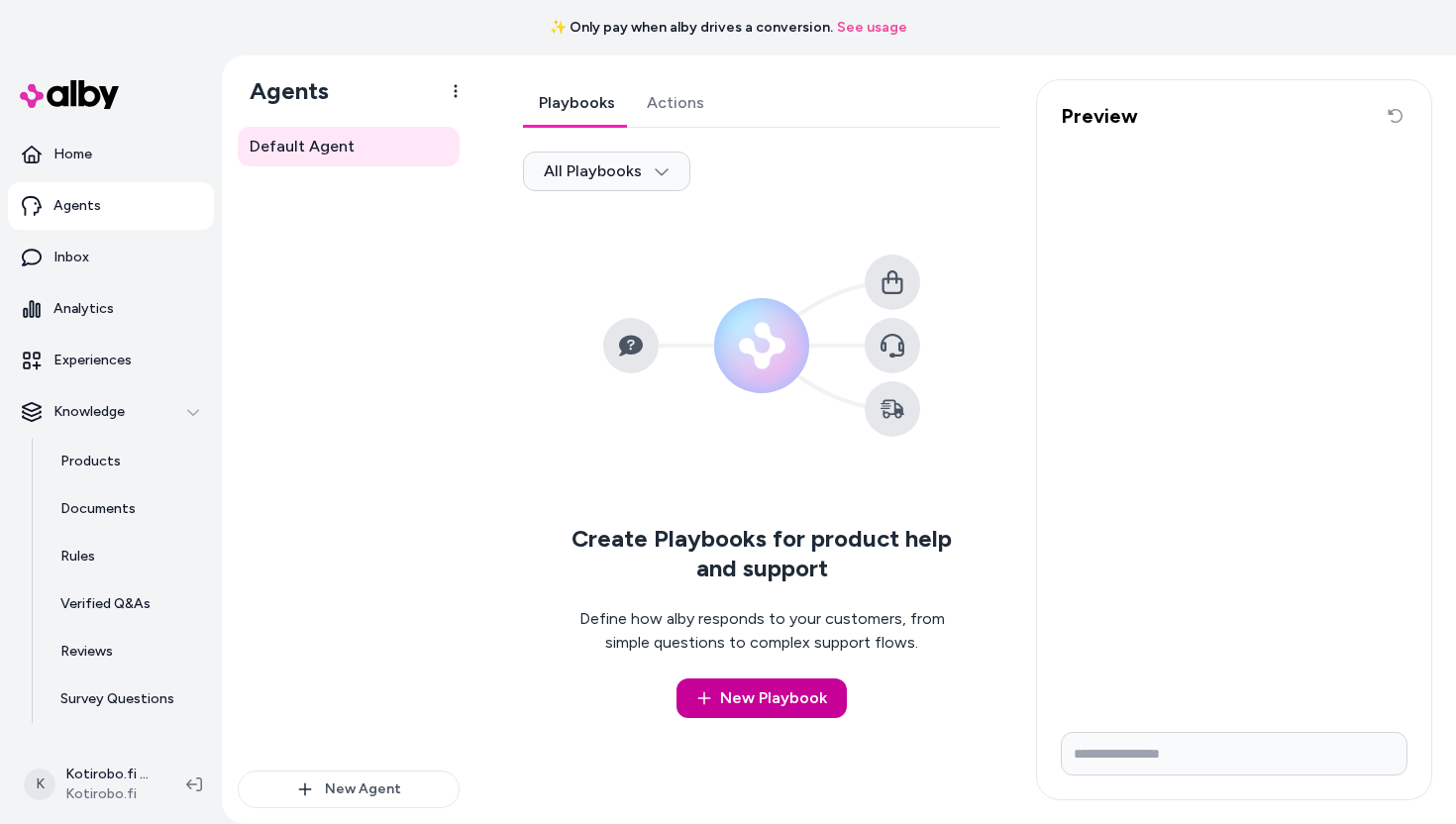 click on "New Playbook" at bounding box center (762, 698) 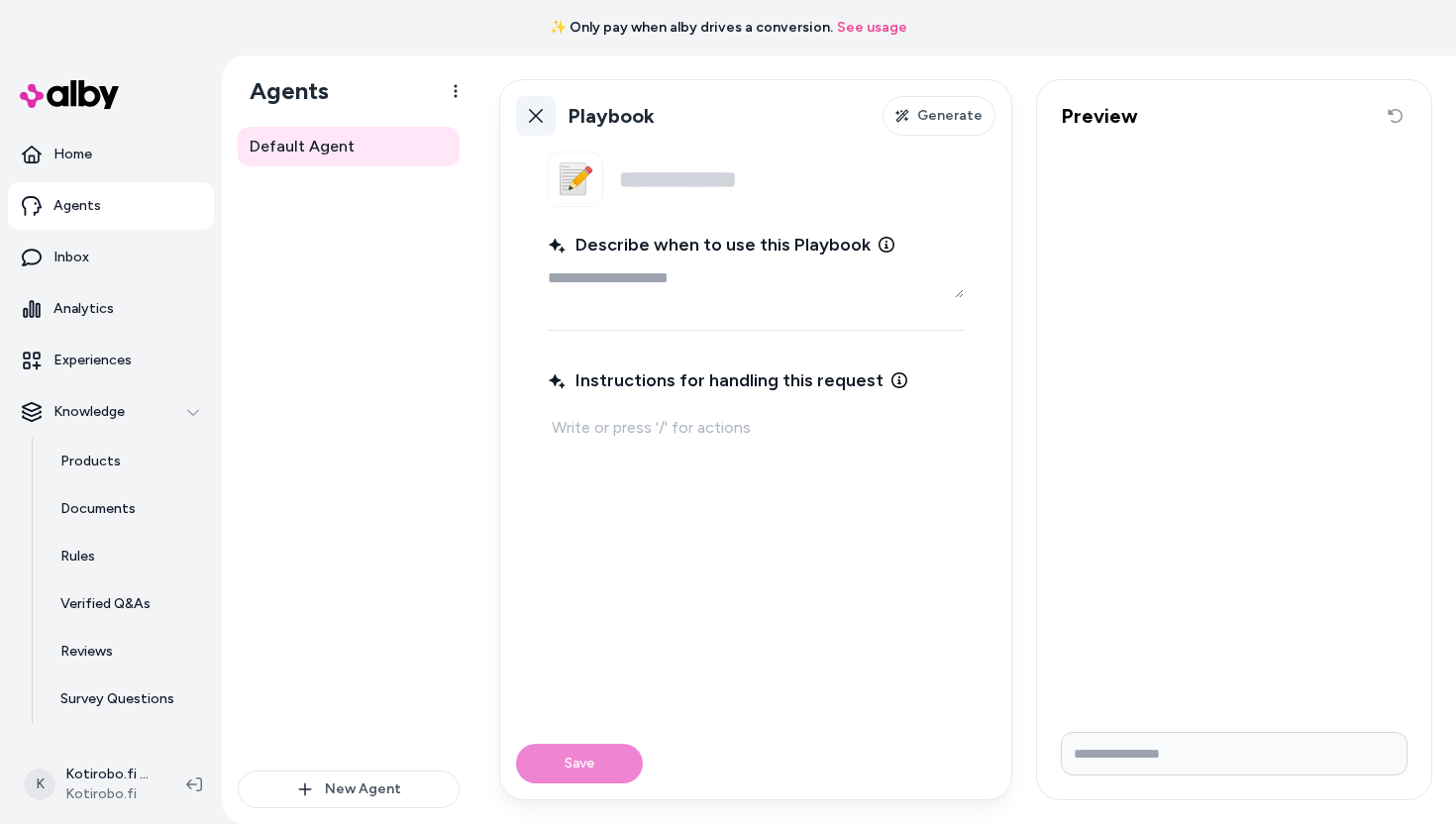 click 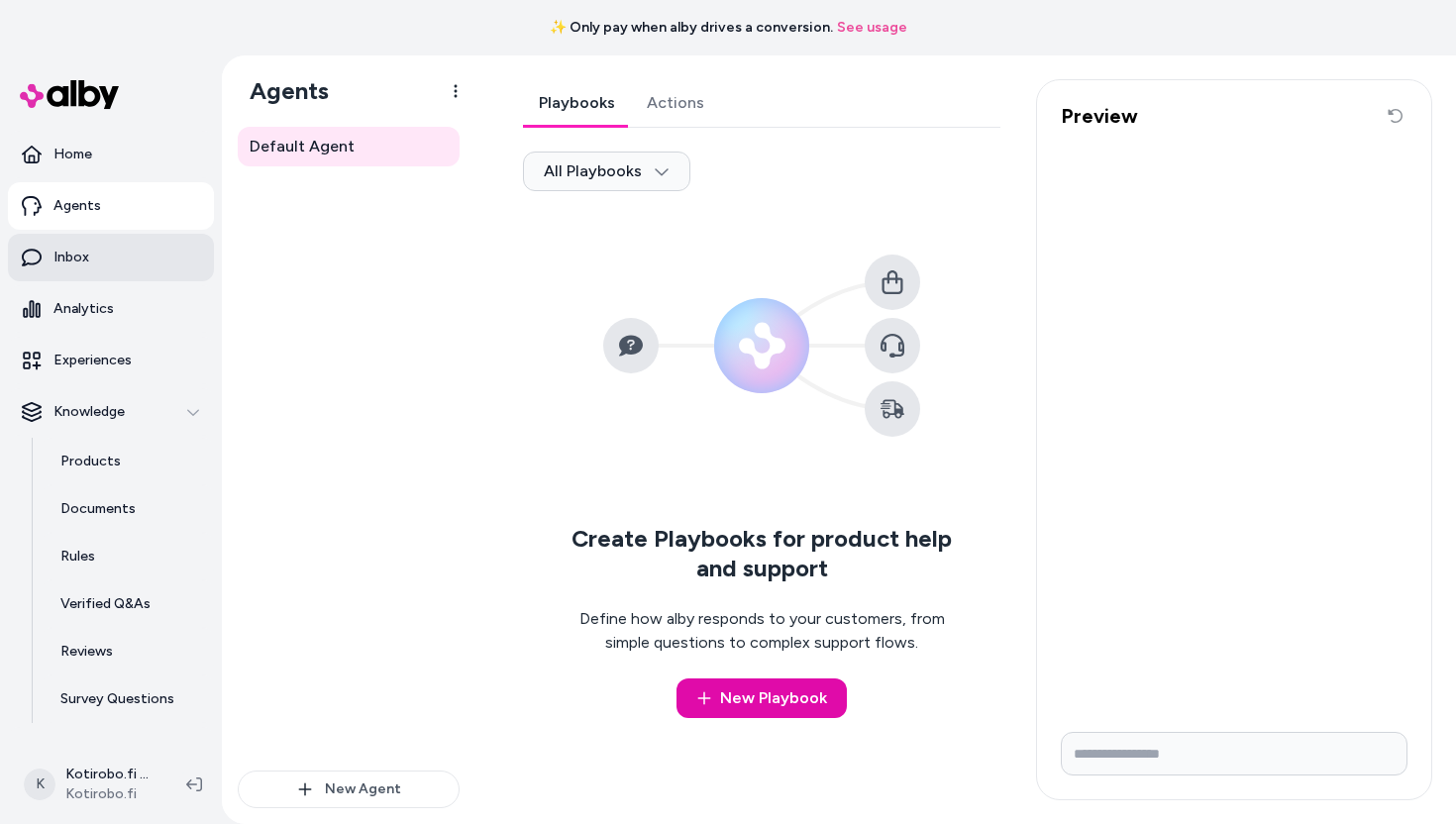 click on "Inbox" at bounding box center [111, 258] 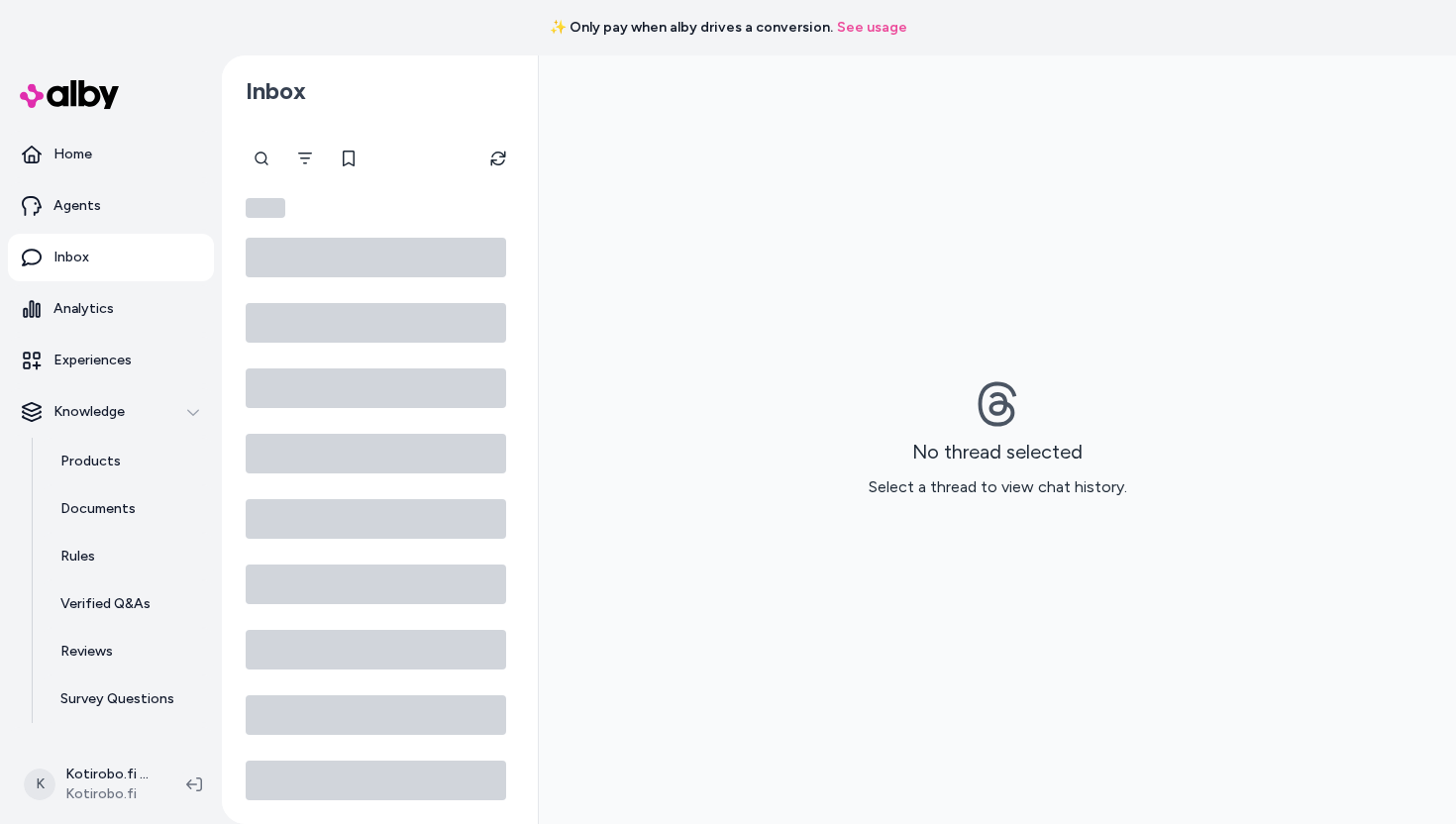 scroll, scrollTop: 0, scrollLeft: 0, axis: both 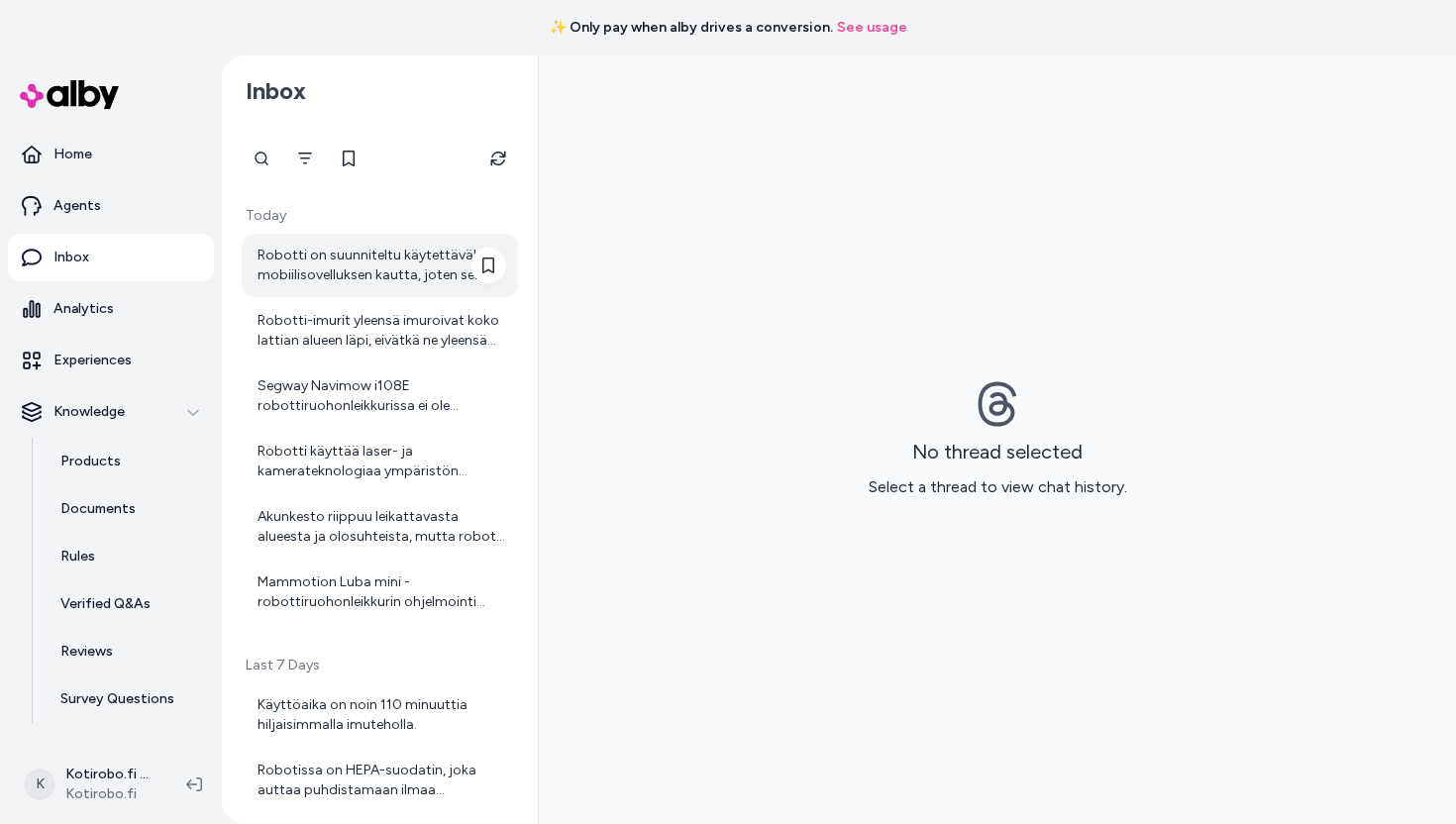 click on "Robotti on suunniteltu käytettäväksi mobiilisovelluksen kautta, joten sen kaikki toiminnot eivät ole saatavilla ilman sovellusta." at bounding box center (381, 265) 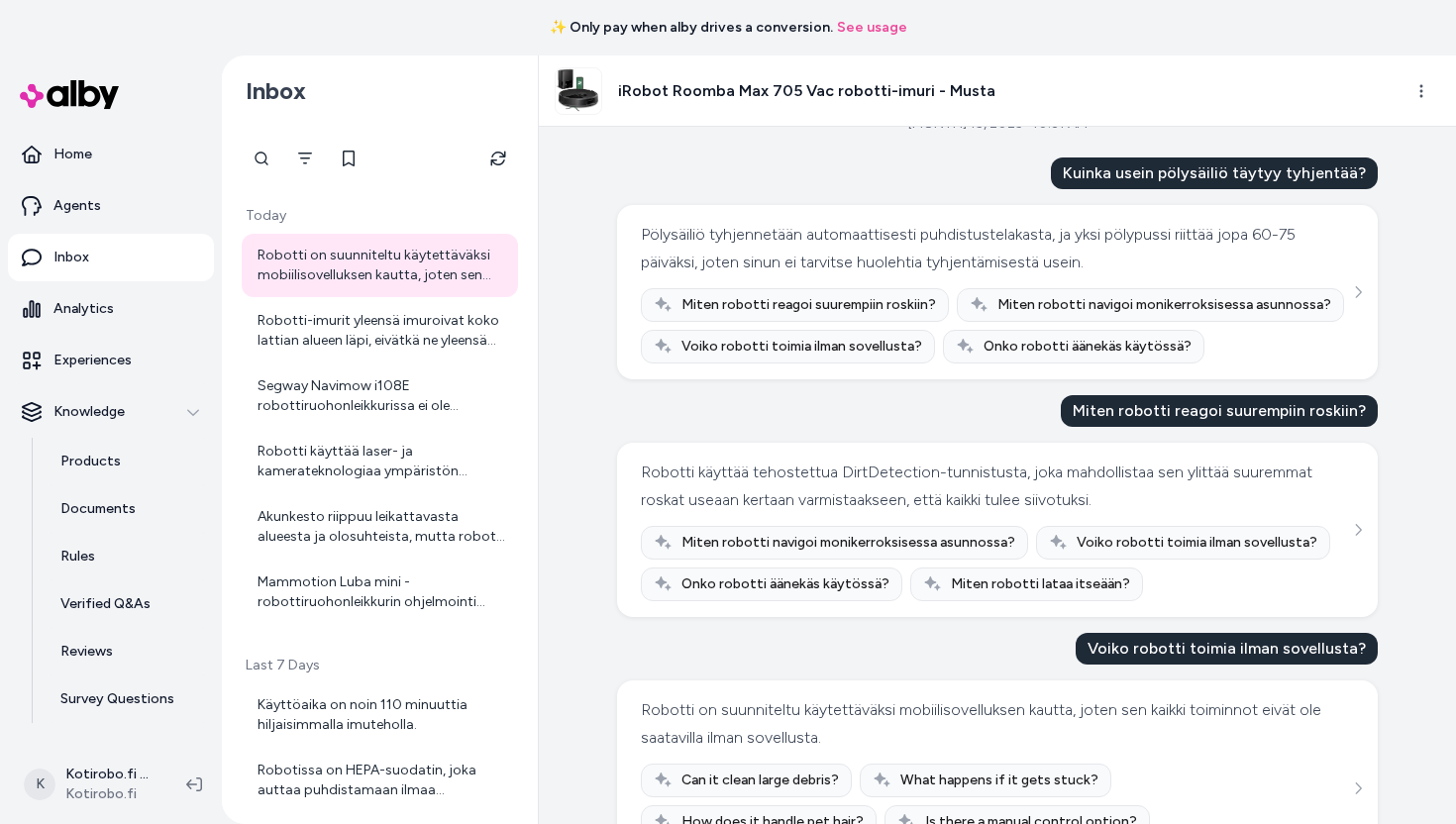 scroll, scrollTop: 91, scrollLeft: 0, axis: vertical 